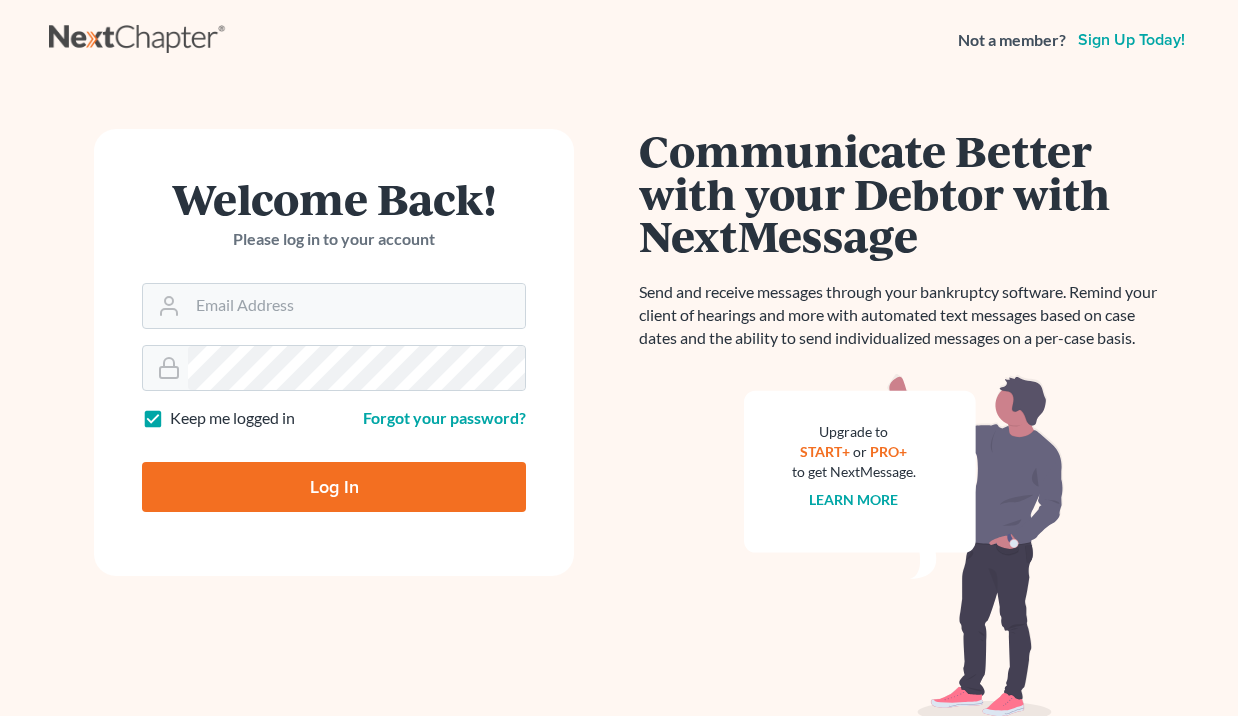 scroll, scrollTop: 0, scrollLeft: 0, axis: both 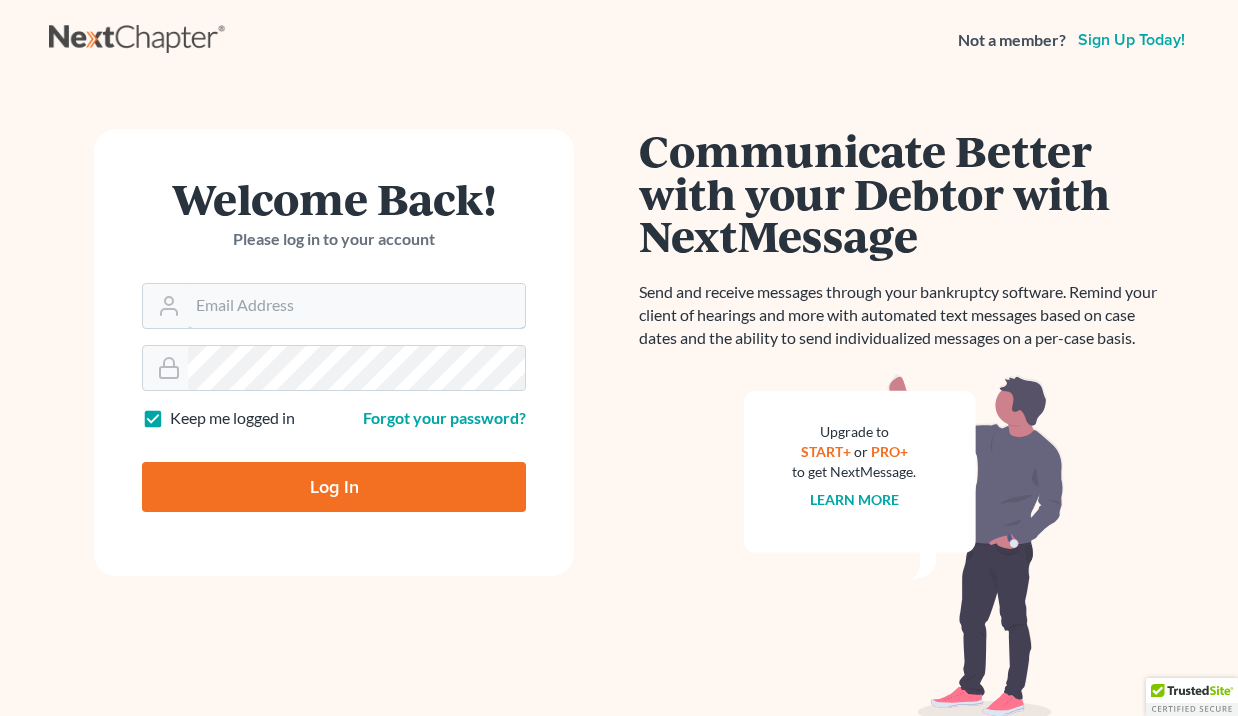 type on "lhopkins@laurahopkinslaw.com" 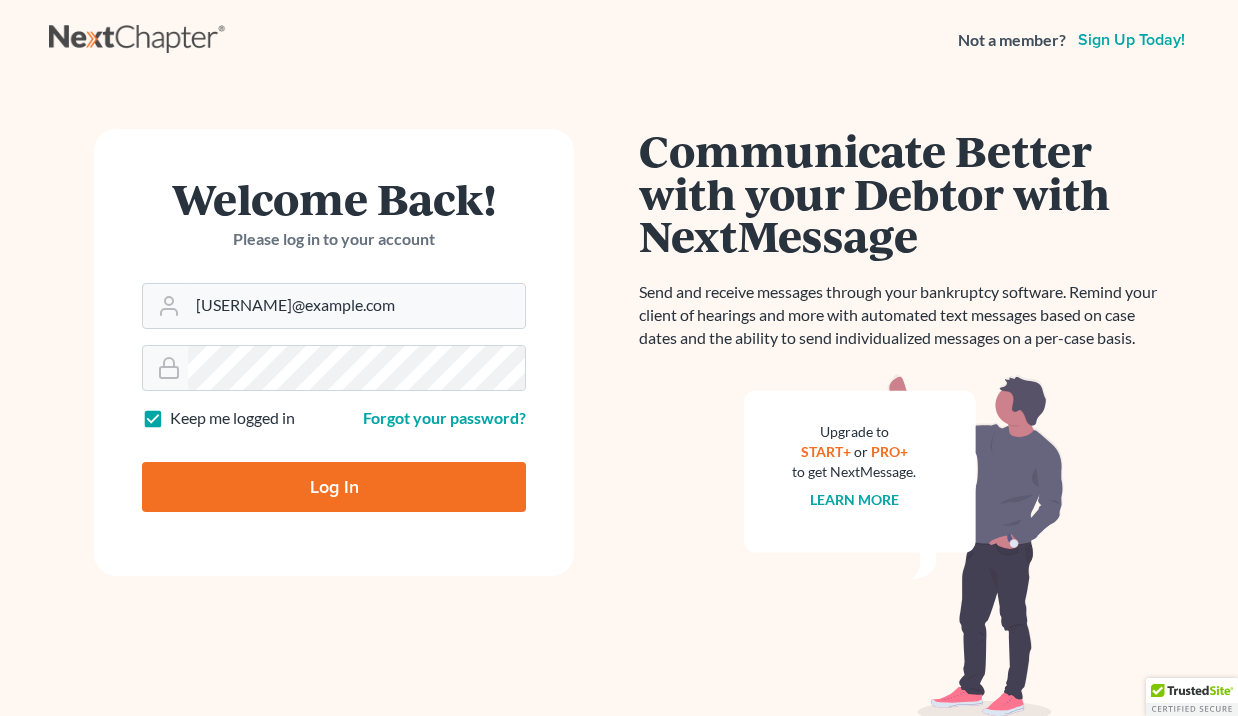 click on "Log In" at bounding box center [334, 487] 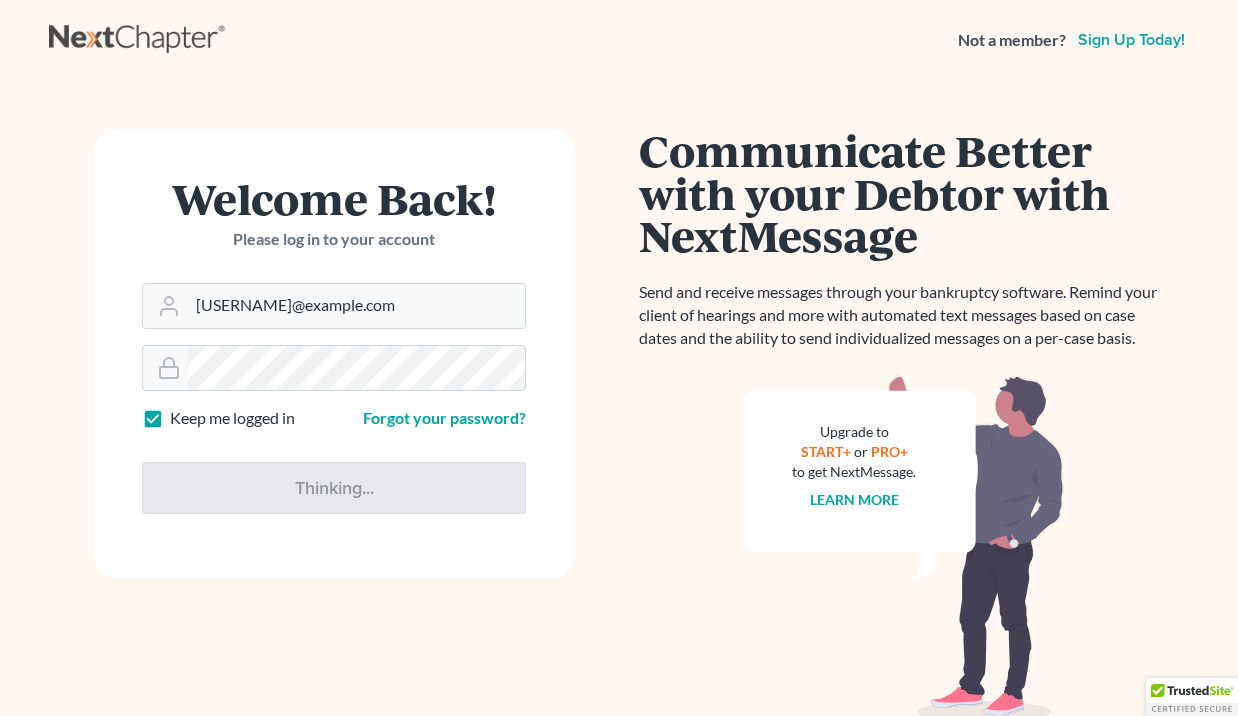 type on "Thinking..." 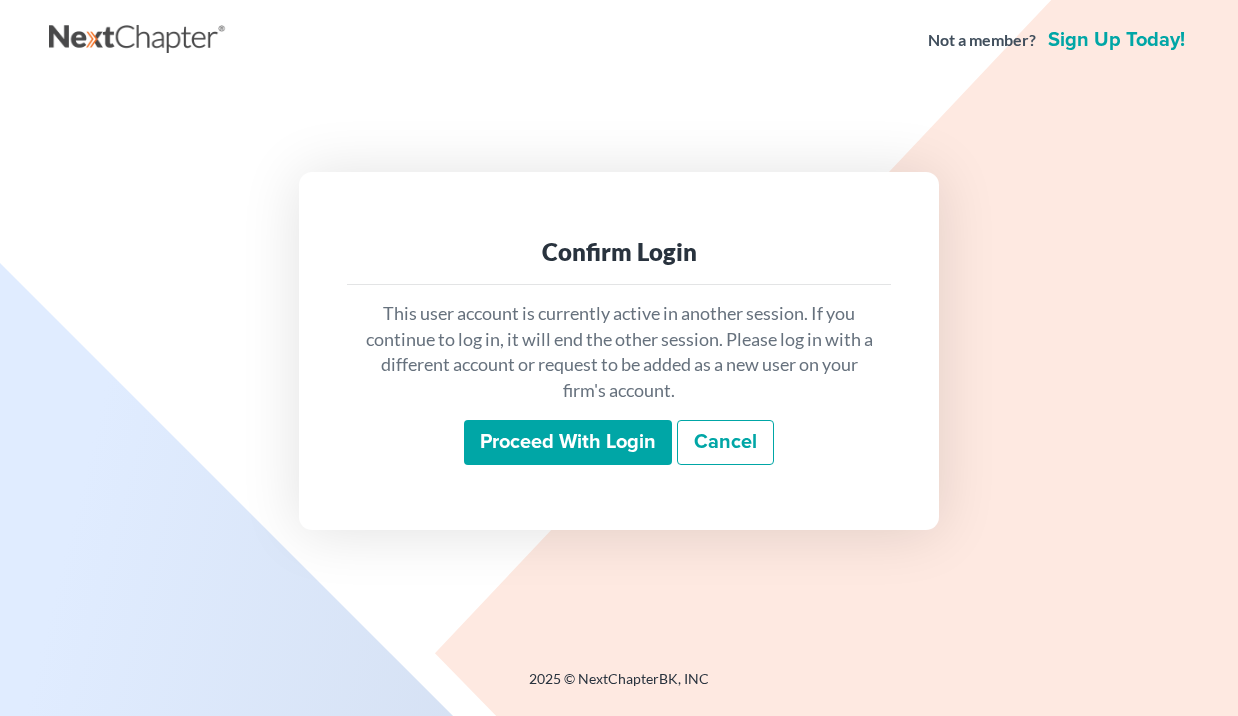scroll, scrollTop: 0, scrollLeft: 0, axis: both 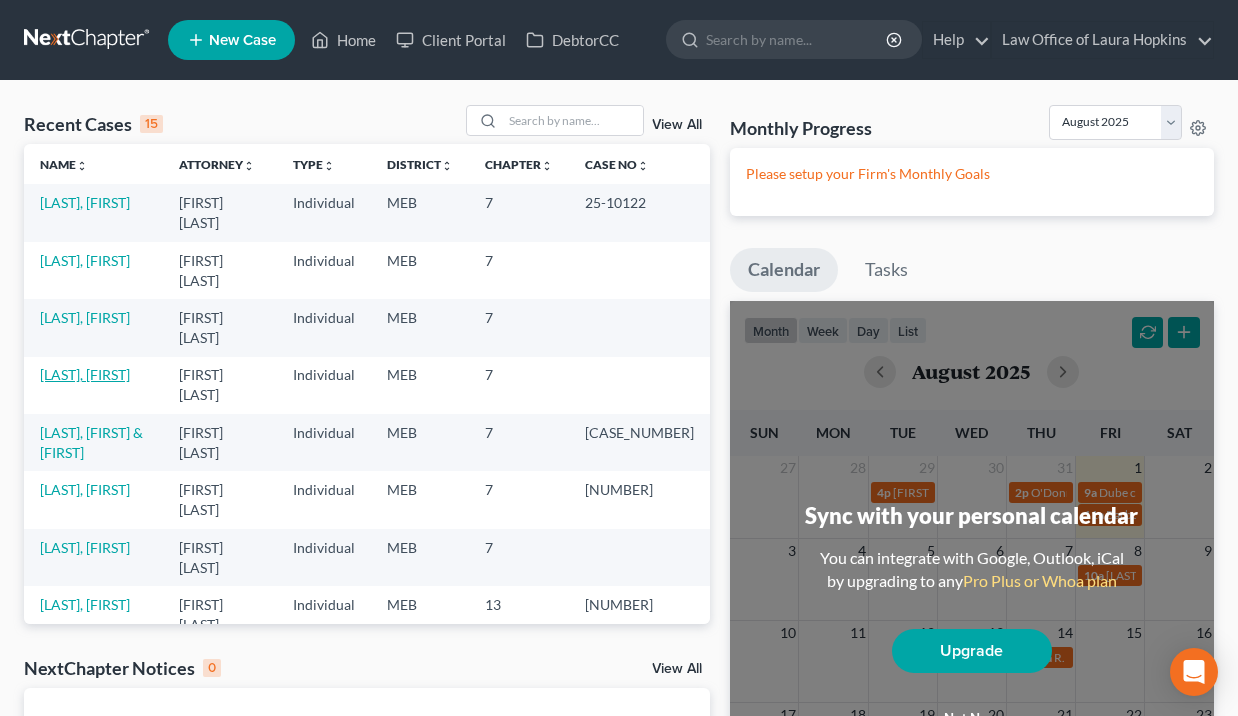 click on "[LAST], [FIRST]" at bounding box center (85, 374) 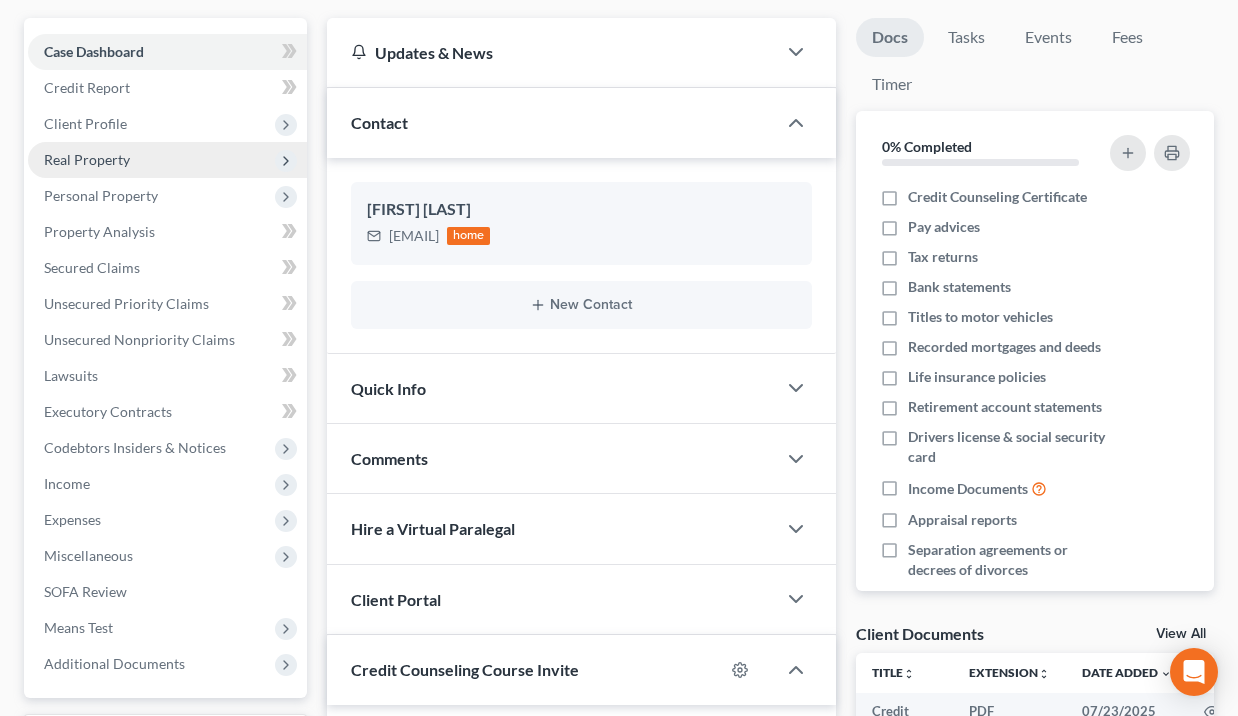 scroll, scrollTop: 179, scrollLeft: 0, axis: vertical 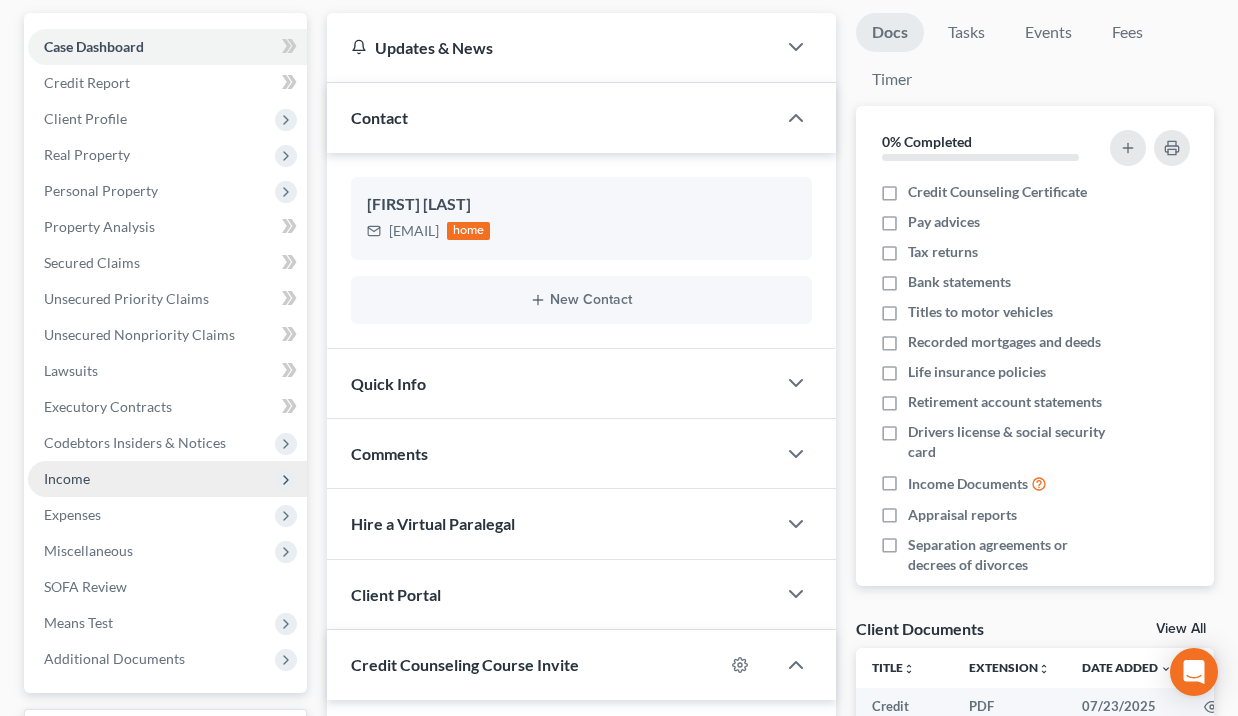 click on "Income" at bounding box center (167, 479) 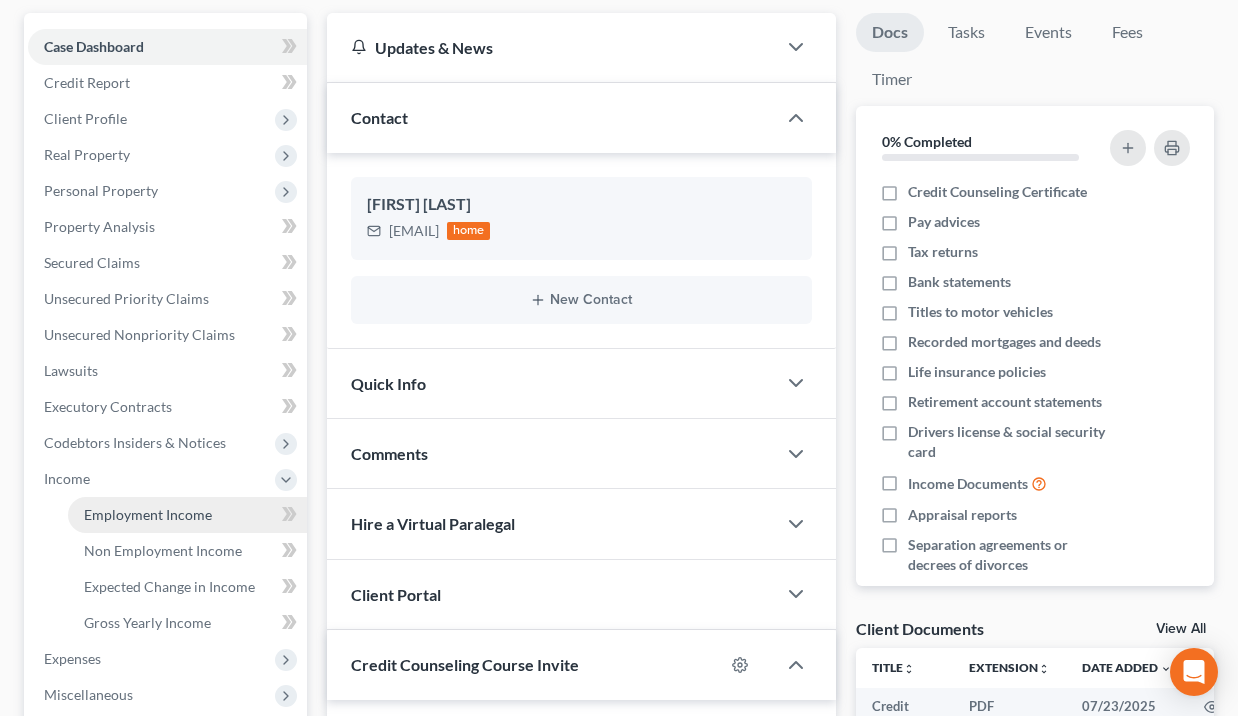 click on "Employment Income" at bounding box center (148, 514) 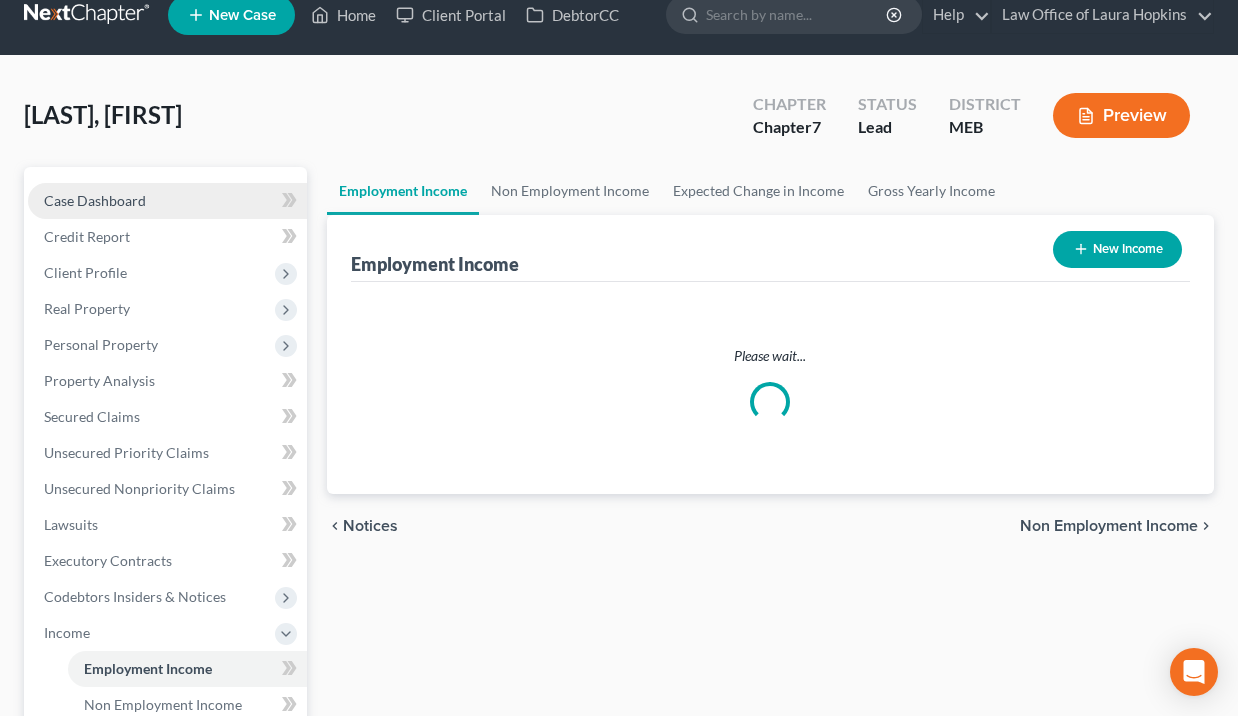 scroll, scrollTop: 0, scrollLeft: 0, axis: both 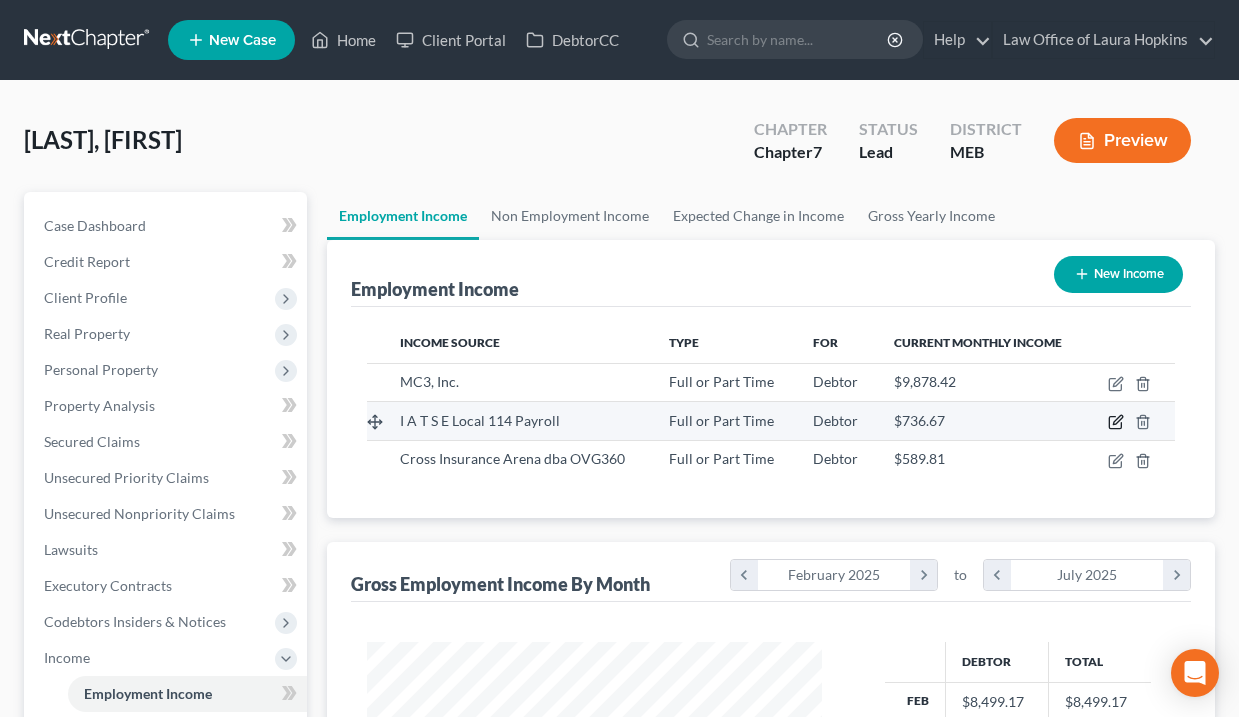 click 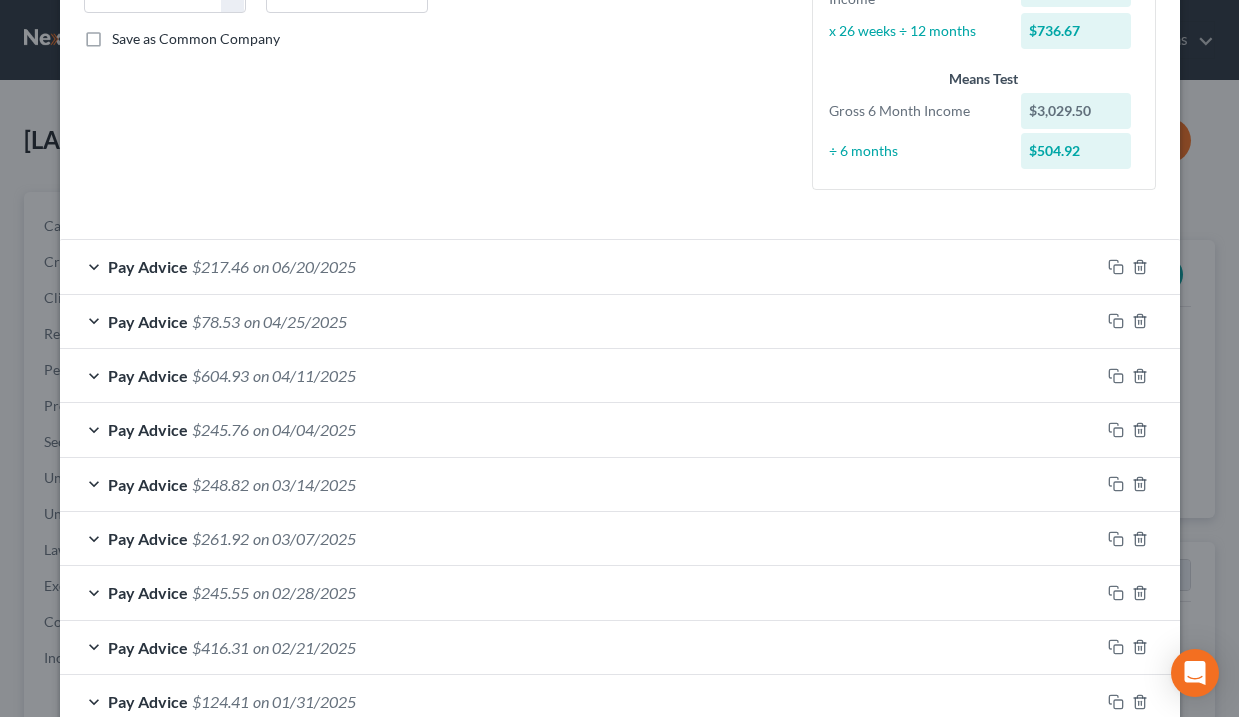 scroll, scrollTop: 429, scrollLeft: 0, axis: vertical 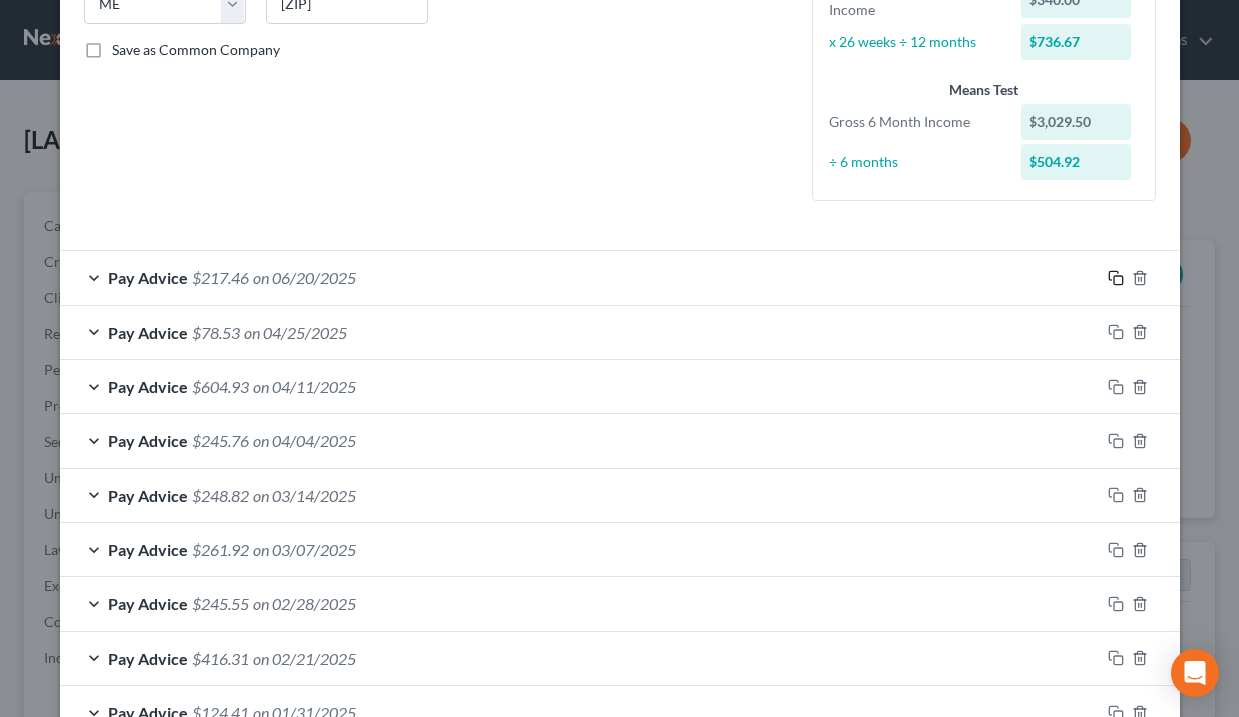 click 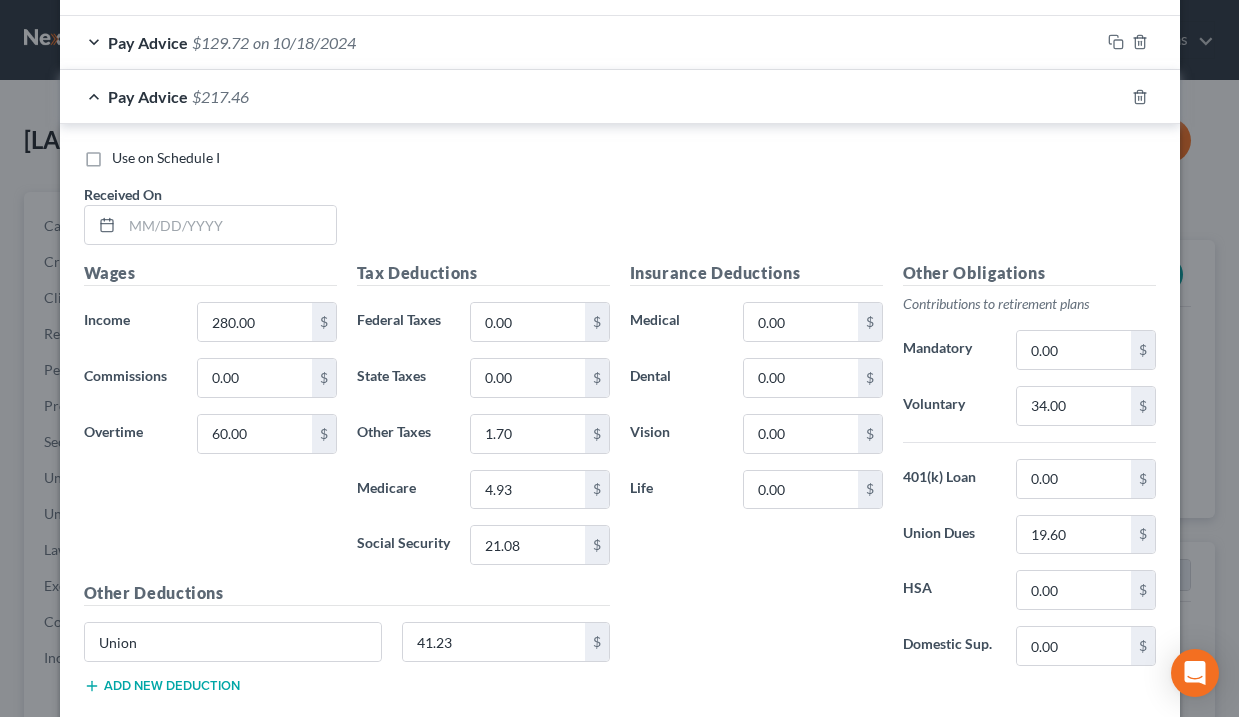 scroll, scrollTop: 1423, scrollLeft: 0, axis: vertical 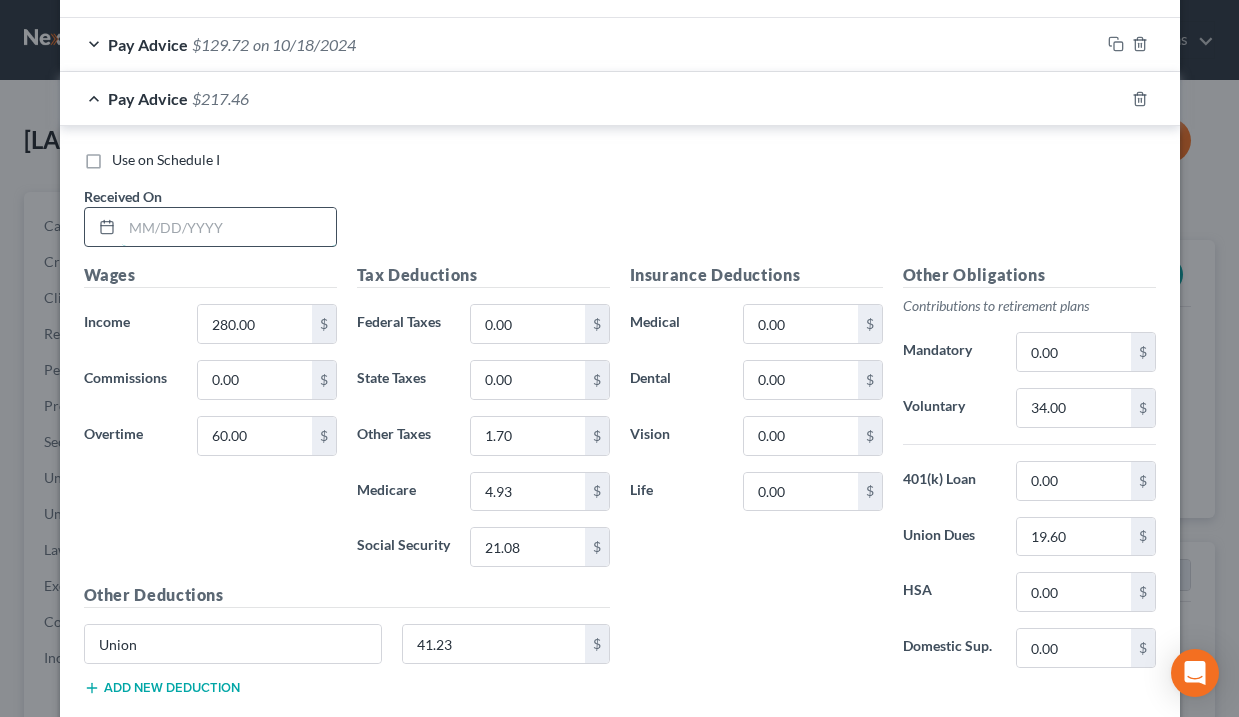 click at bounding box center [229, 227] 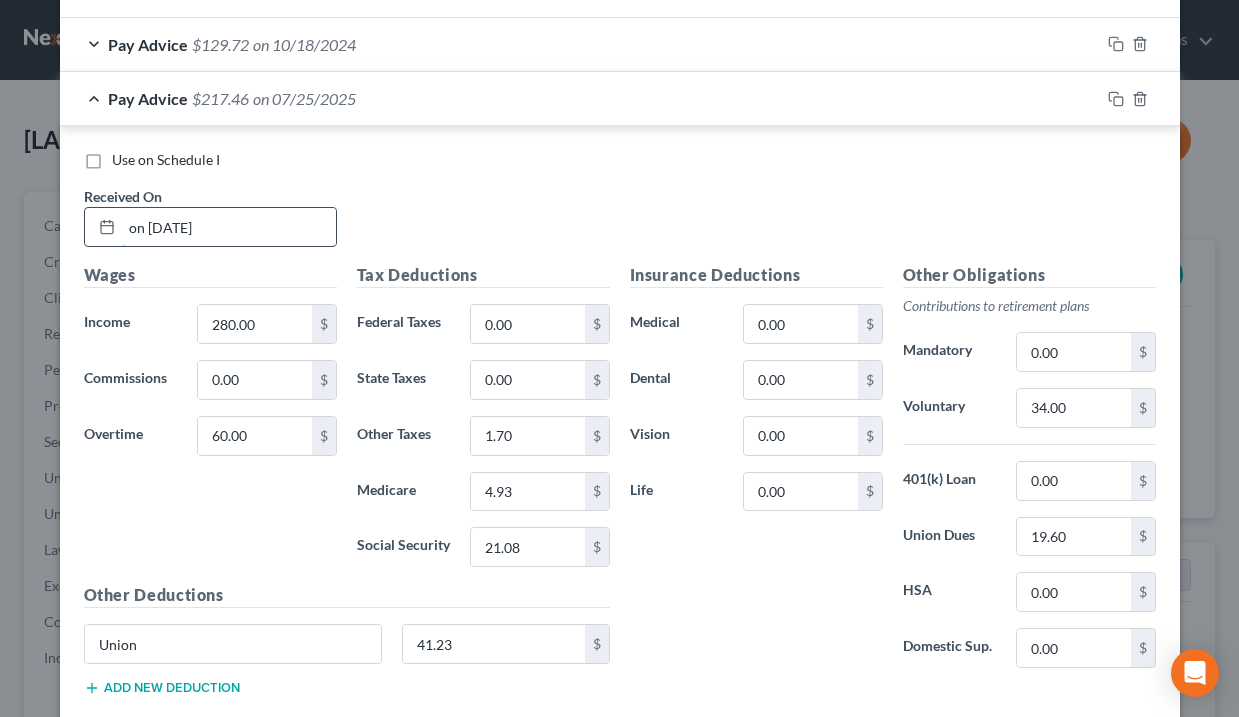 type on "on [DATE]" 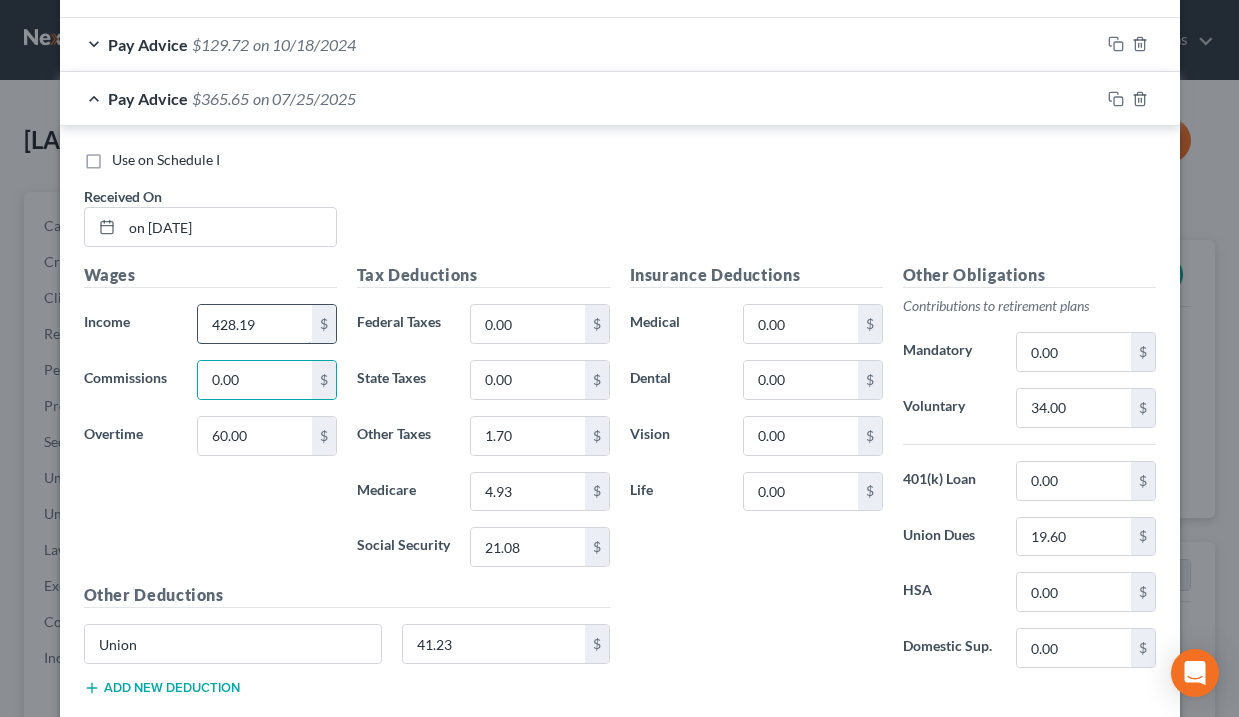 click on "428.19" at bounding box center [254, 324] 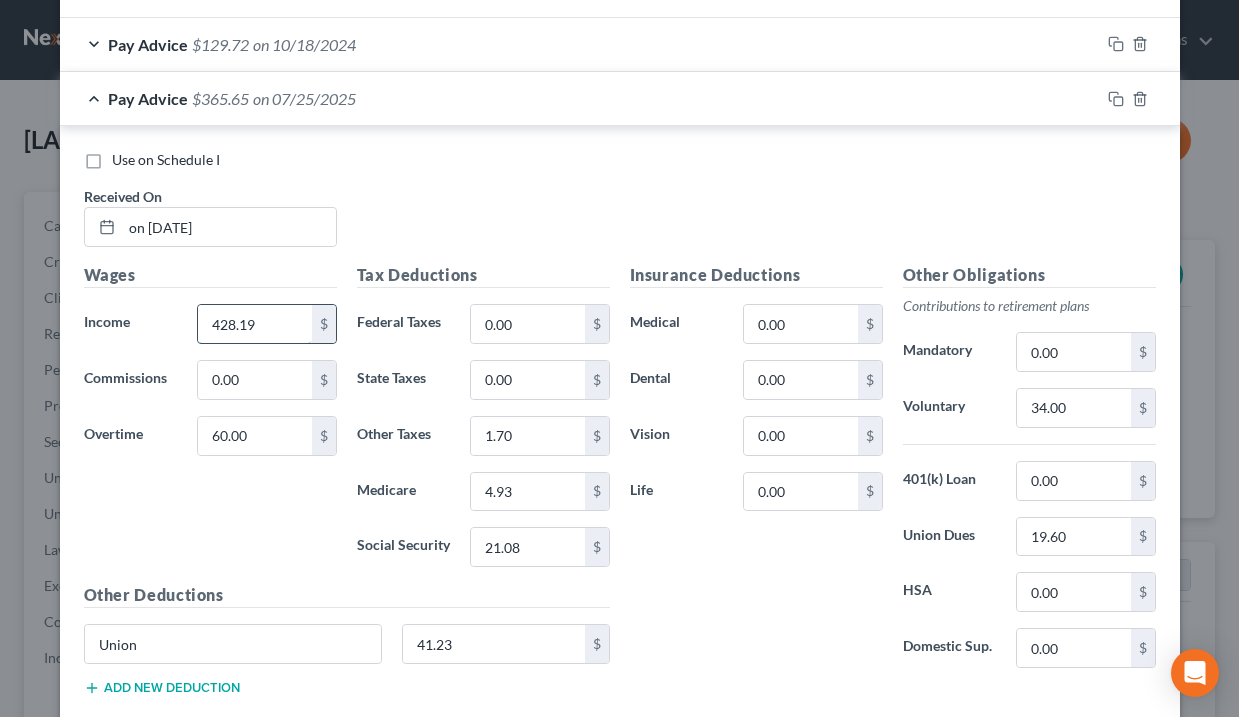 click on "428.19" at bounding box center (254, 324) 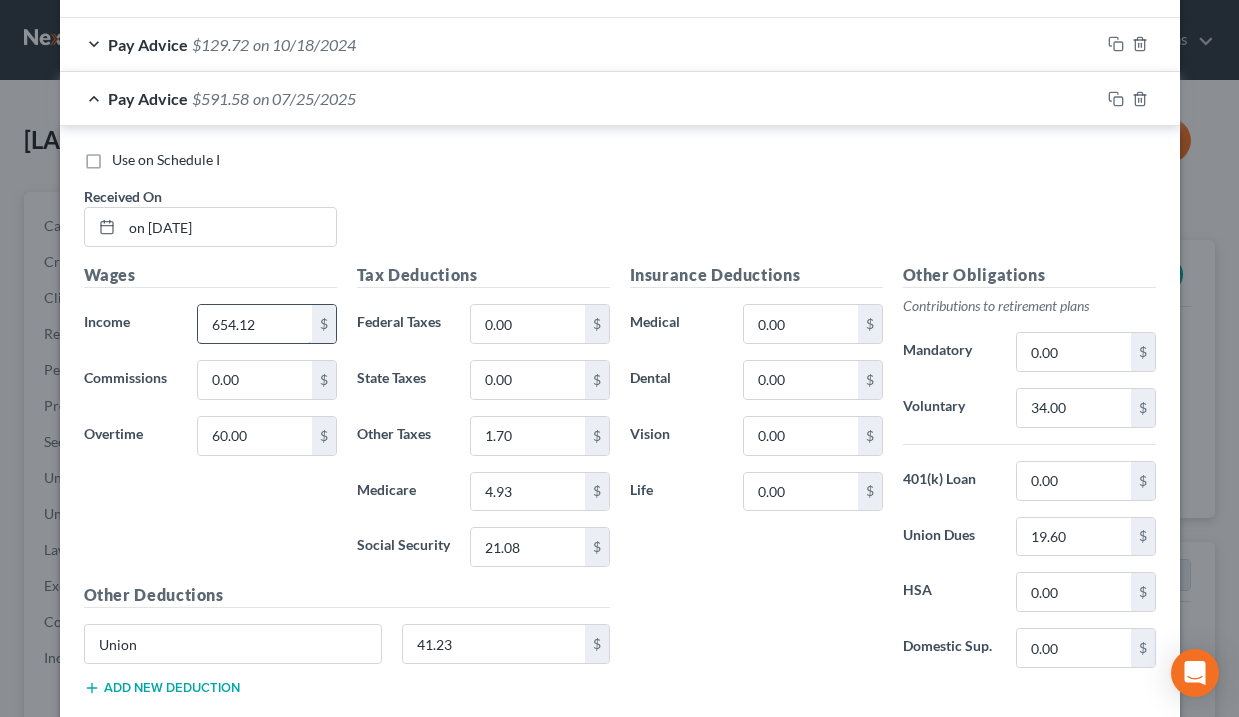 type on "654.12" 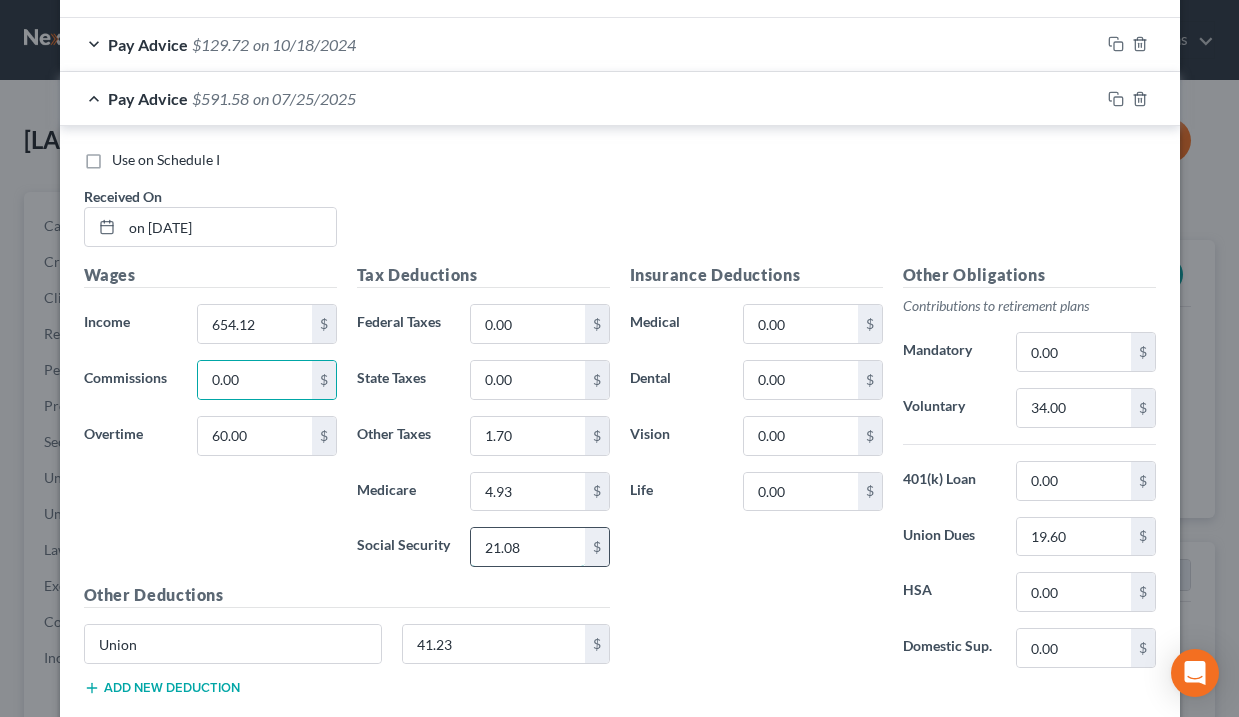click on "21.08" at bounding box center [527, 547] 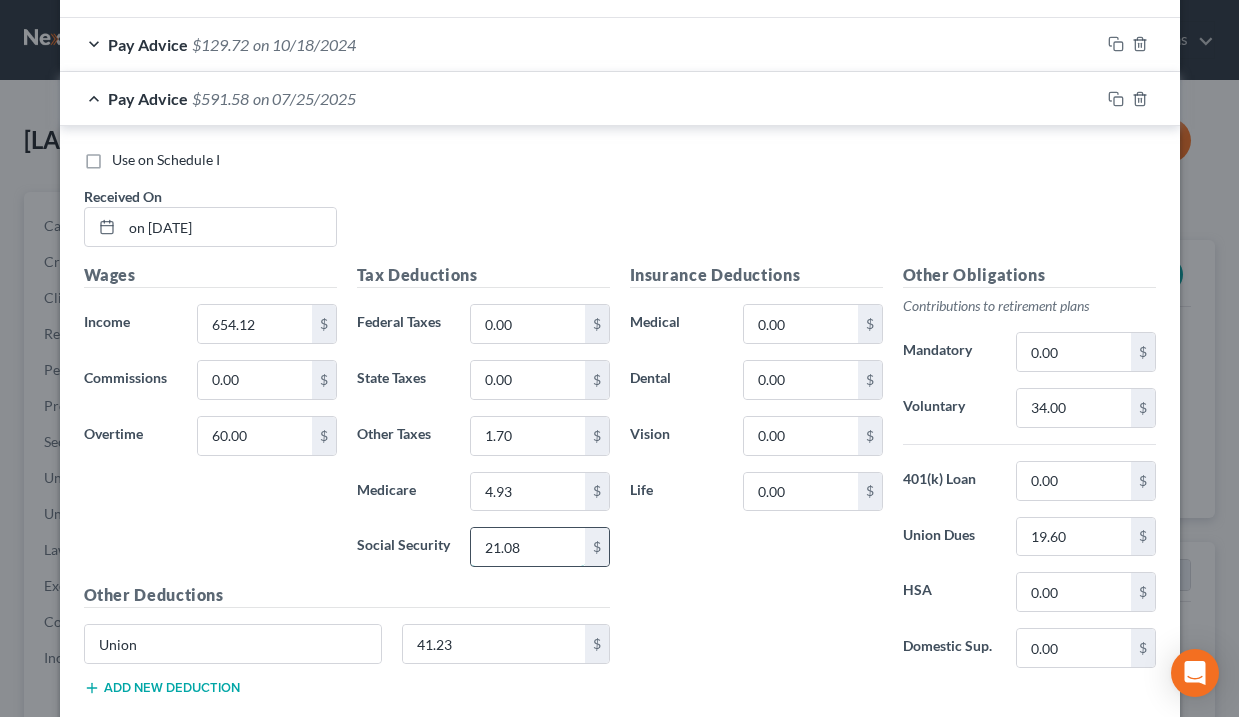 click on "21.08" at bounding box center (527, 547) 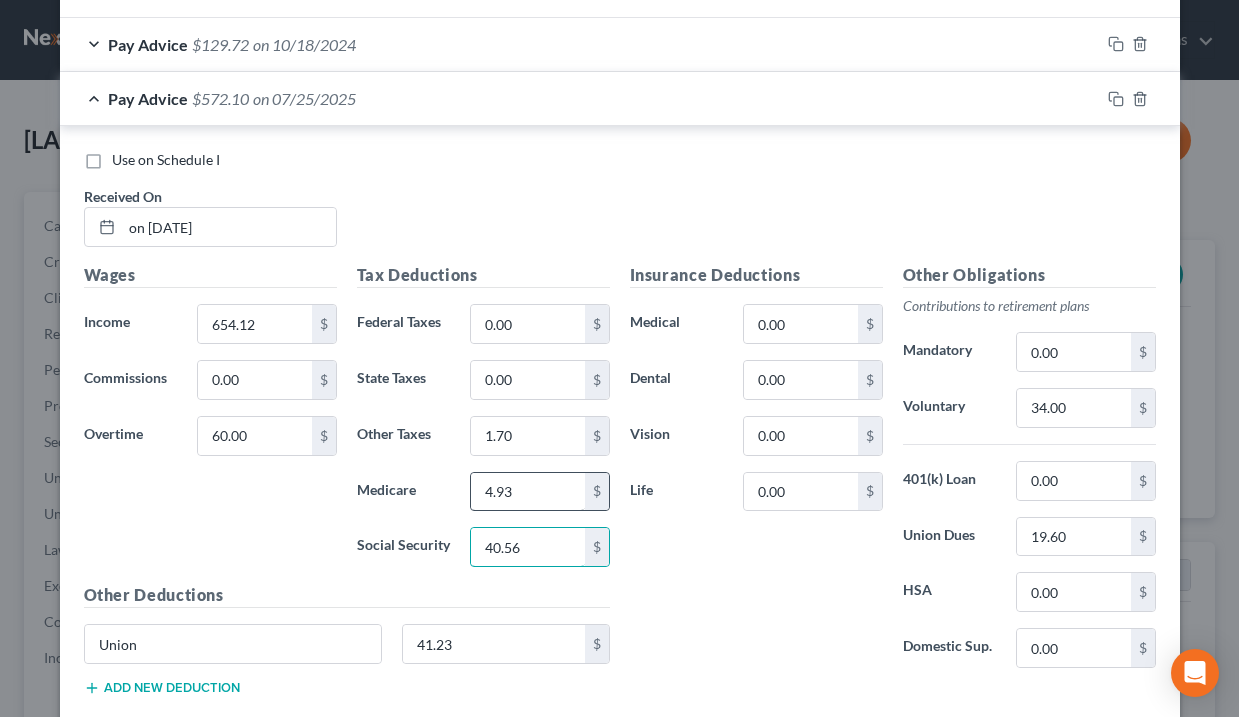 type on "40.56" 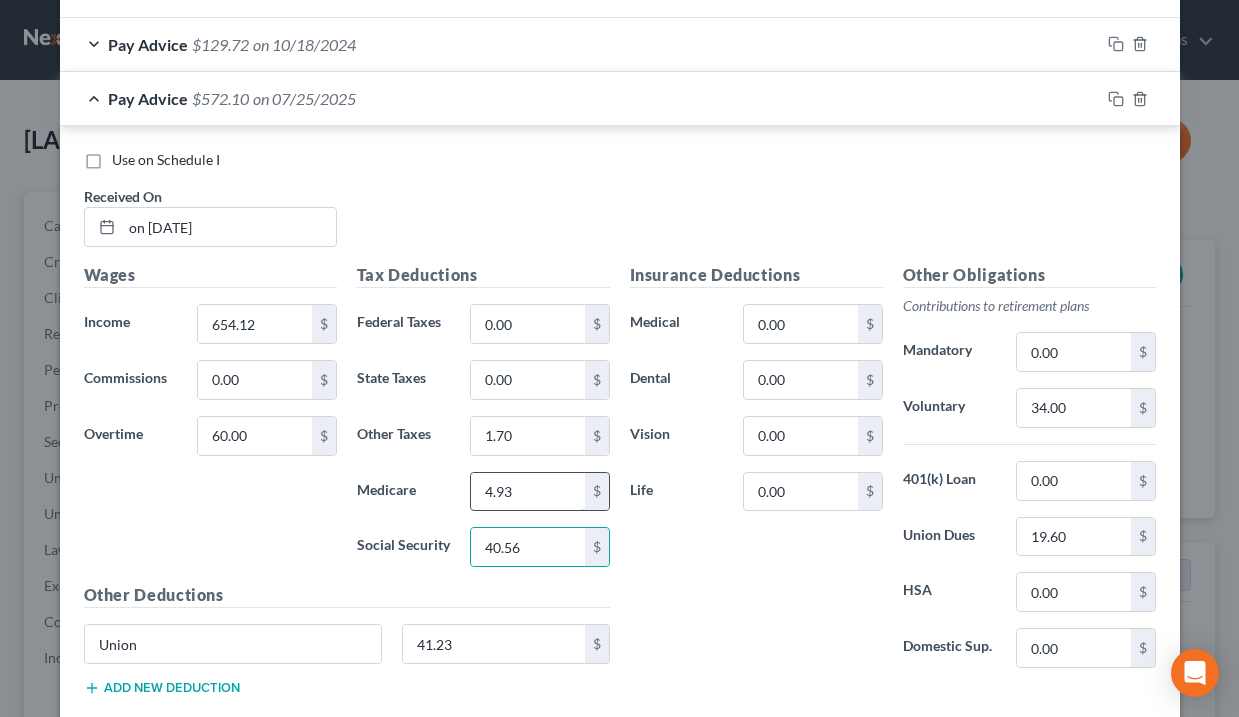 click on "4.93" at bounding box center [527, 492] 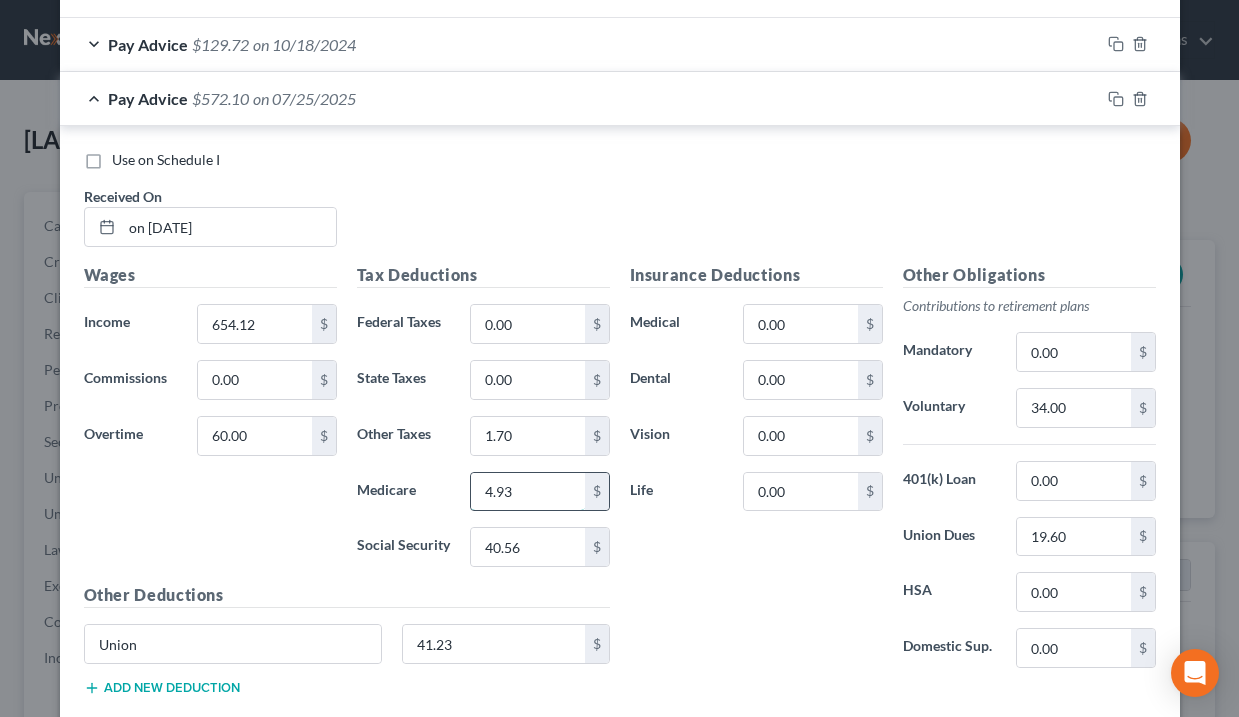 click on "4.93" at bounding box center (527, 492) 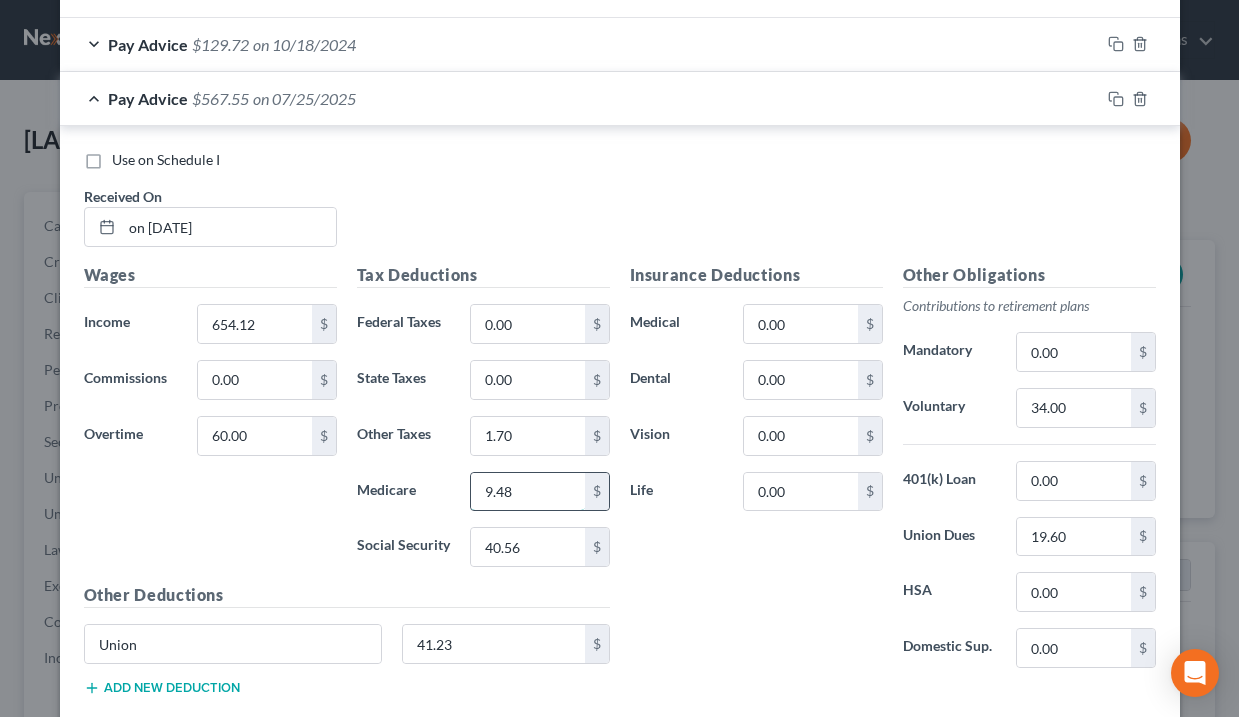 type on "9.48" 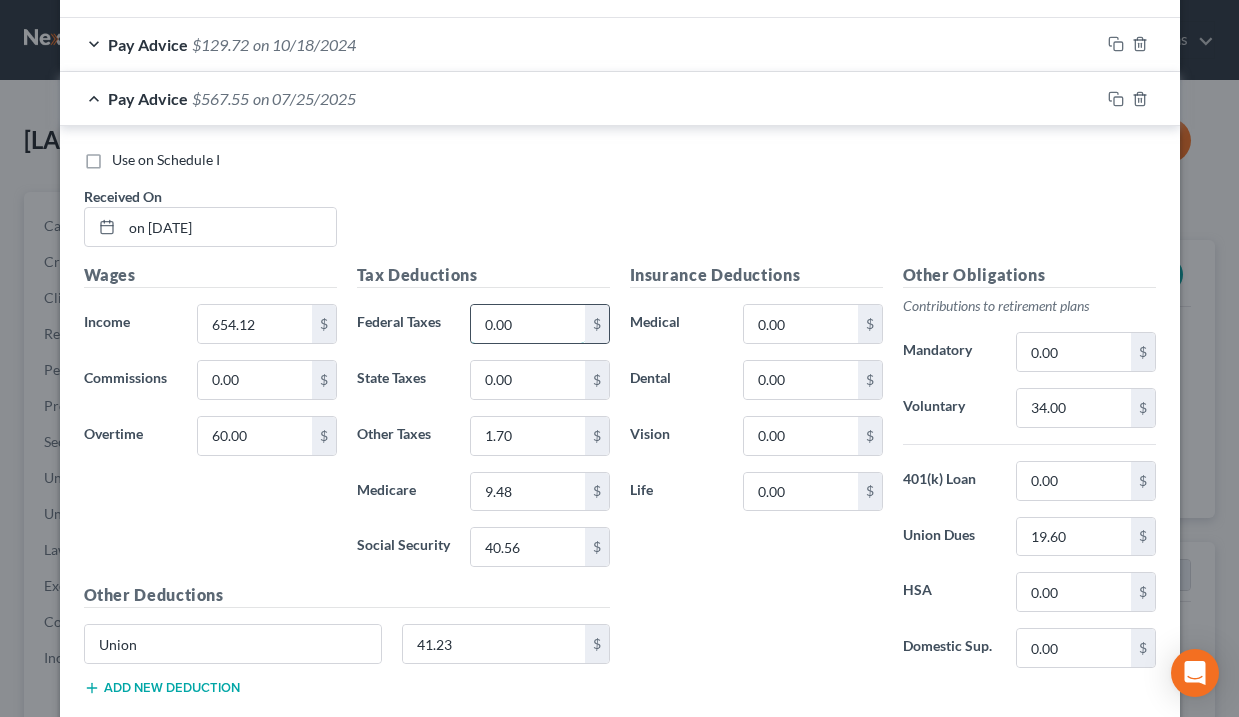 click on "0.00" at bounding box center (527, 324) 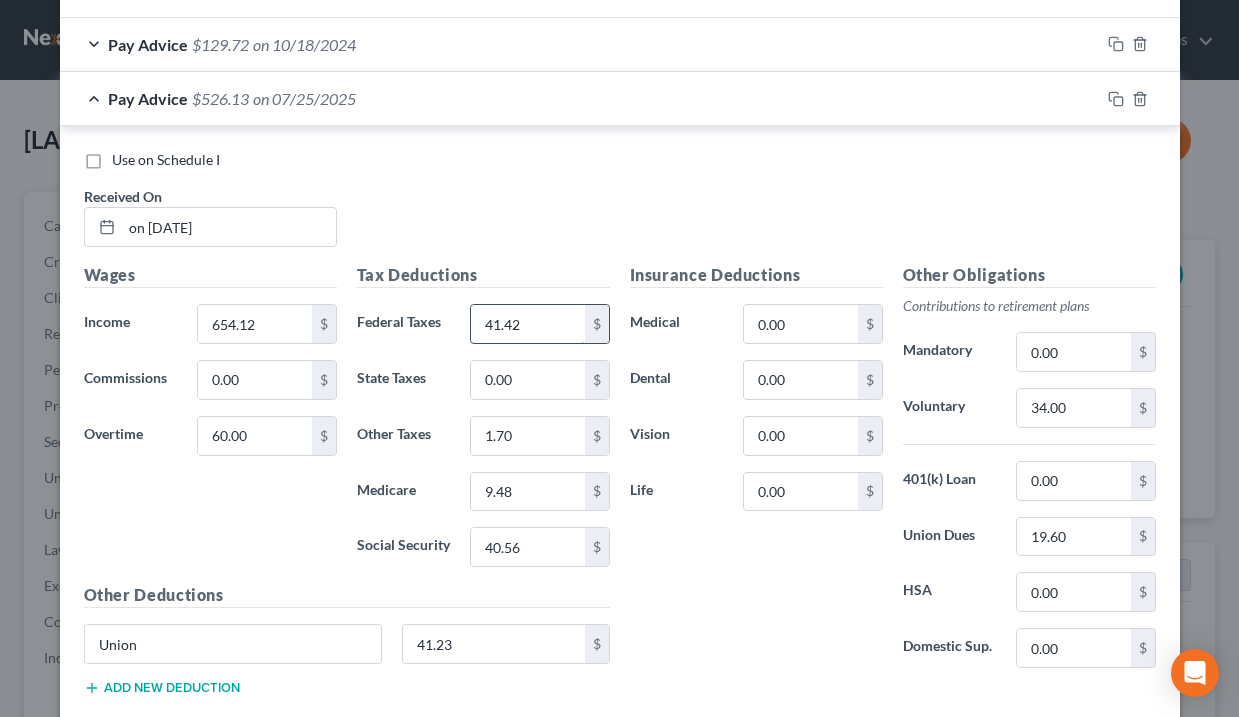 type on "41.42" 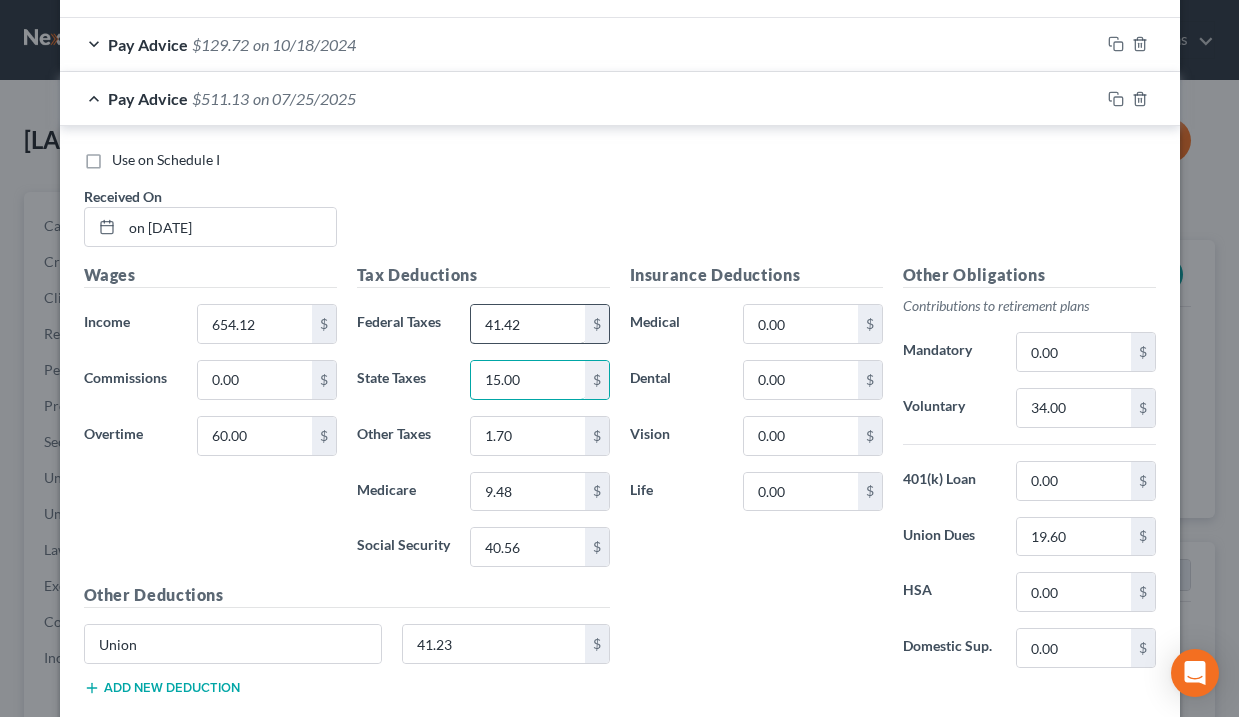 type on "15.00" 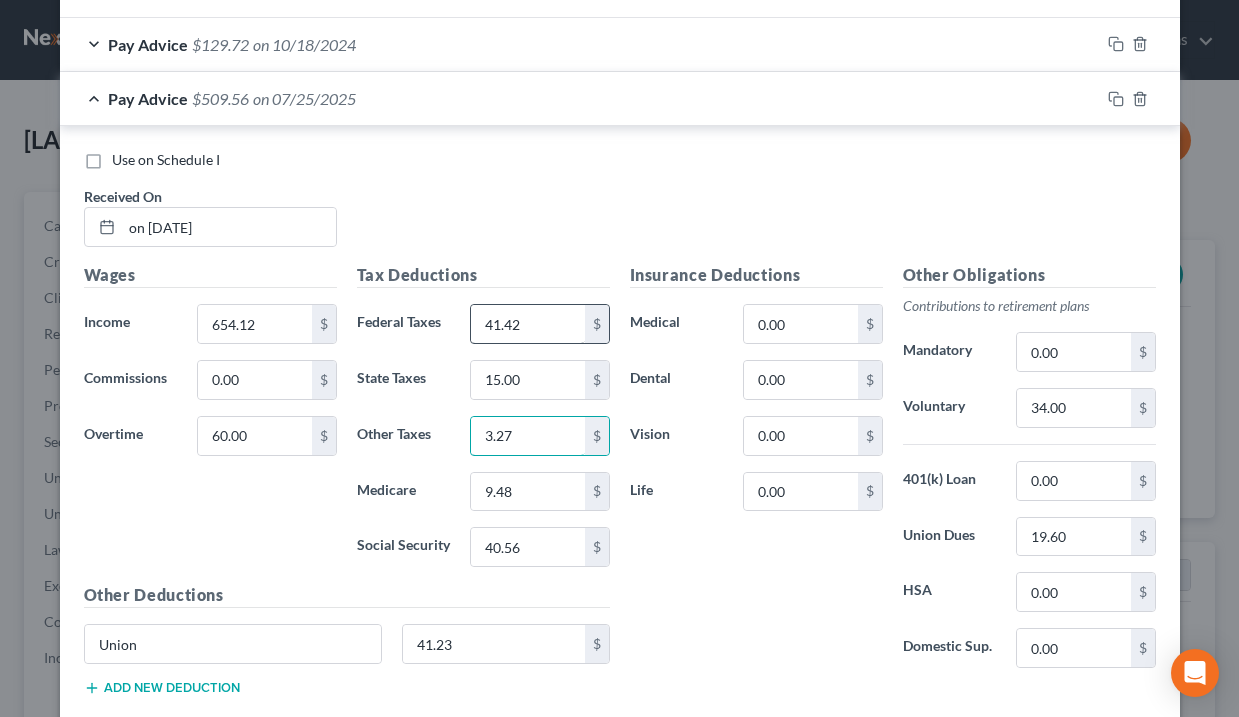 type on "3.27" 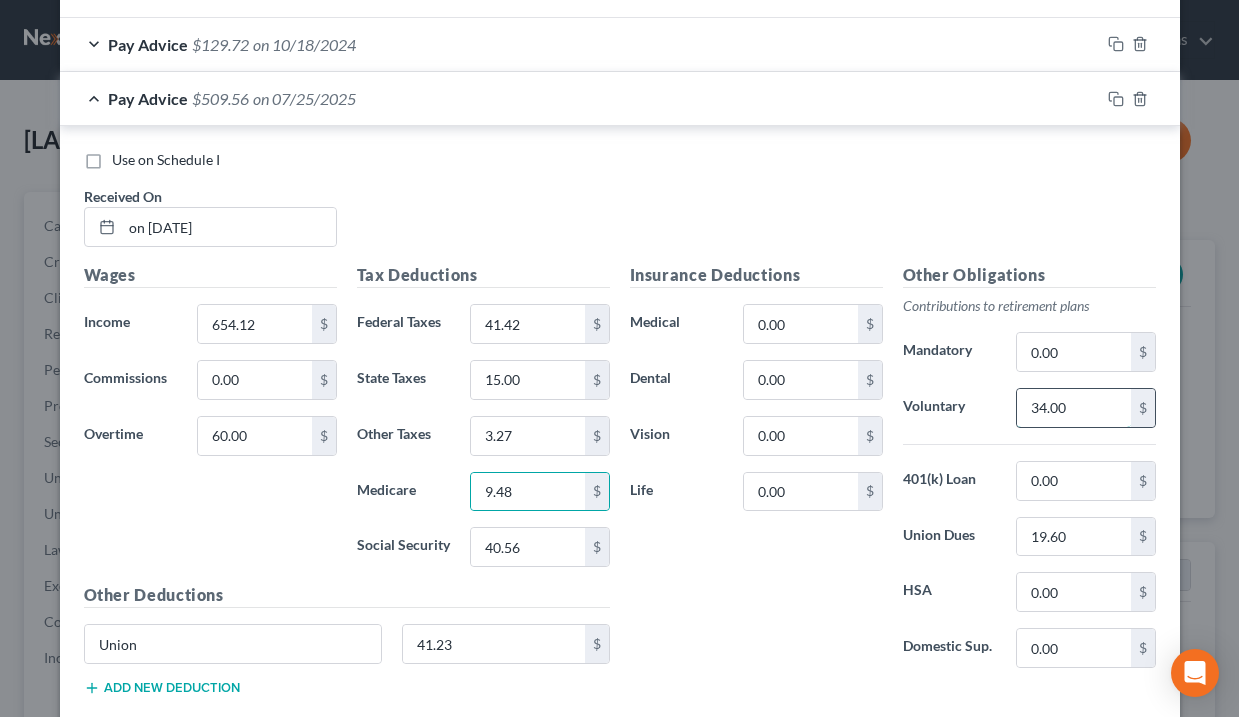 click on "34.00" at bounding box center (1073, 408) 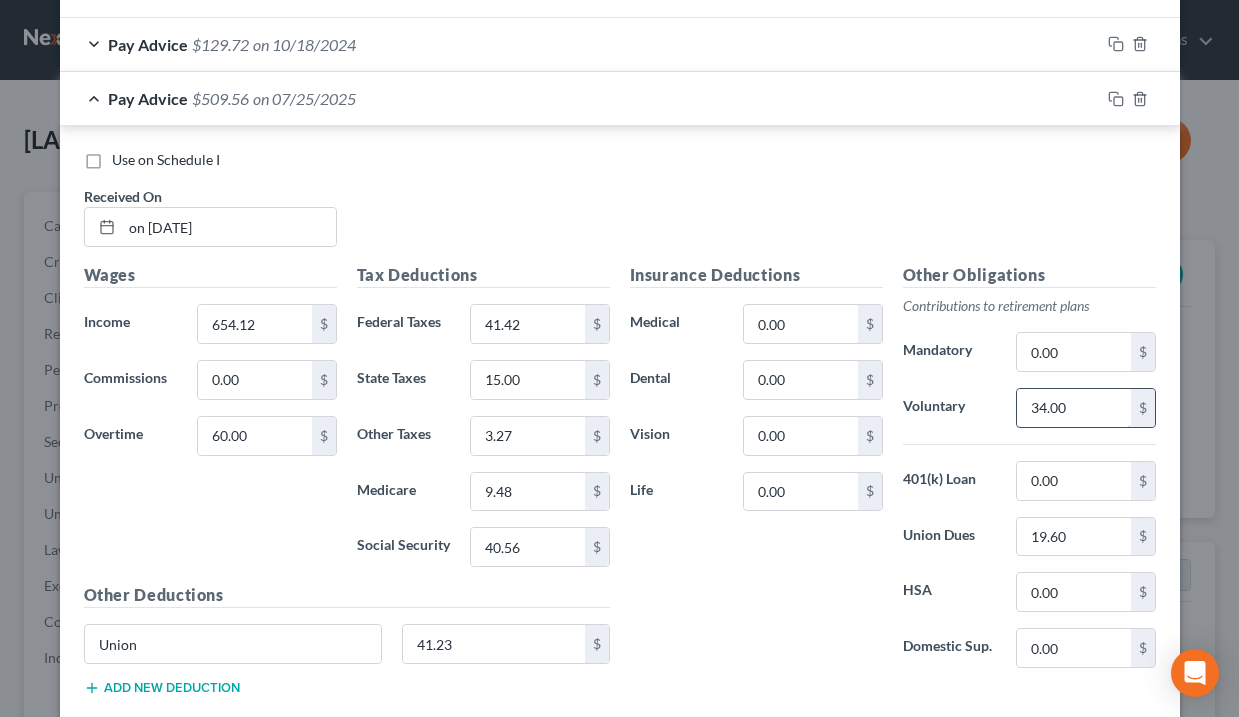 click on "34.00" at bounding box center (1073, 408) 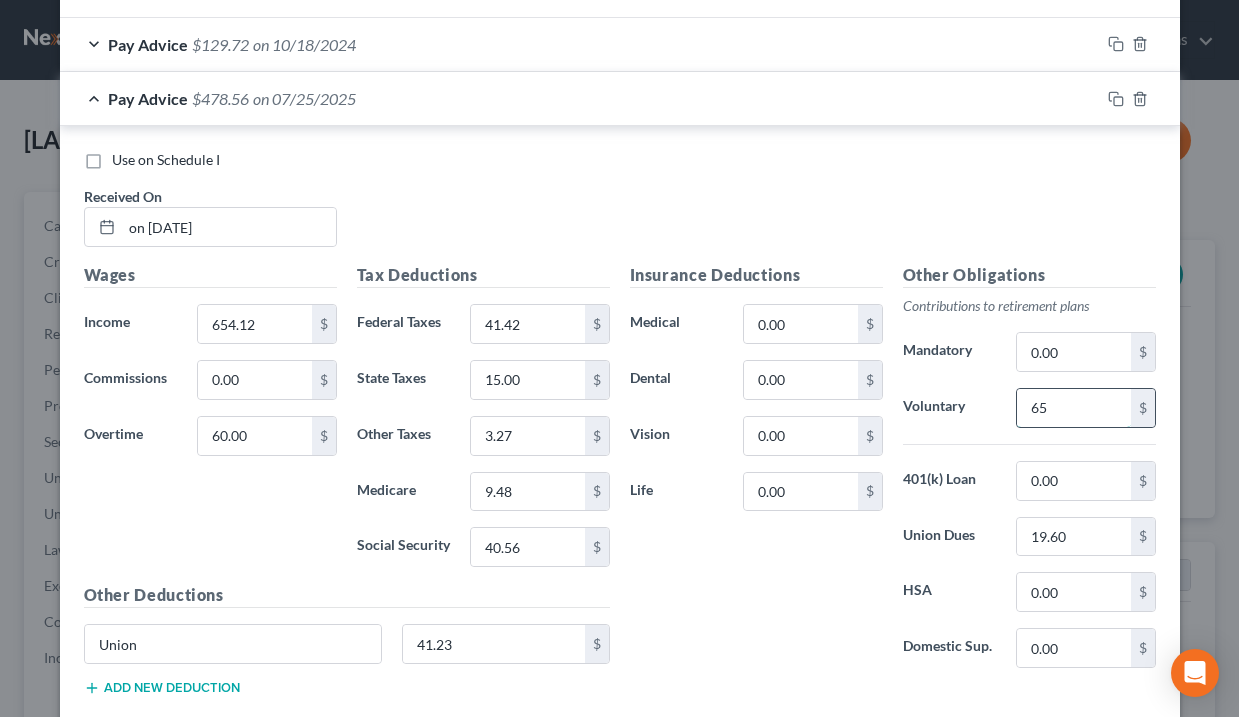 type on "65" 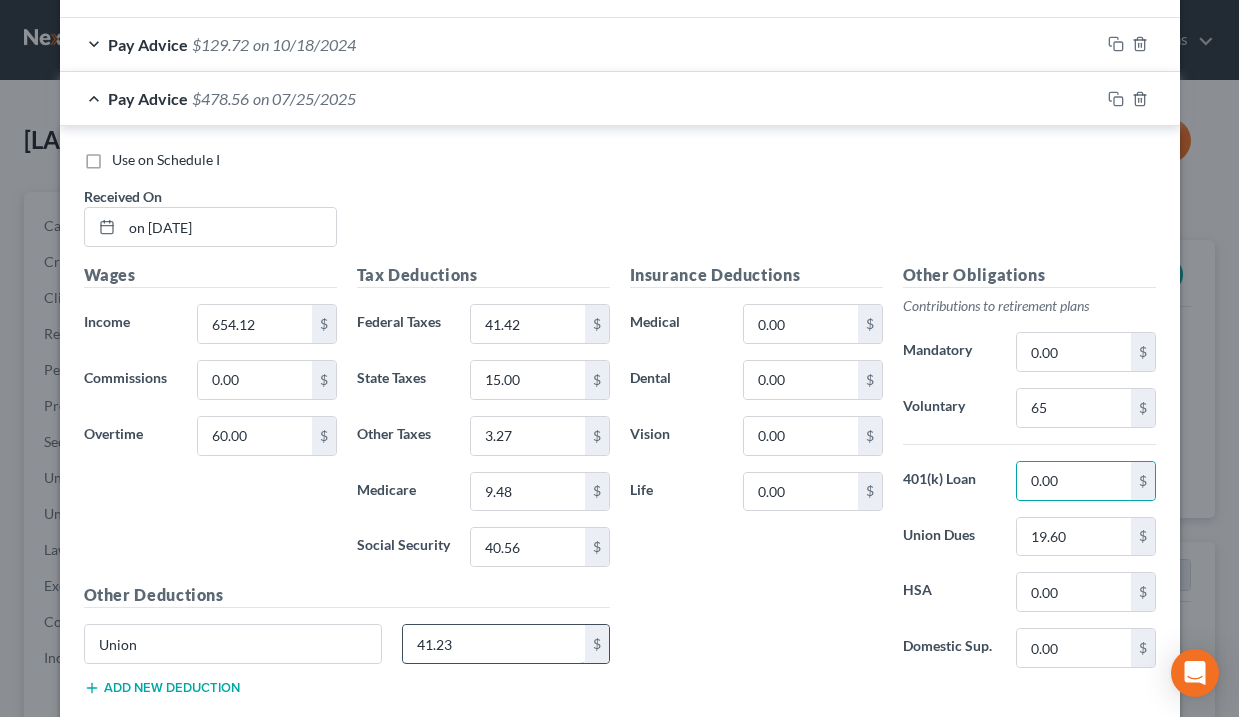 click on "41.23" at bounding box center (494, 644) 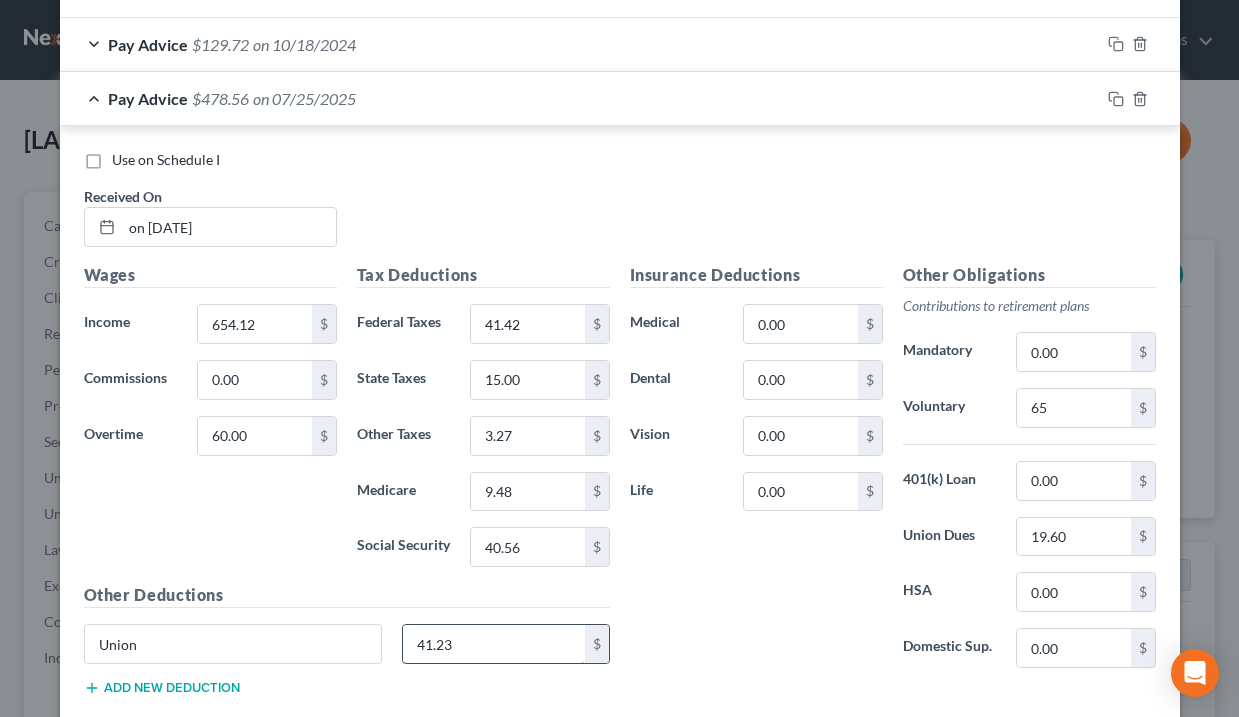 click on "41.23" at bounding box center (494, 644) 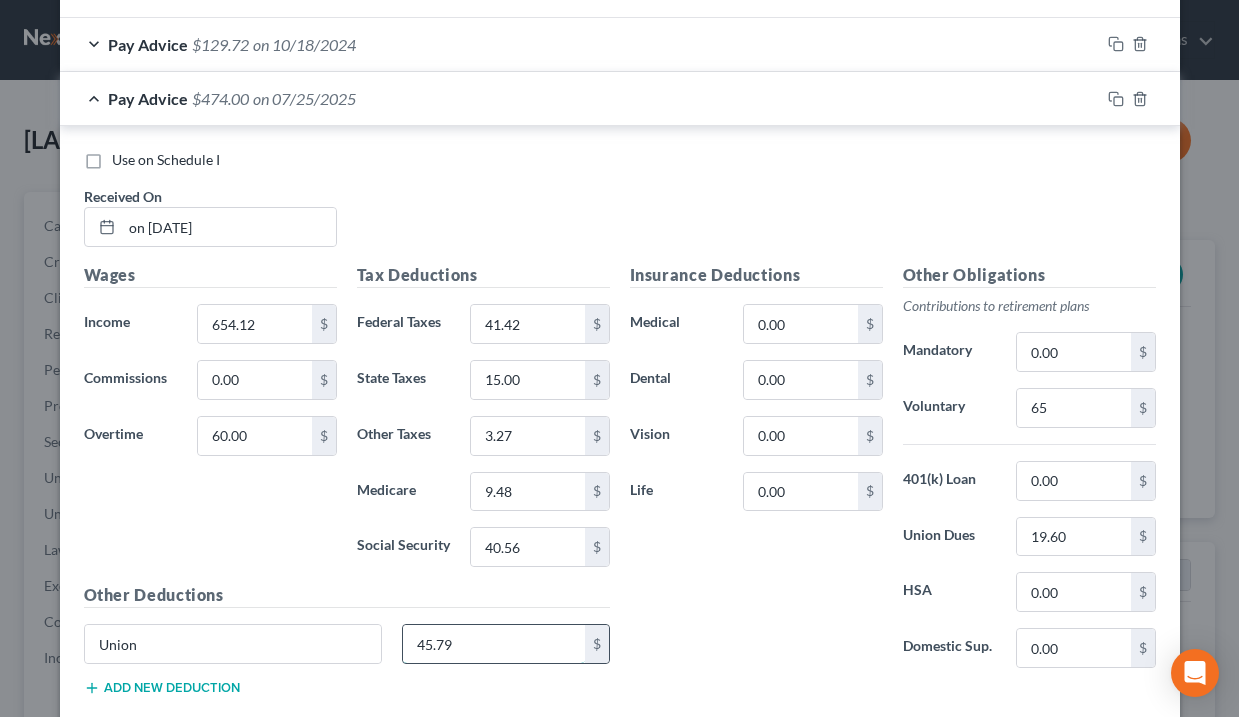 type on "45.79" 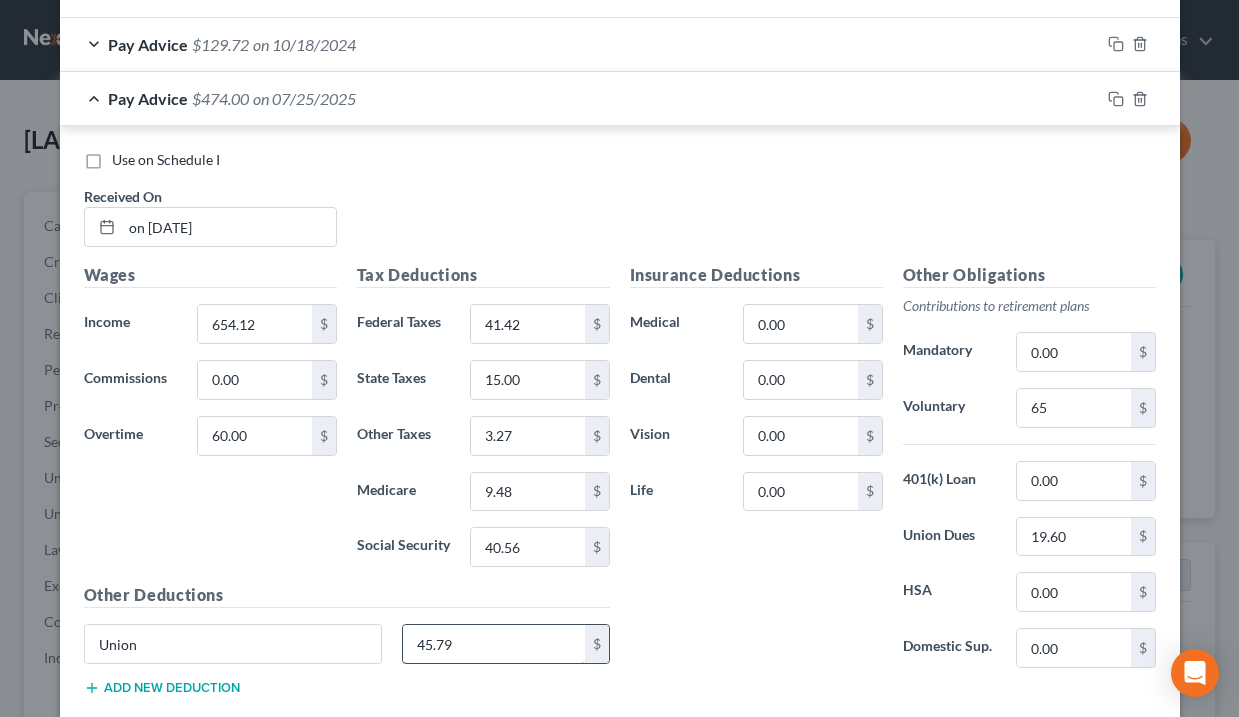 type 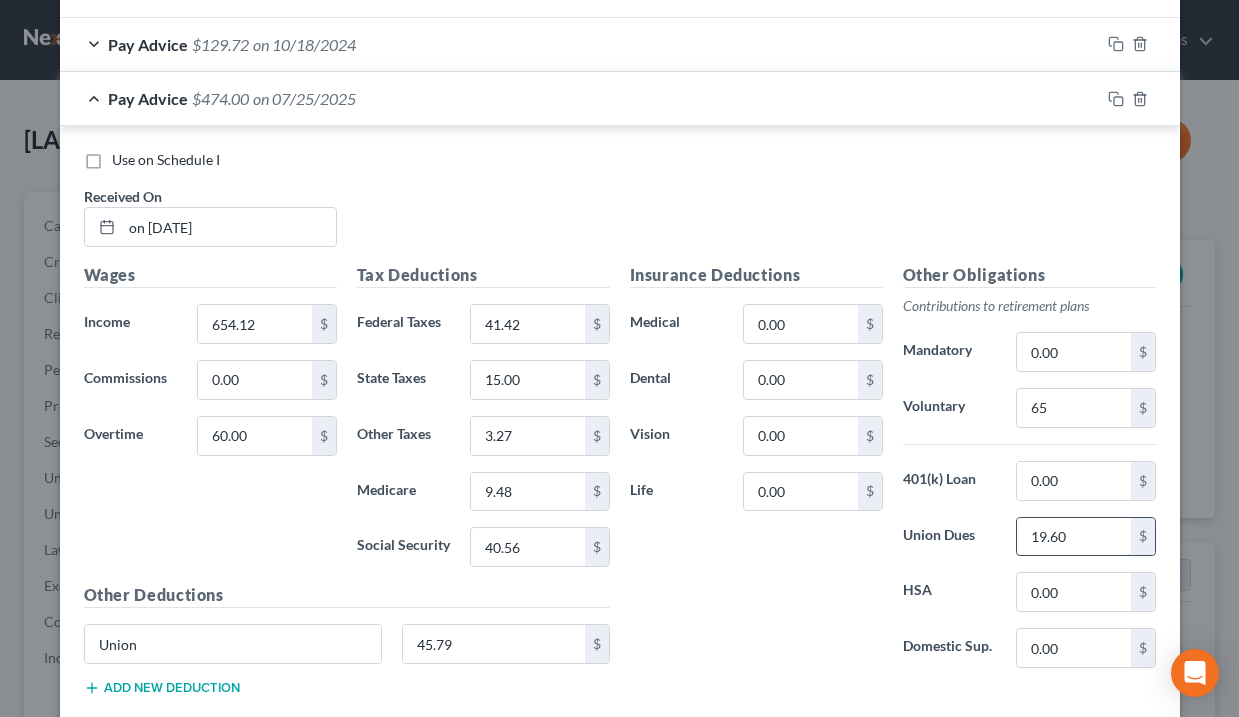click on "19.60" at bounding box center (1073, 537) 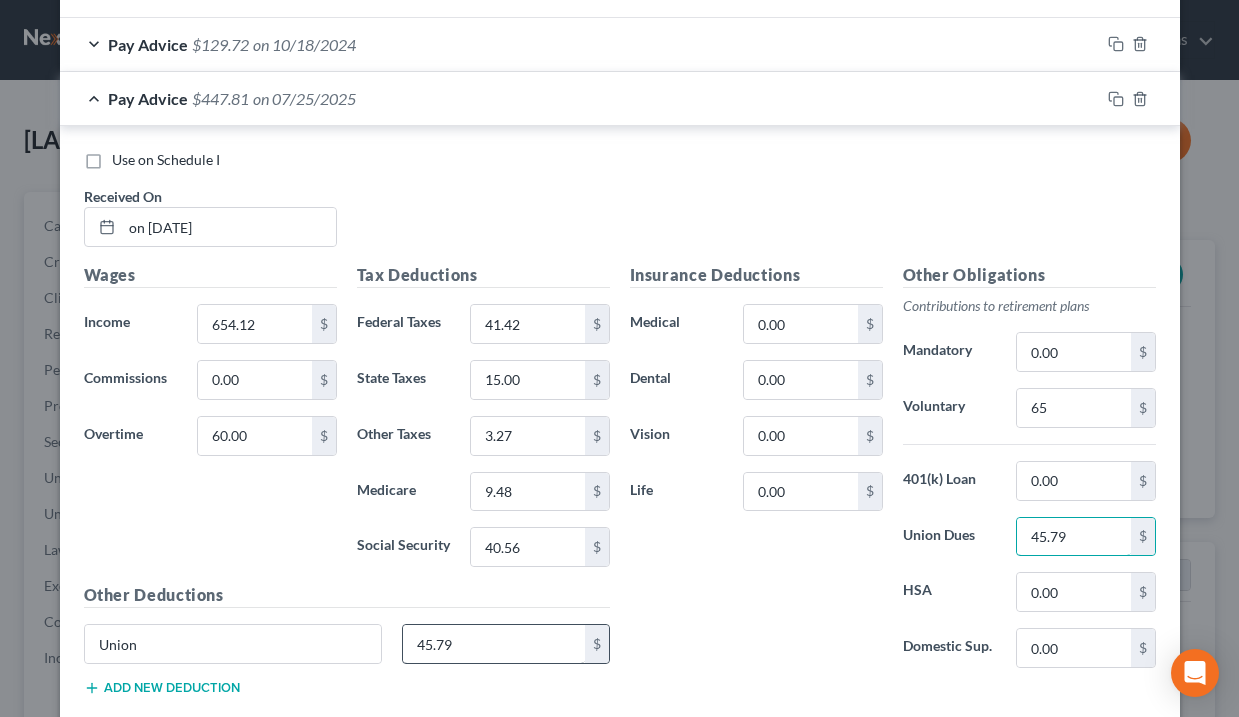type on "45.79" 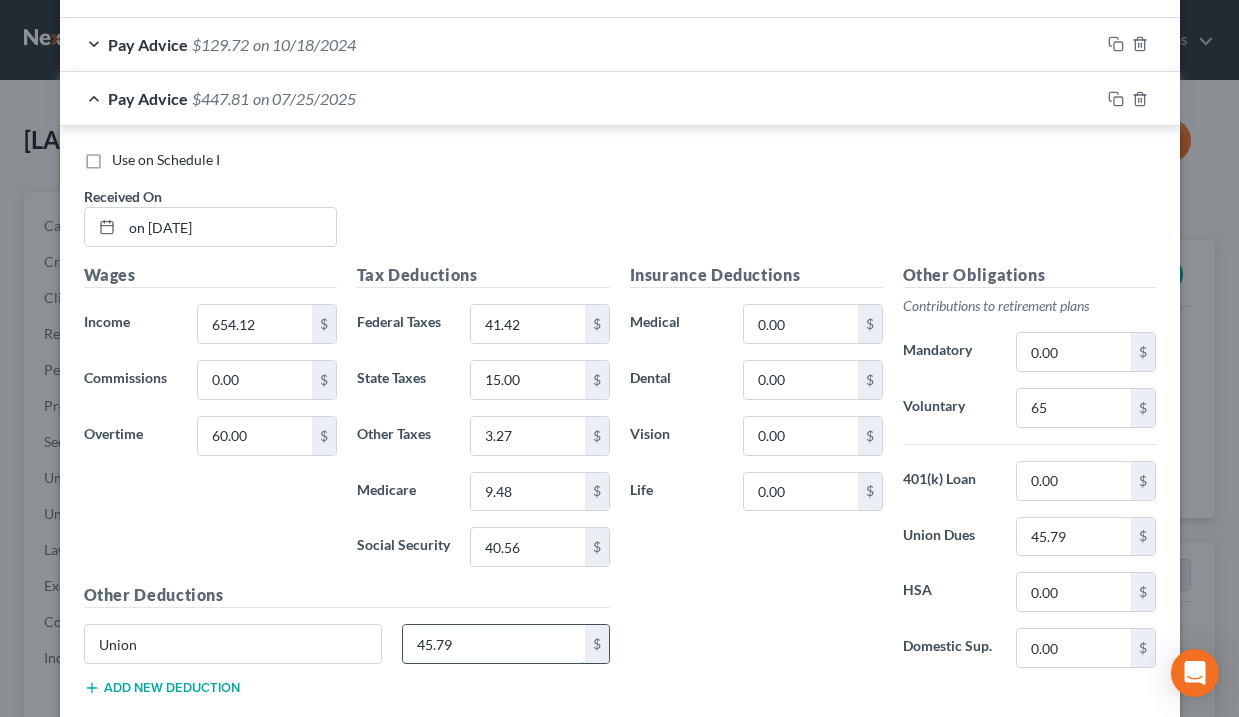 click on "45.79" at bounding box center [494, 644] 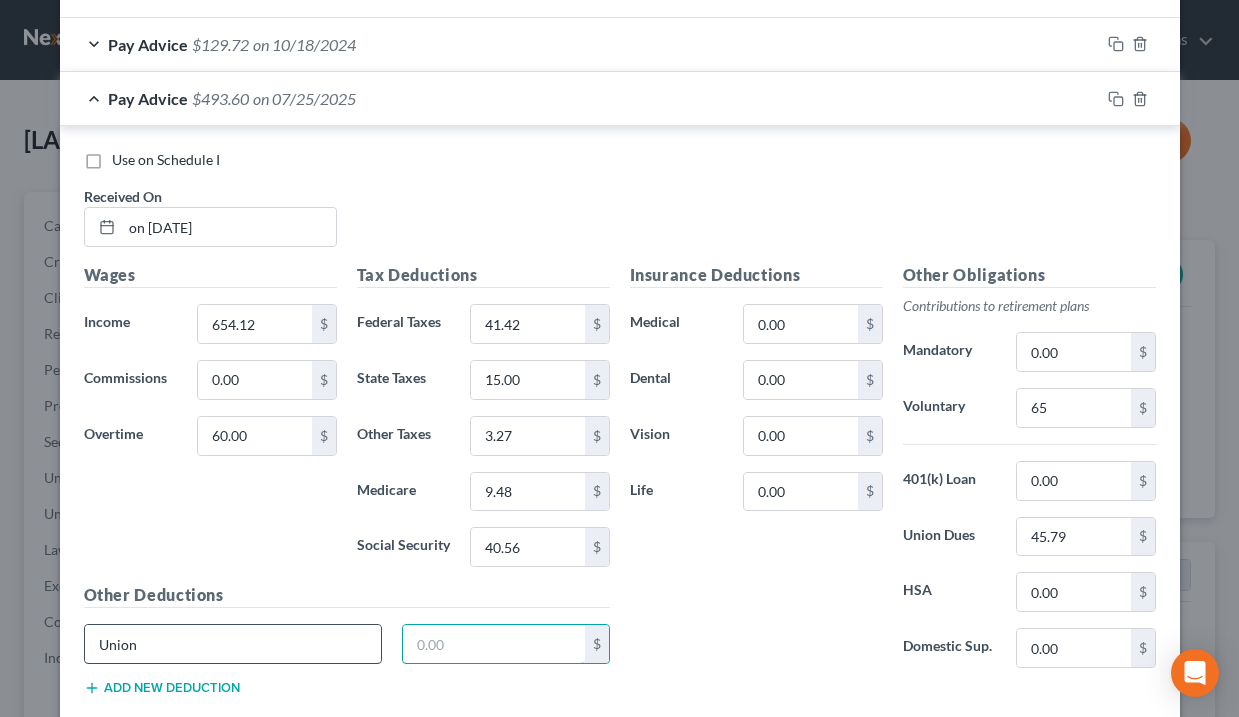 type 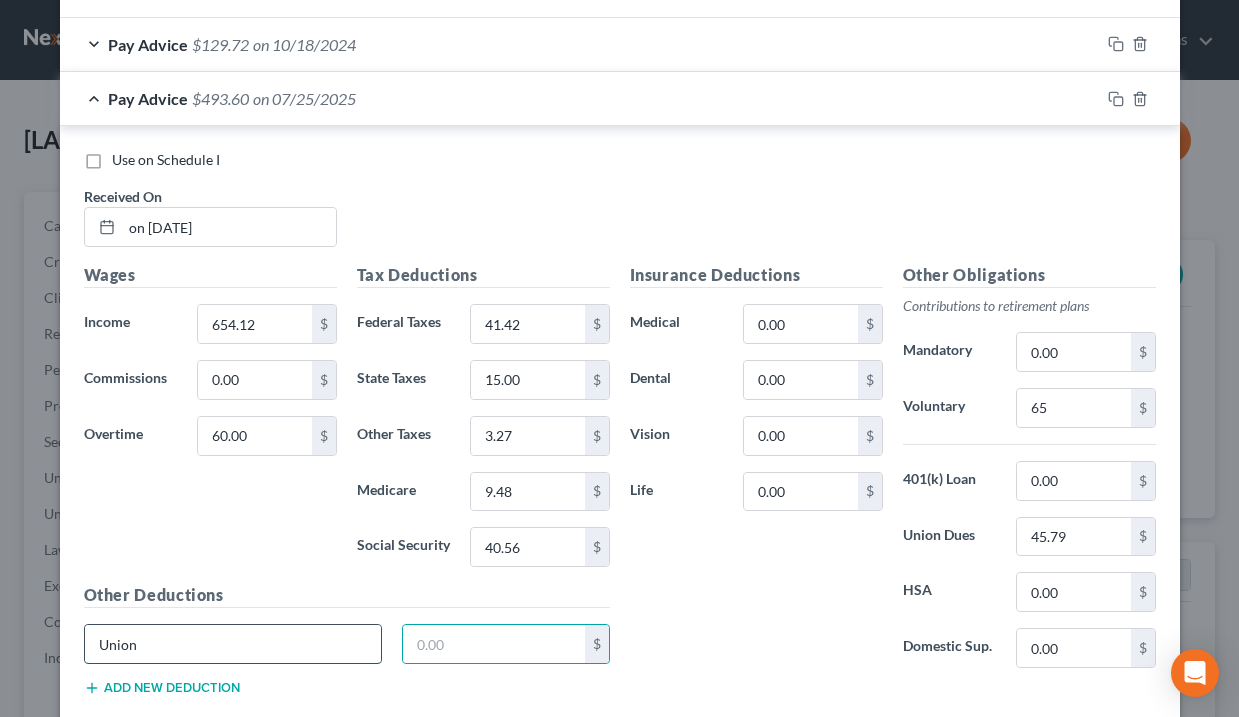 click on "Union" at bounding box center (233, 644) 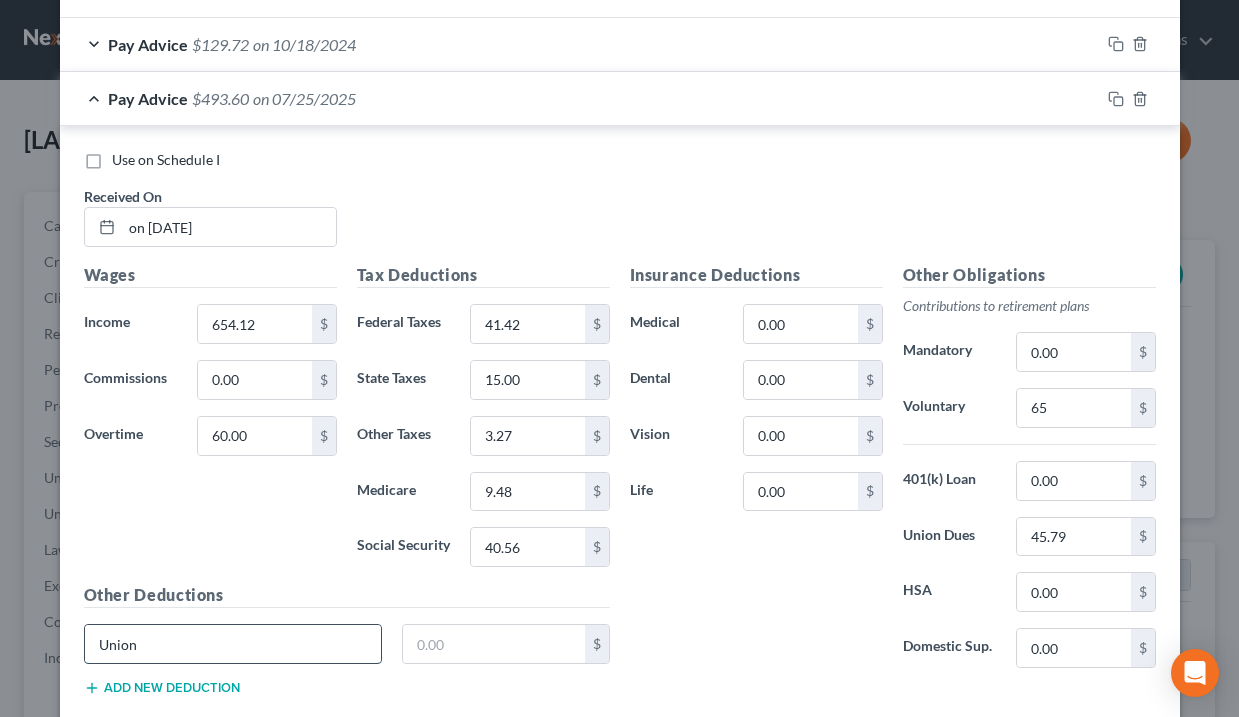 click on "Union" at bounding box center (233, 644) 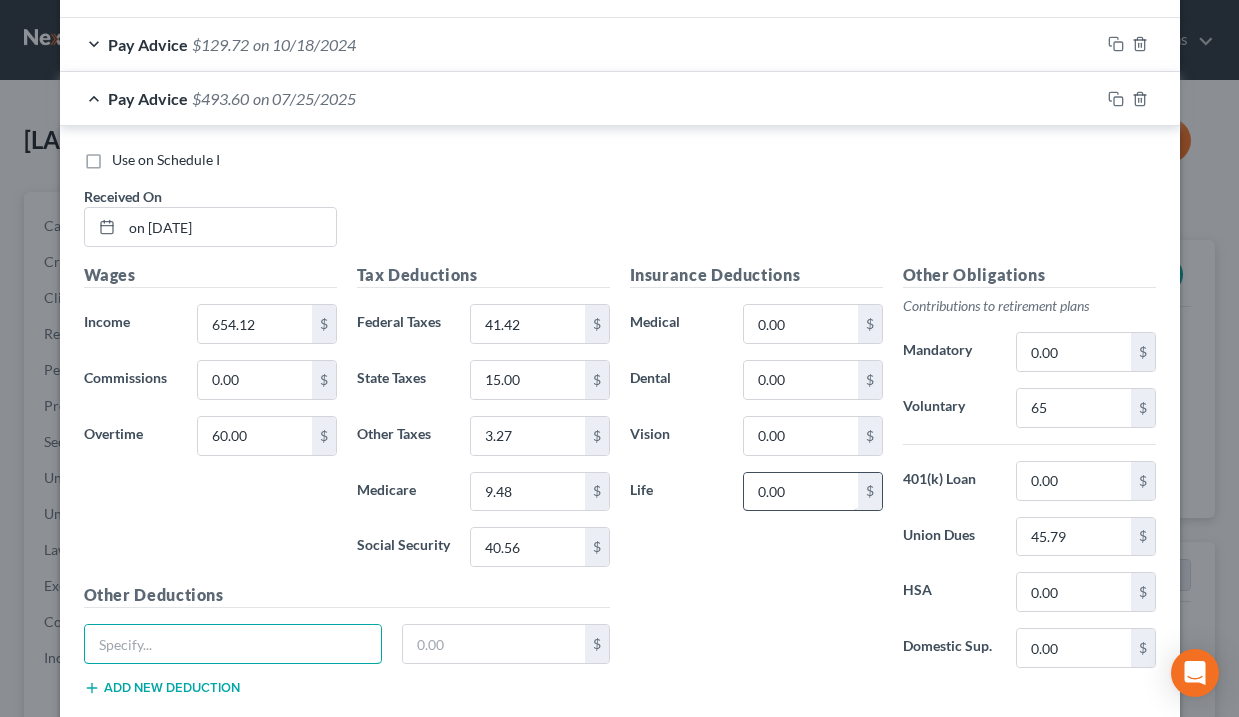type 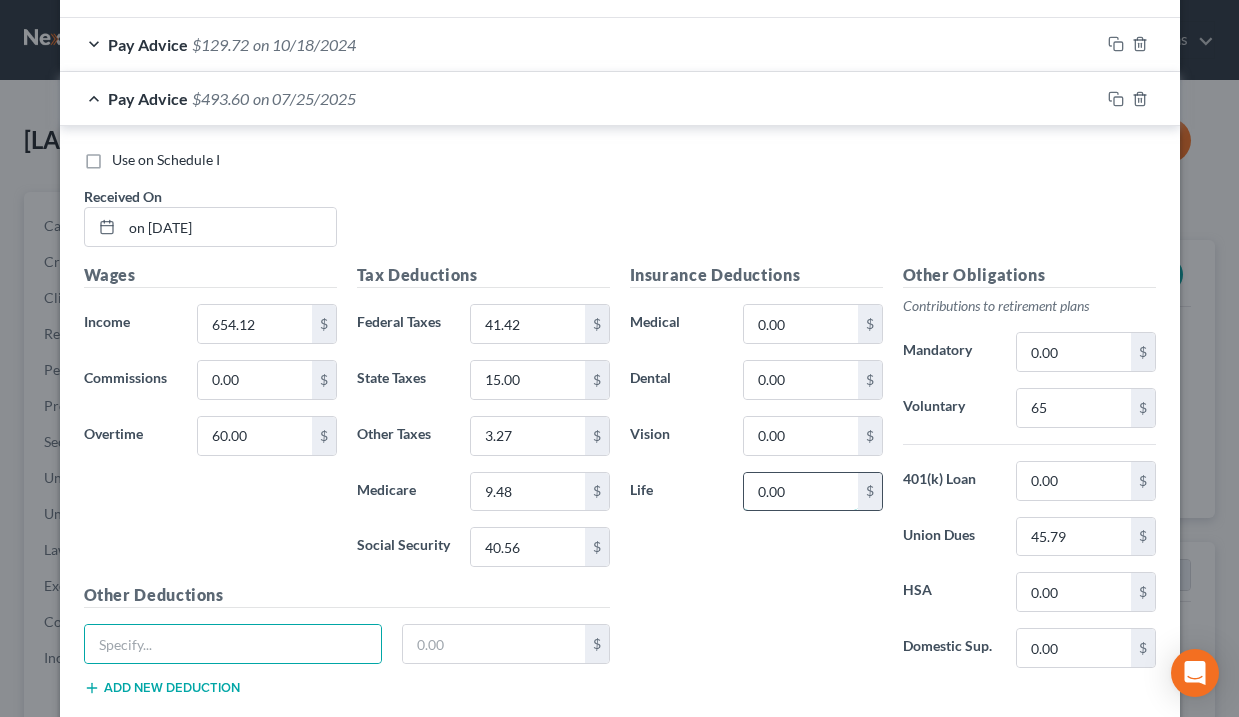 click on "0.00" at bounding box center [800, 492] 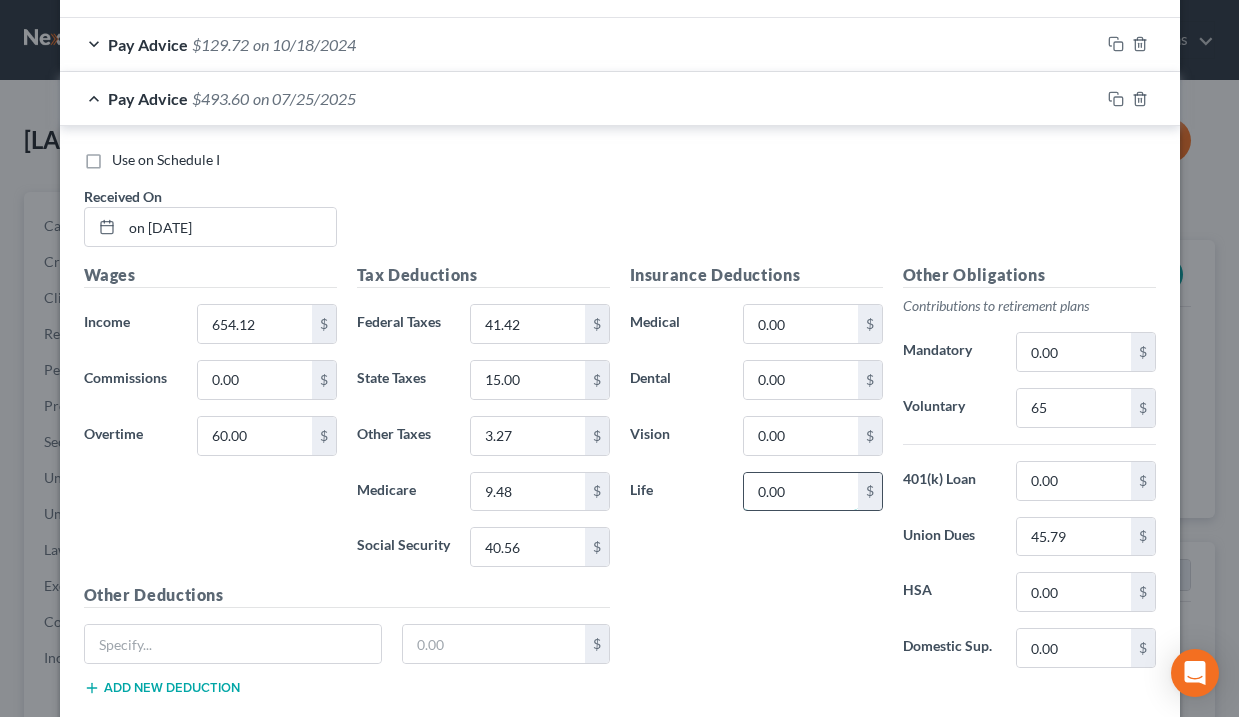 click on "0.00" at bounding box center (800, 492) 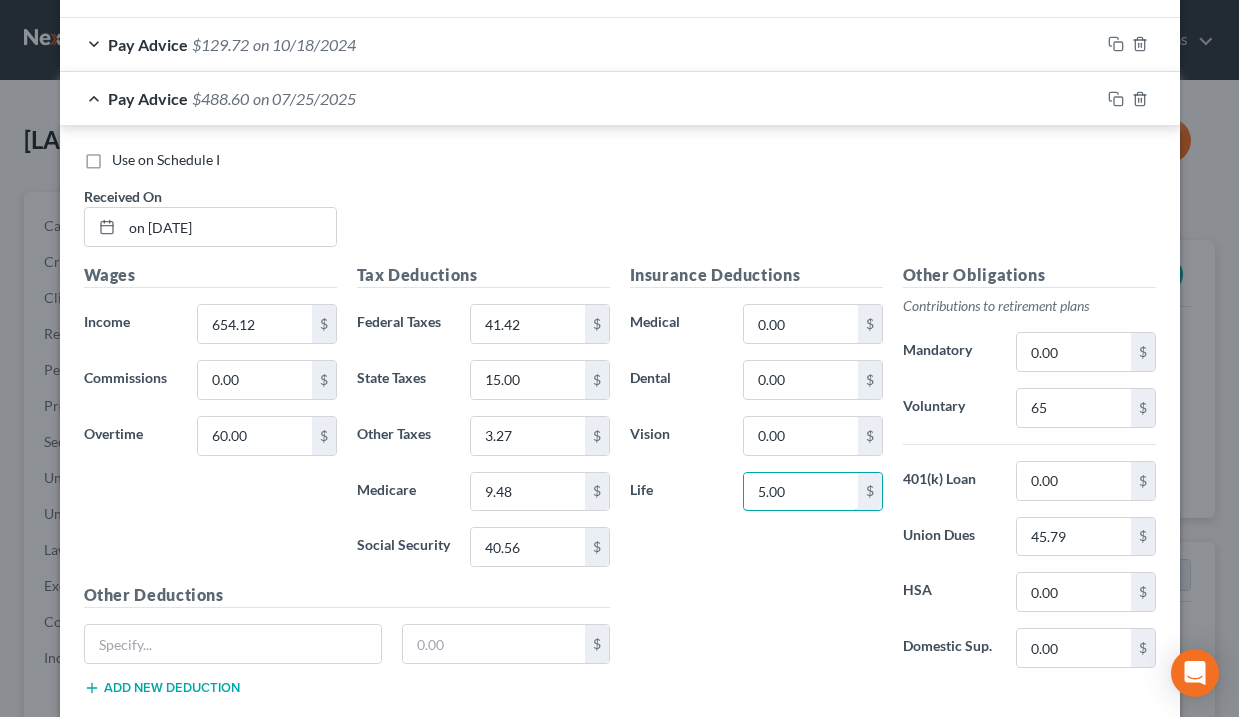 type on "5.00" 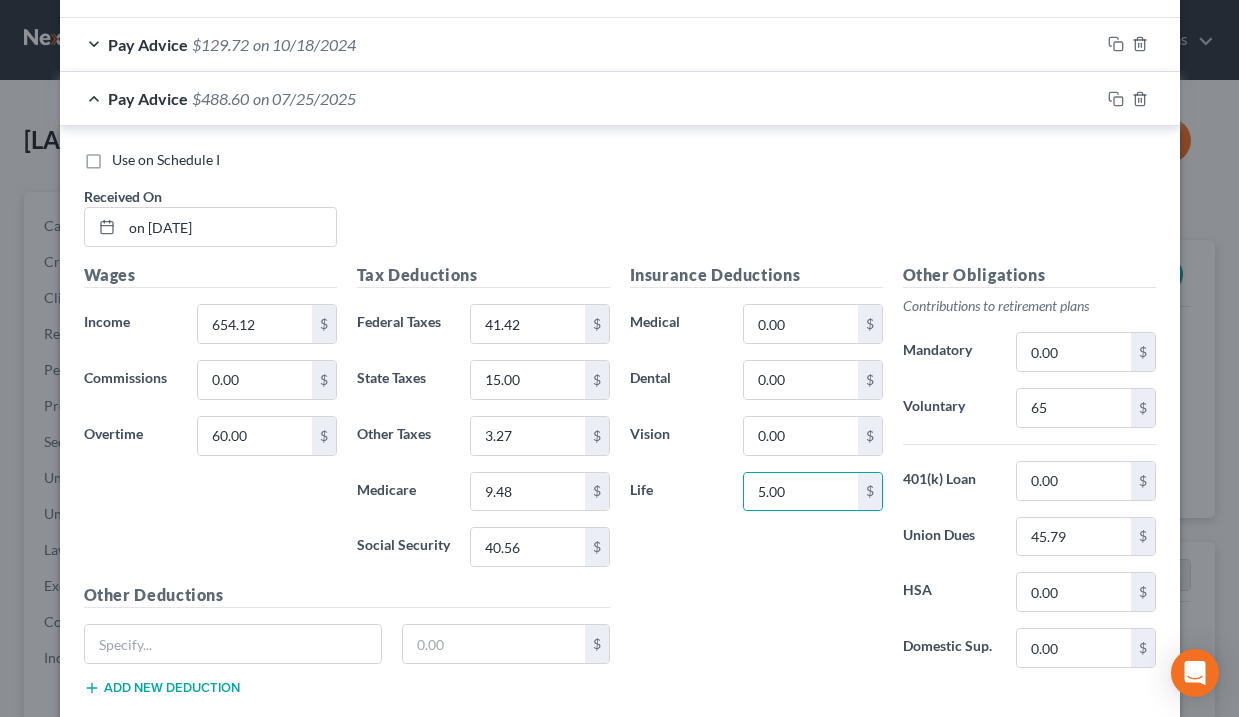 click on "Insurance Deductions Medical 0.00 $ Dental 0.00 $ Vision 0.00 $ Life 5.00 $" at bounding box center (756, 473) 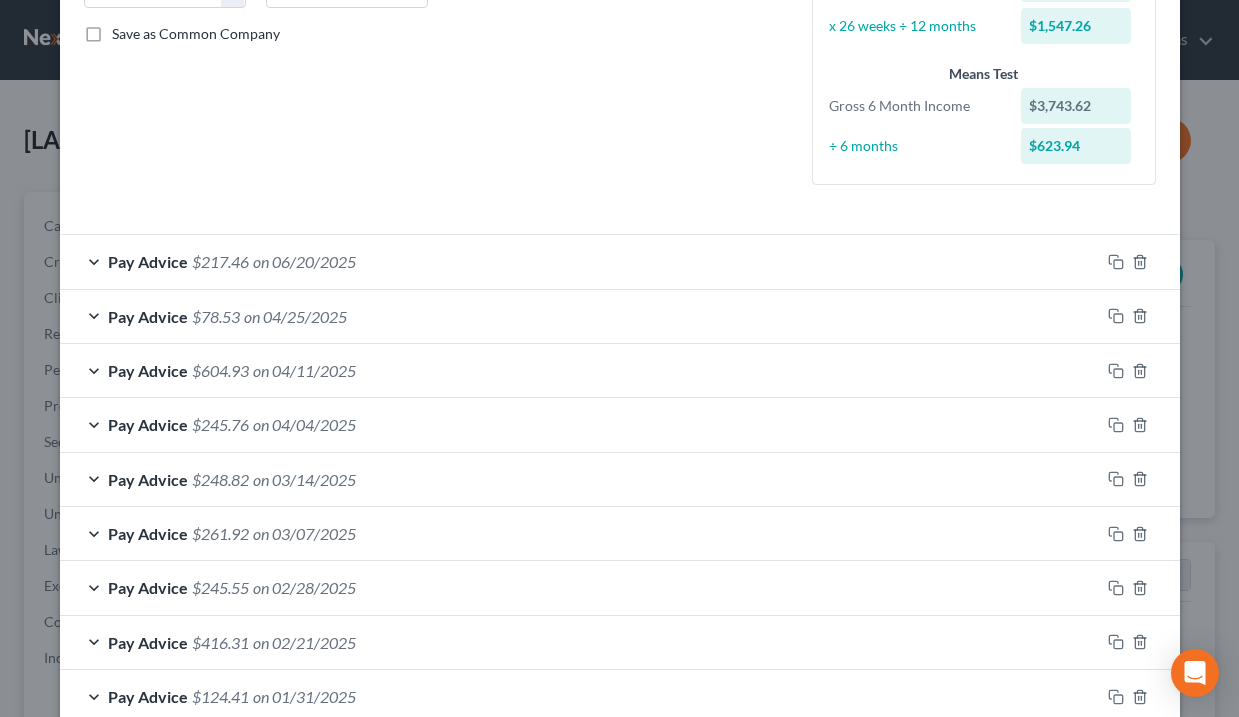 scroll, scrollTop: 419, scrollLeft: 0, axis: vertical 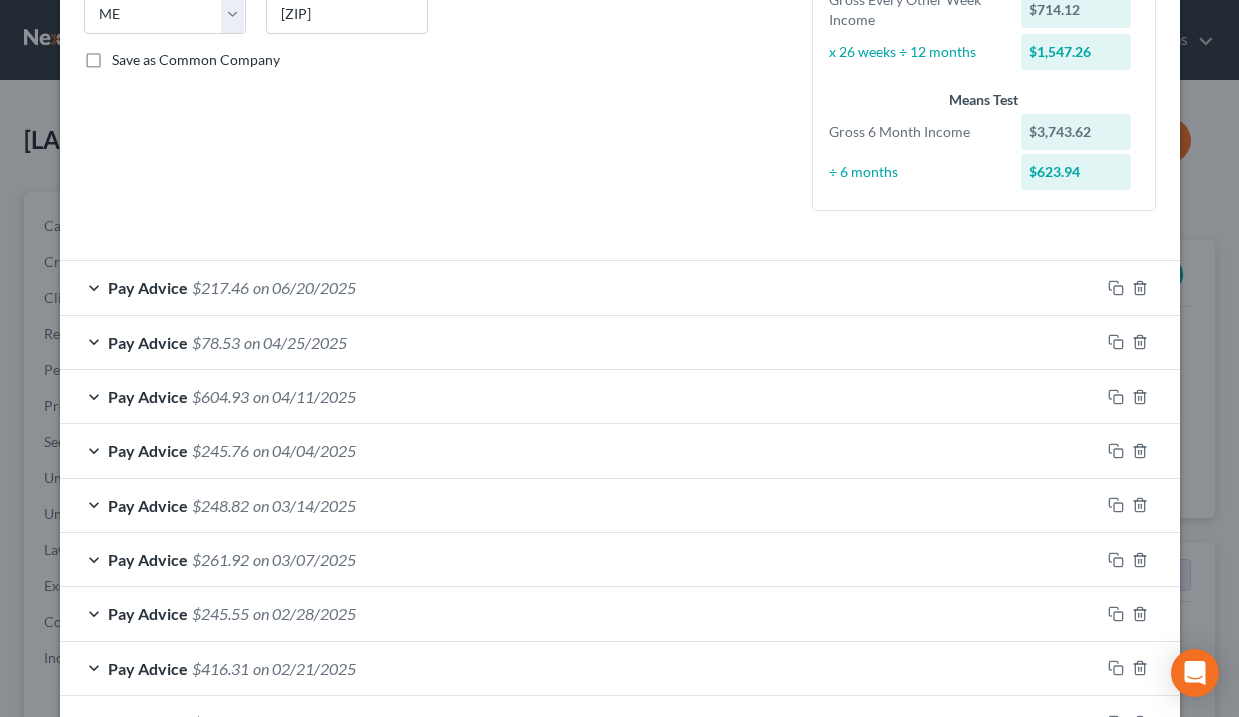 click on "Pay Advice $[AMOUNT] on [DATE]" at bounding box center [580, 287] 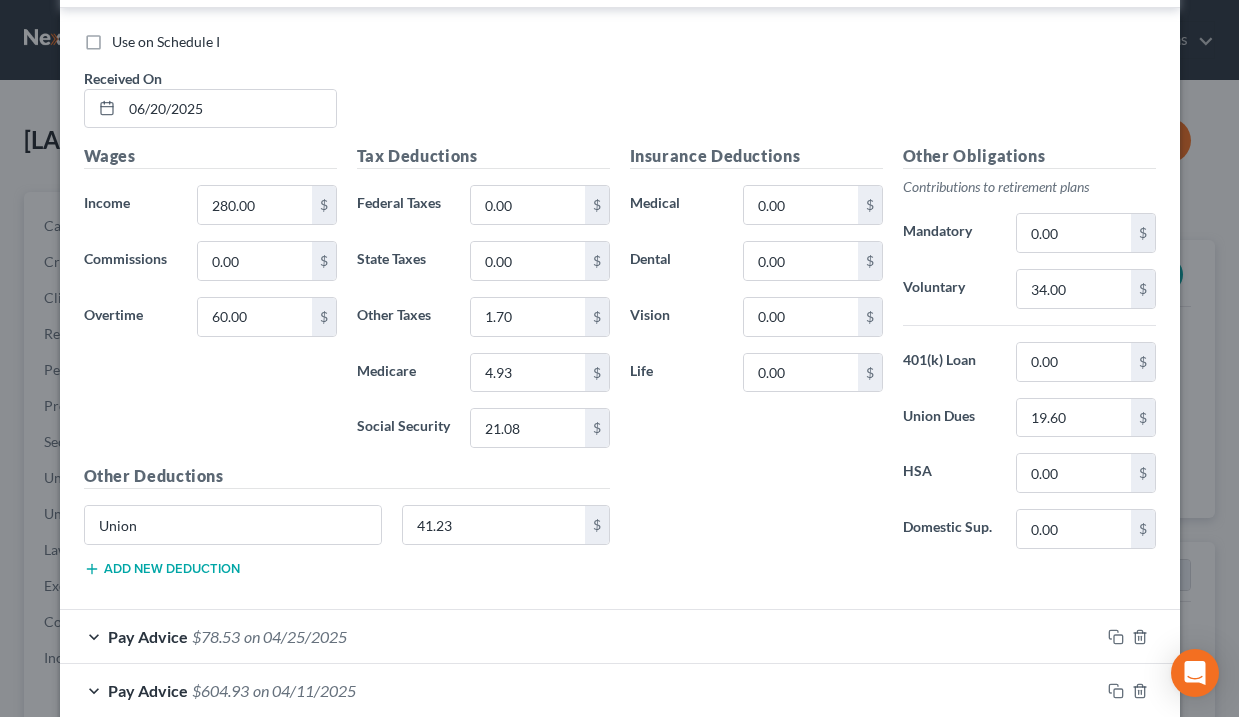 scroll, scrollTop: 745, scrollLeft: 0, axis: vertical 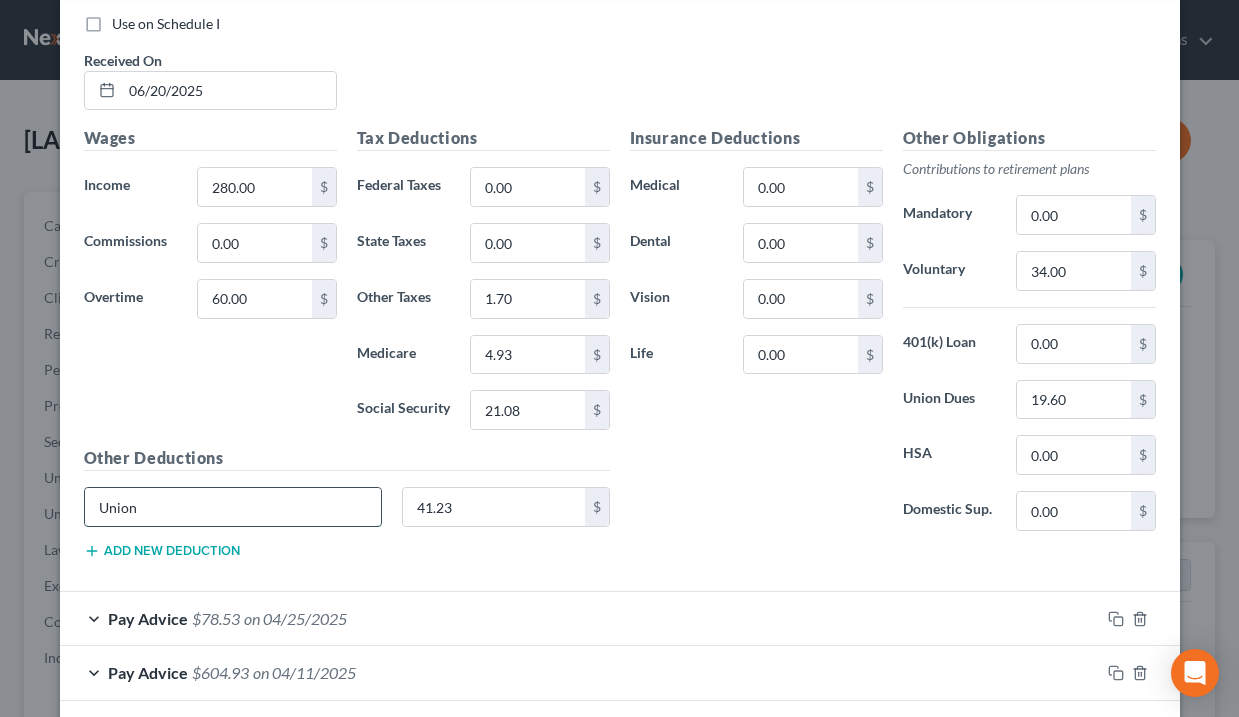 click on "Union" at bounding box center [233, 507] 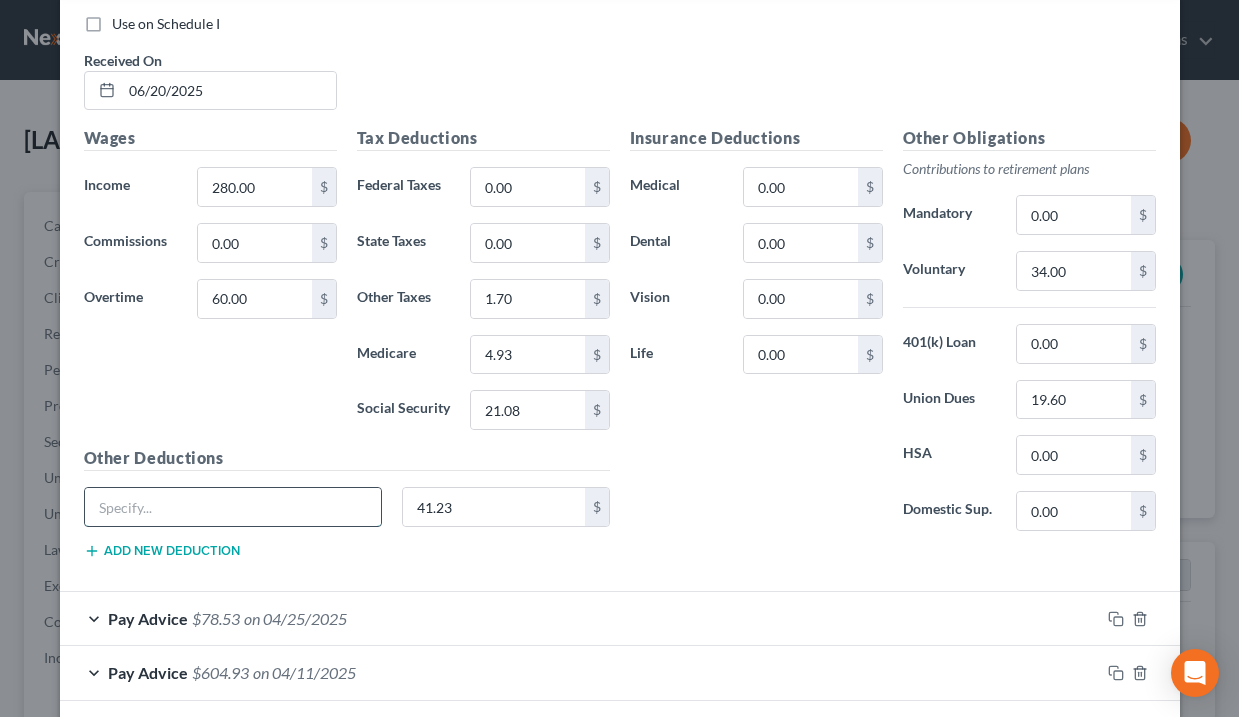 type 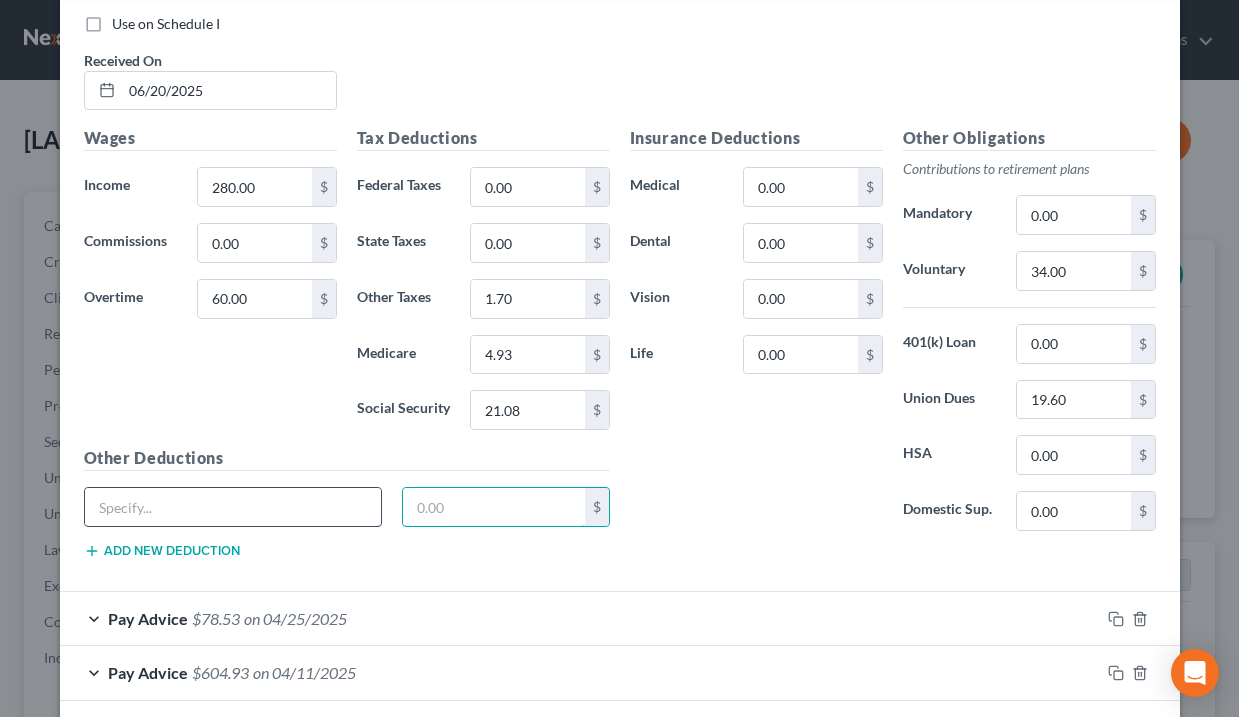type on "41.23" 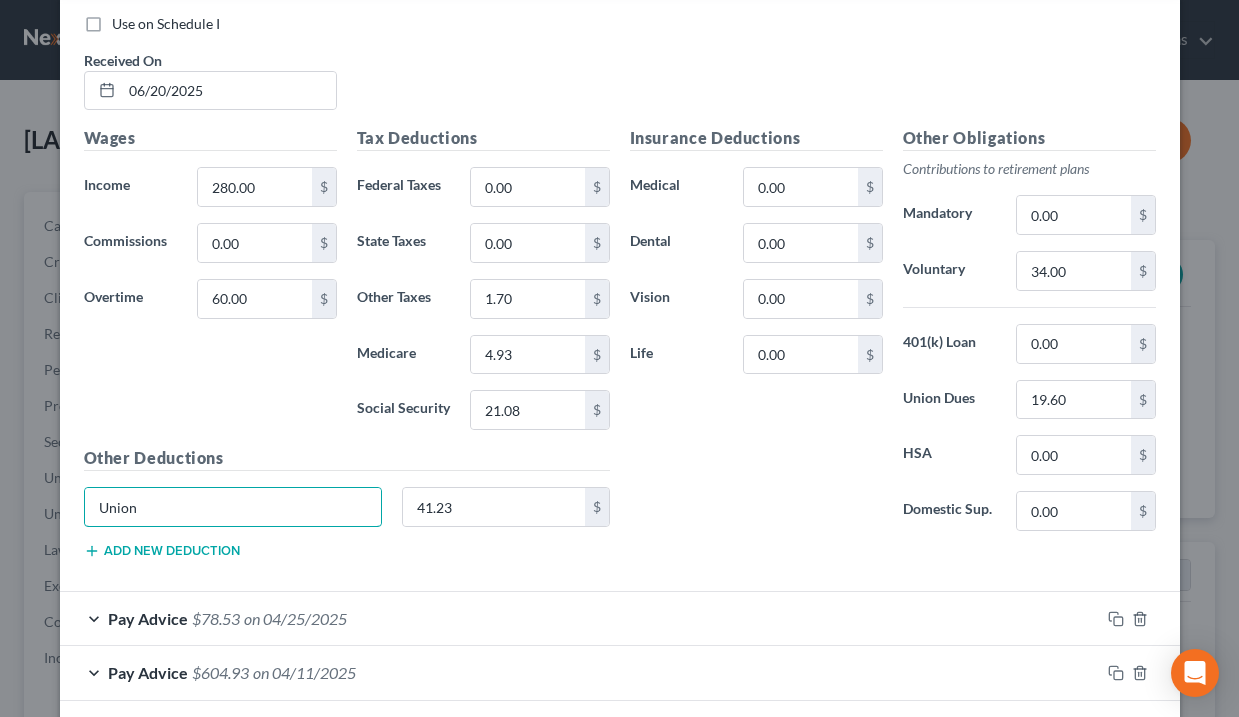 type on "Union" 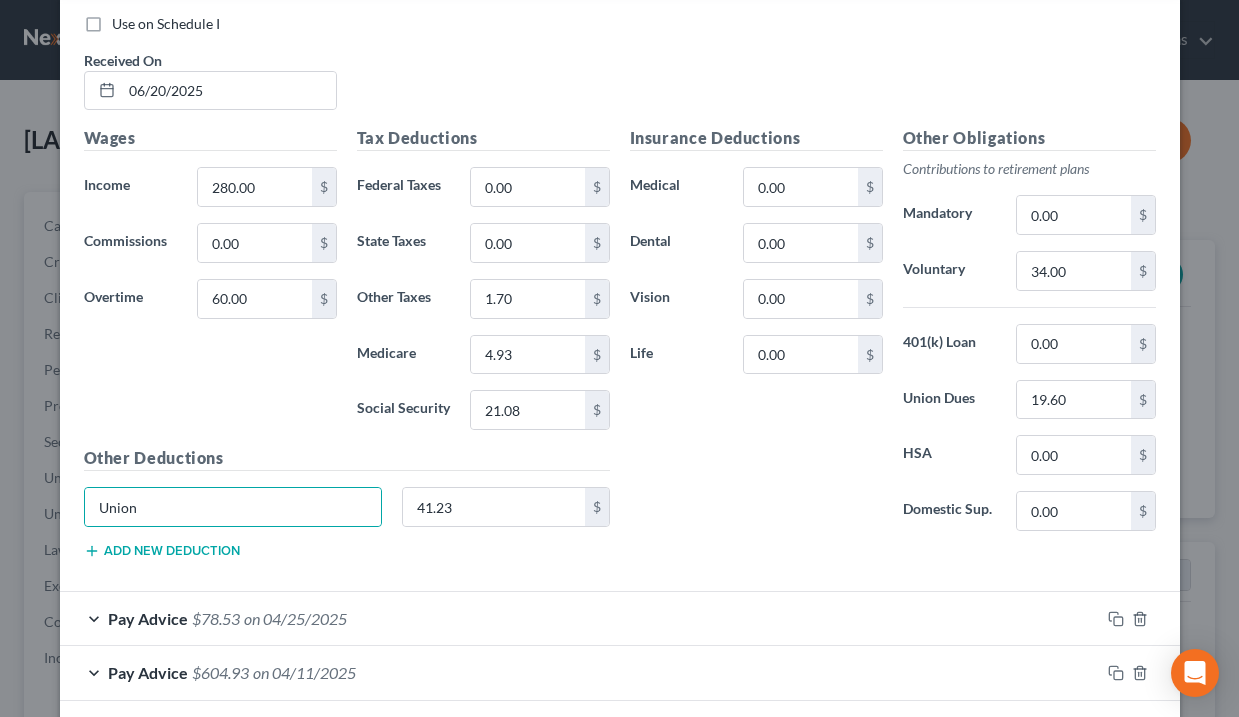 click on "Other Deductions" at bounding box center [347, 458] 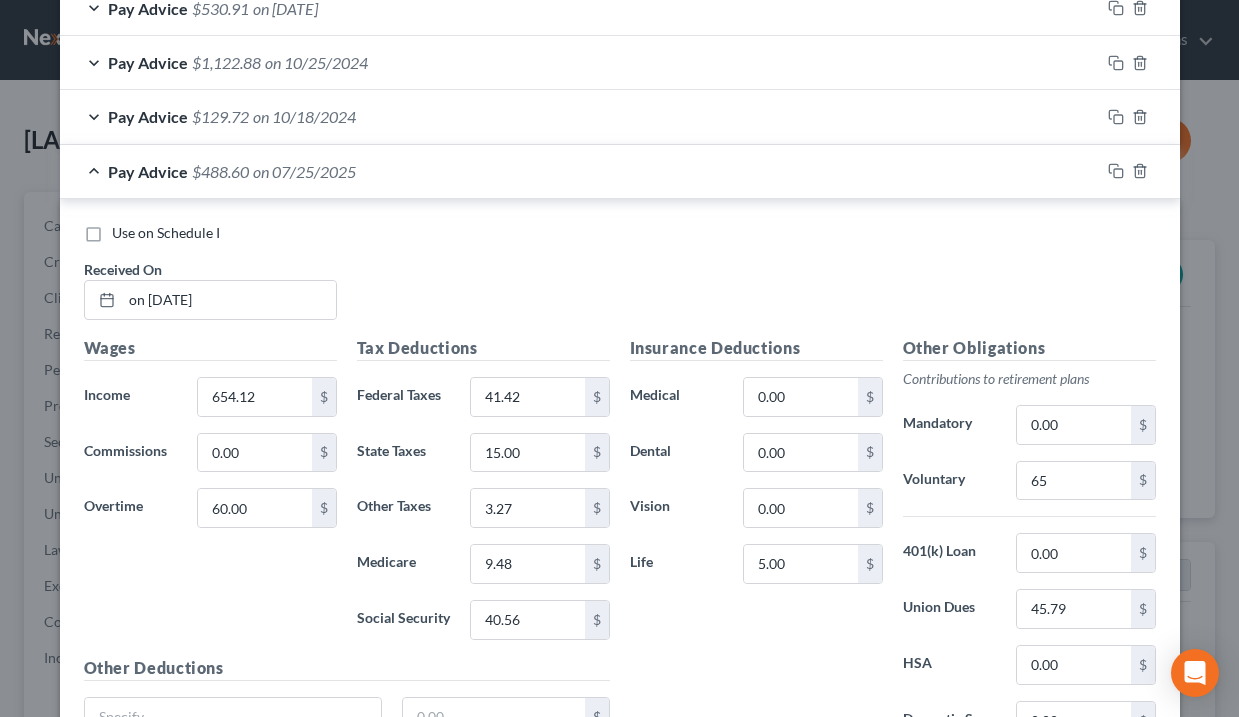 scroll, scrollTop: 2146, scrollLeft: 0, axis: vertical 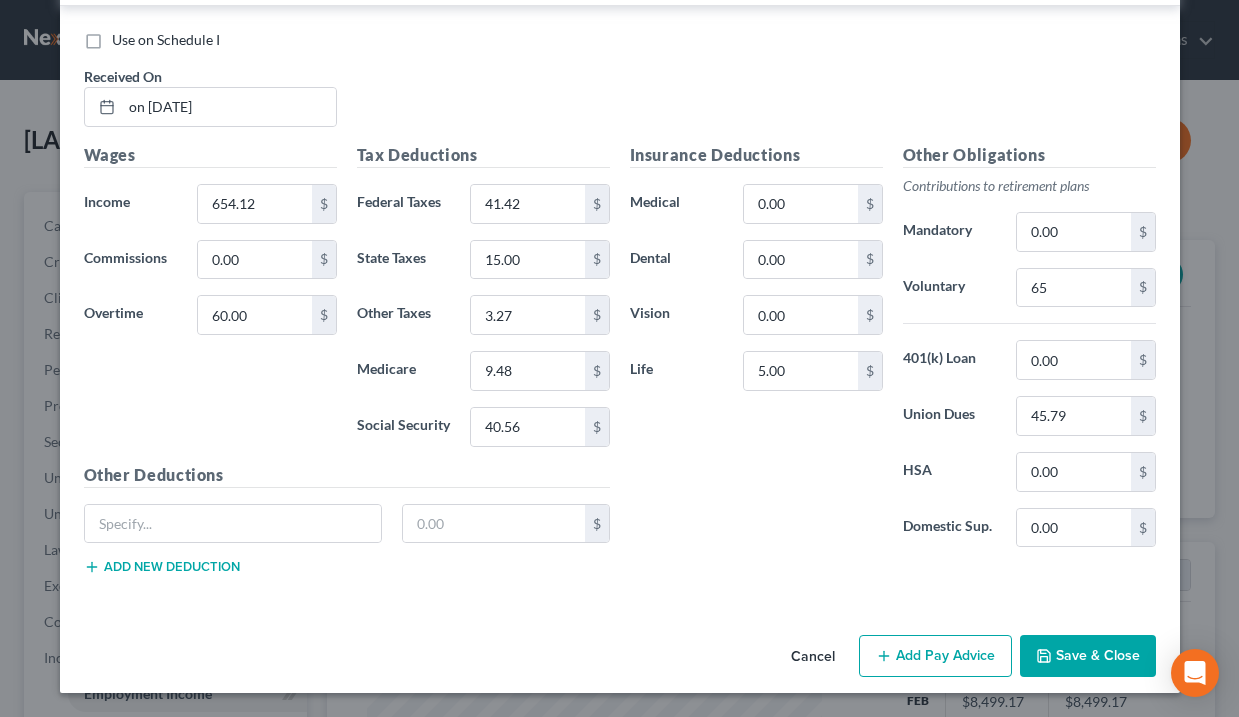 click on "Save & Close" at bounding box center [1088, 656] 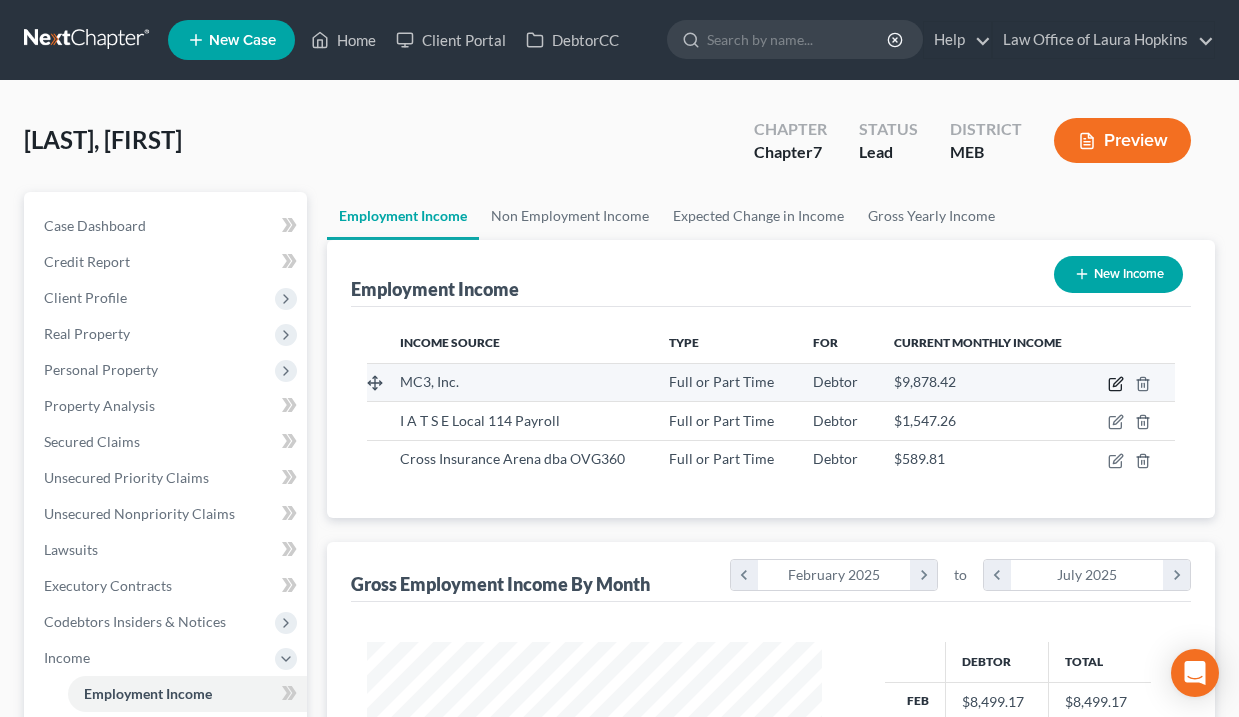 click 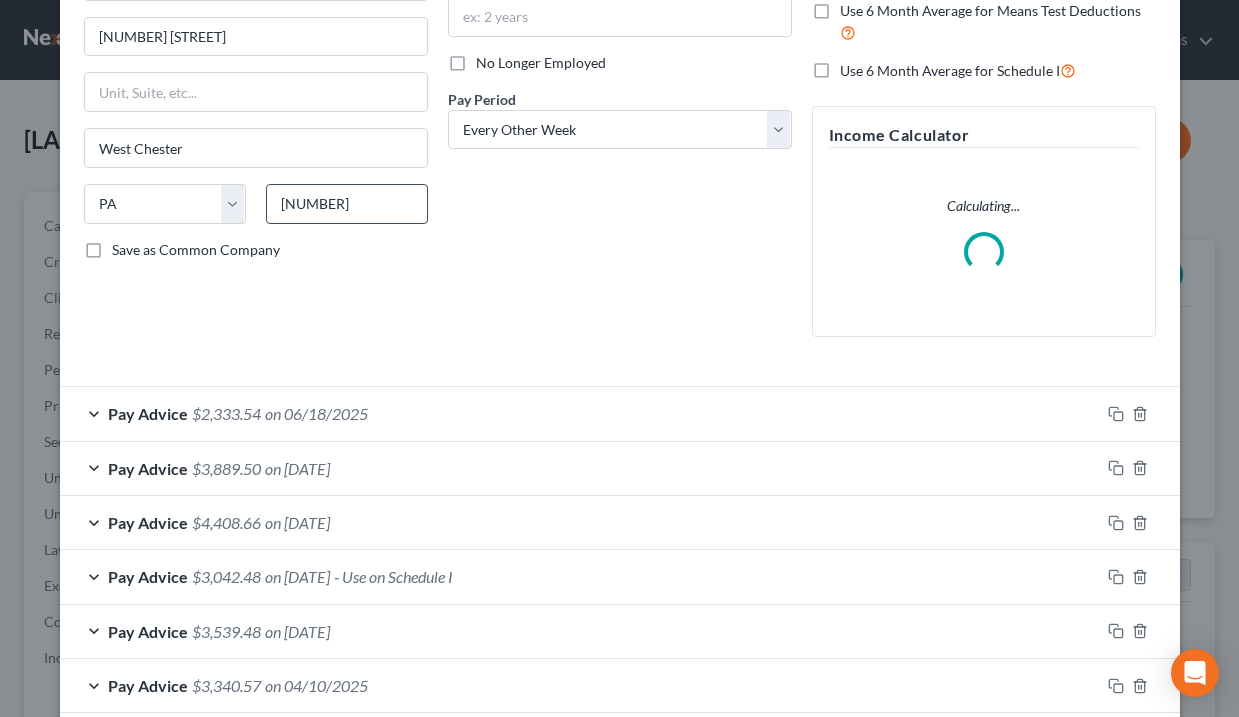 scroll, scrollTop: 234, scrollLeft: 0, axis: vertical 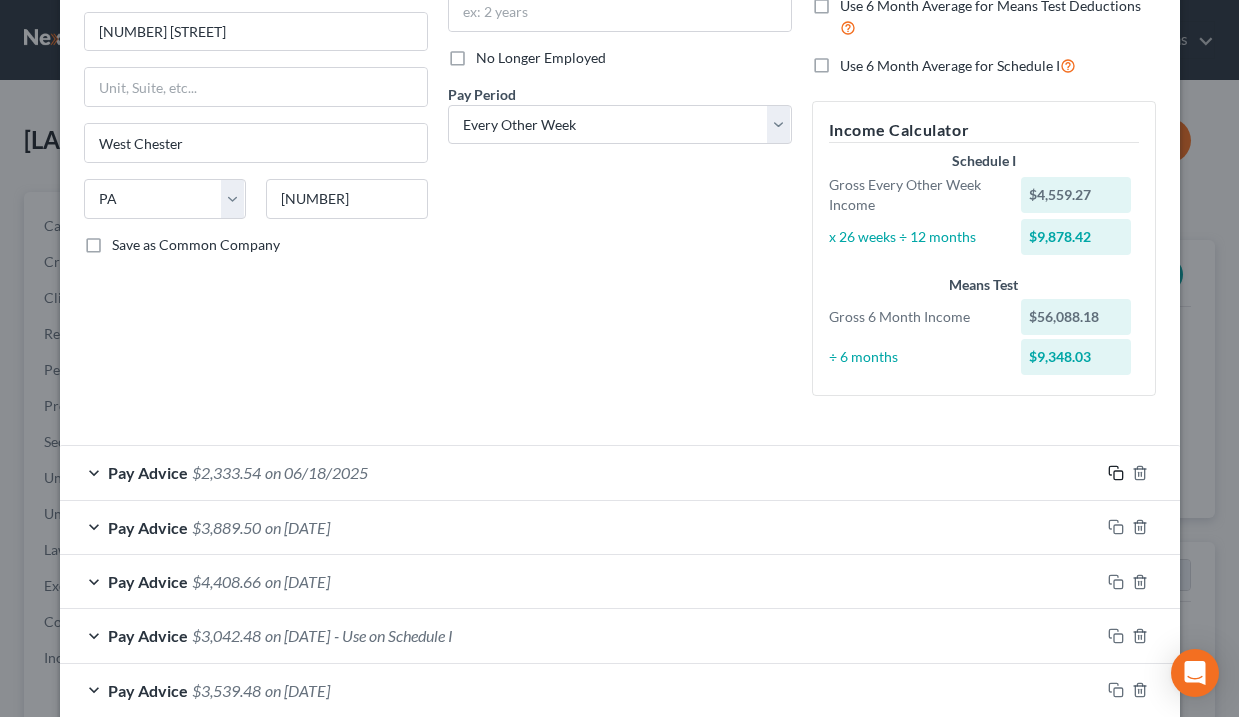 click 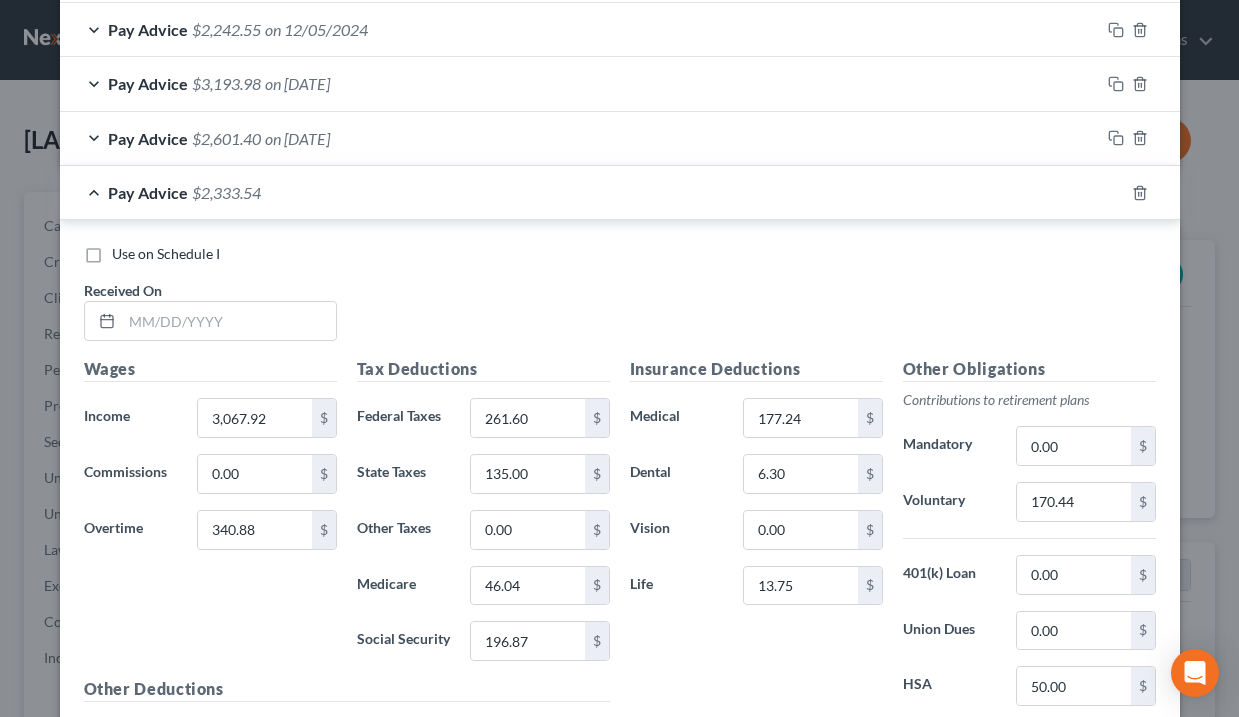 scroll, scrollTop: 1504, scrollLeft: 0, axis: vertical 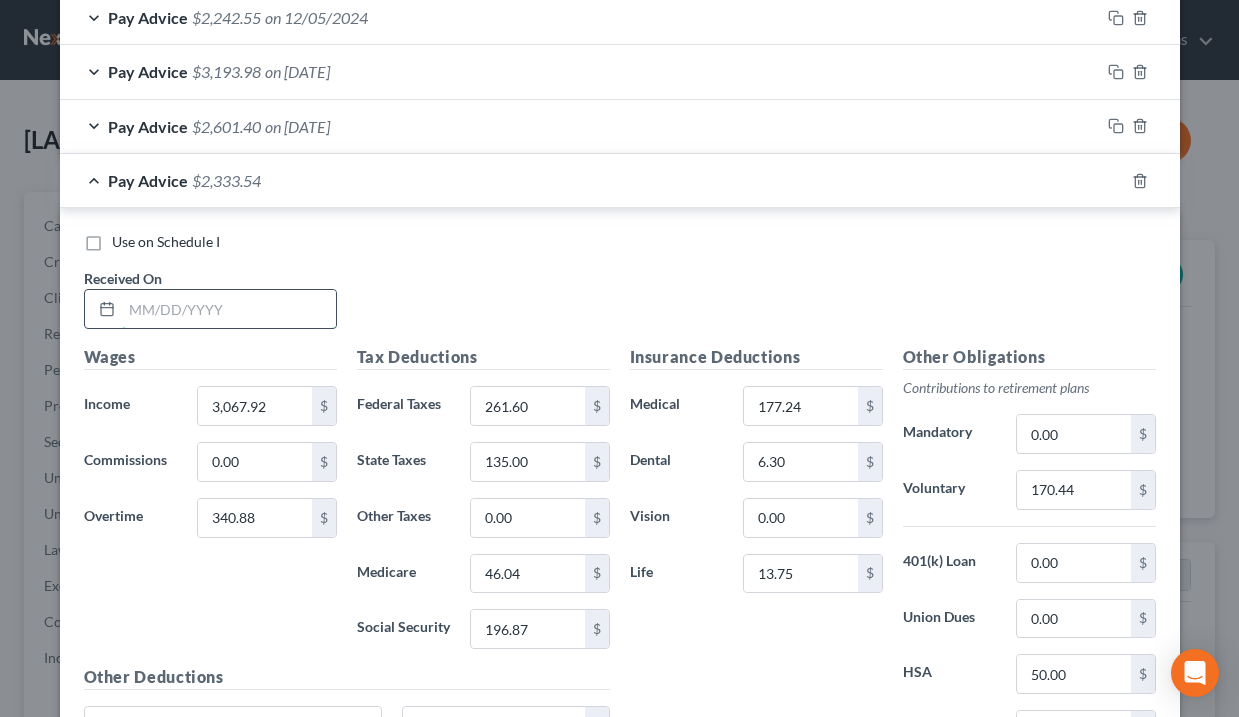 click at bounding box center (229, 309) 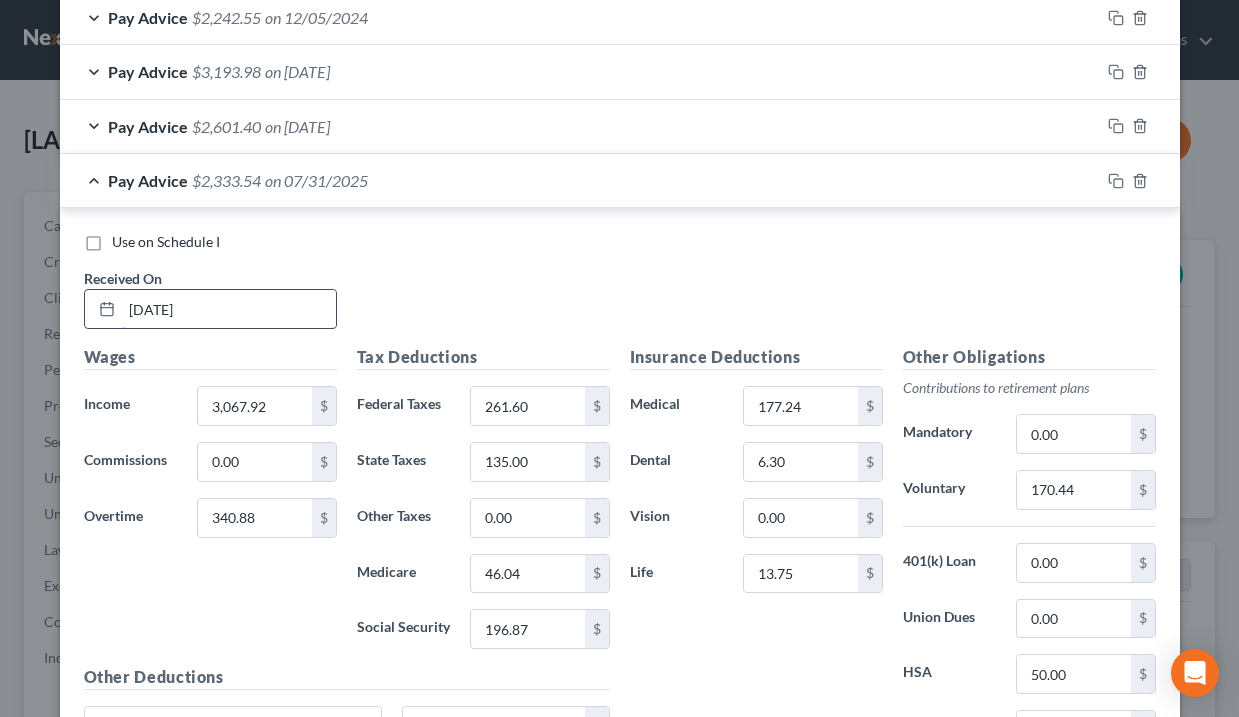 type on "[DATE]" 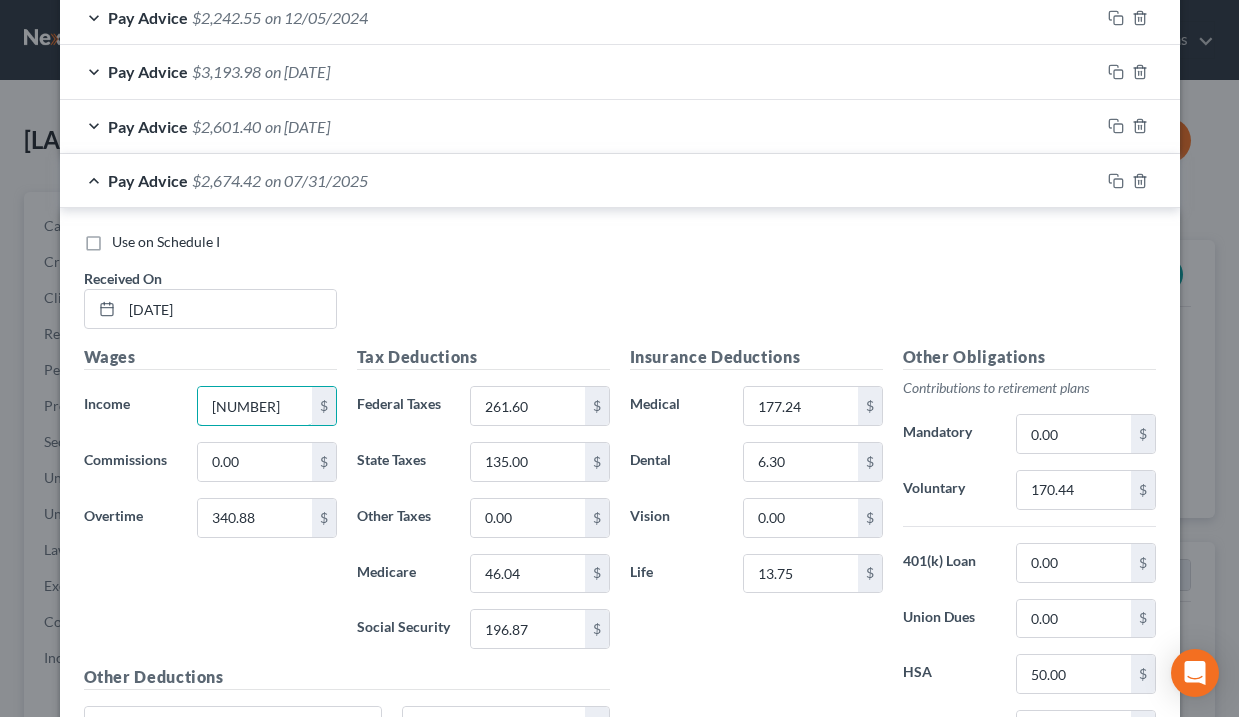 type on "[NUMBER]" 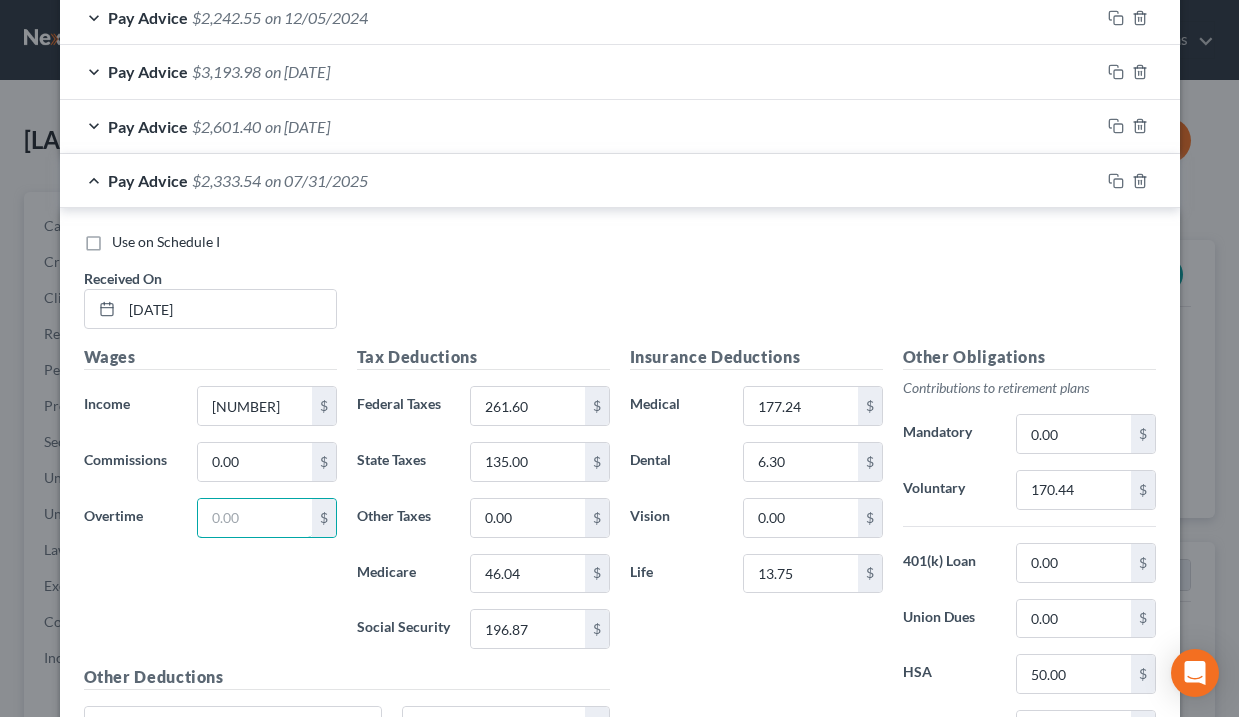 type 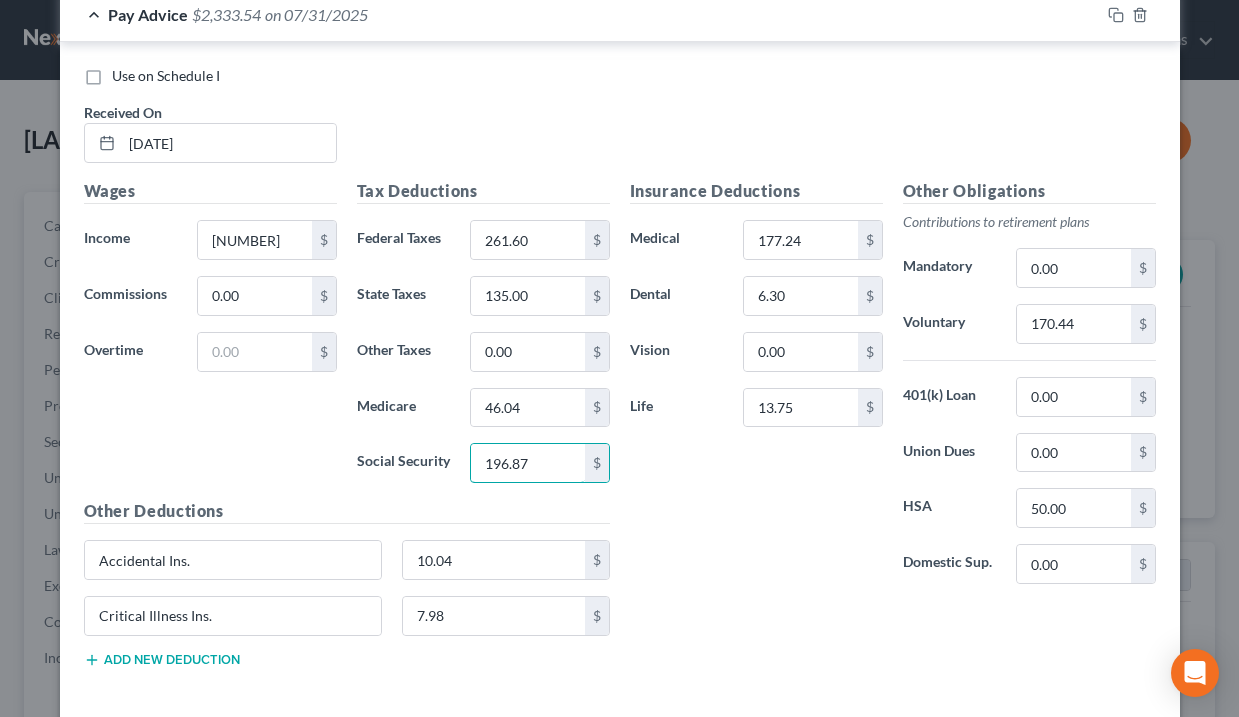 scroll, scrollTop: 1461, scrollLeft: 0, axis: vertical 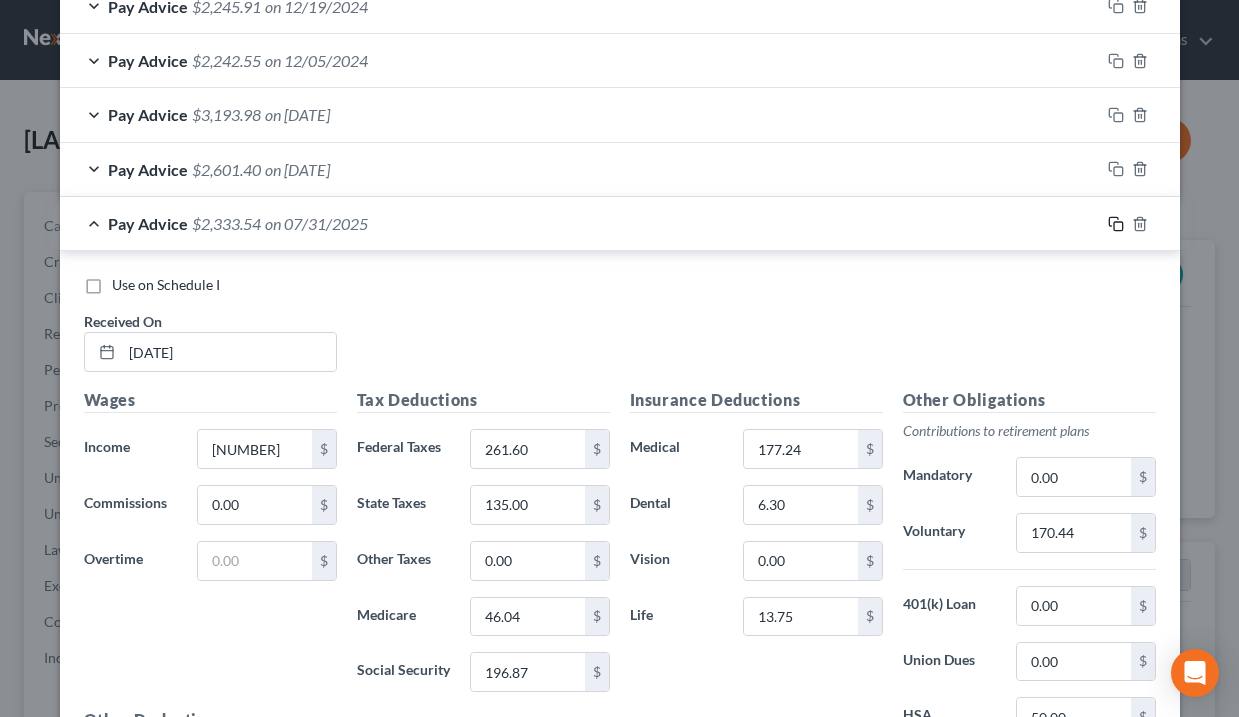 click 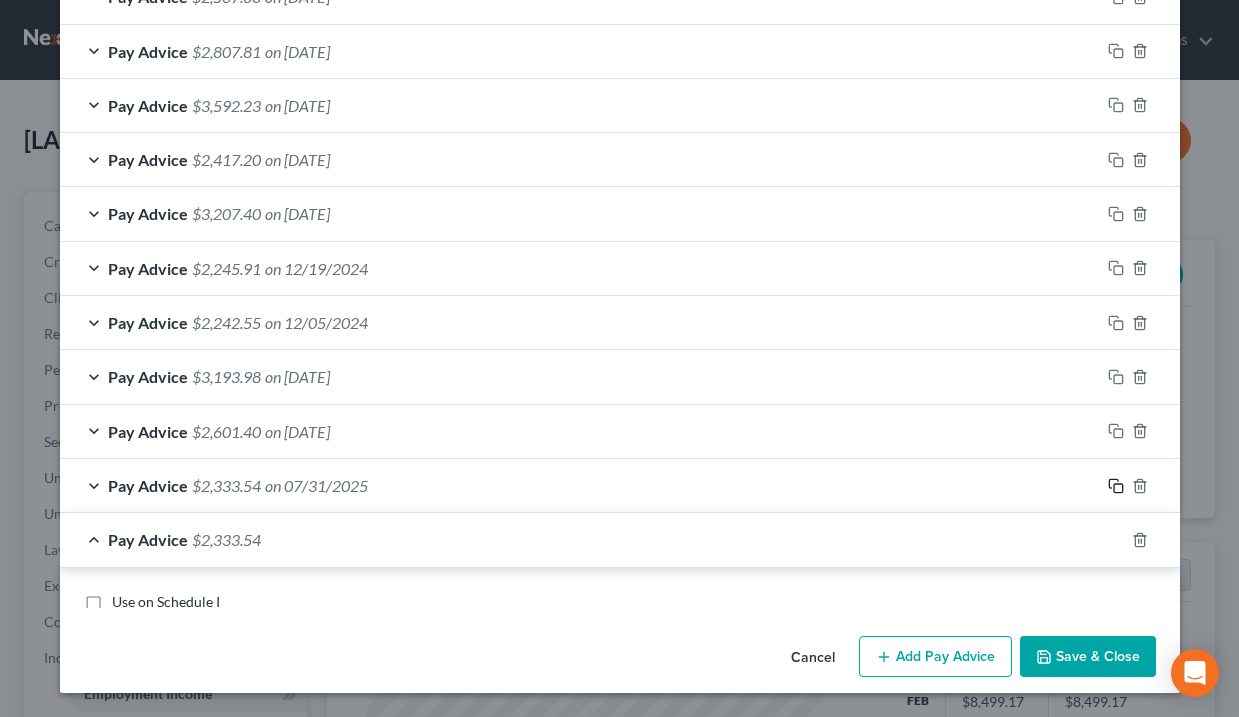 scroll, scrollTop: 1461, scrollLeft: 0, axis: vertical 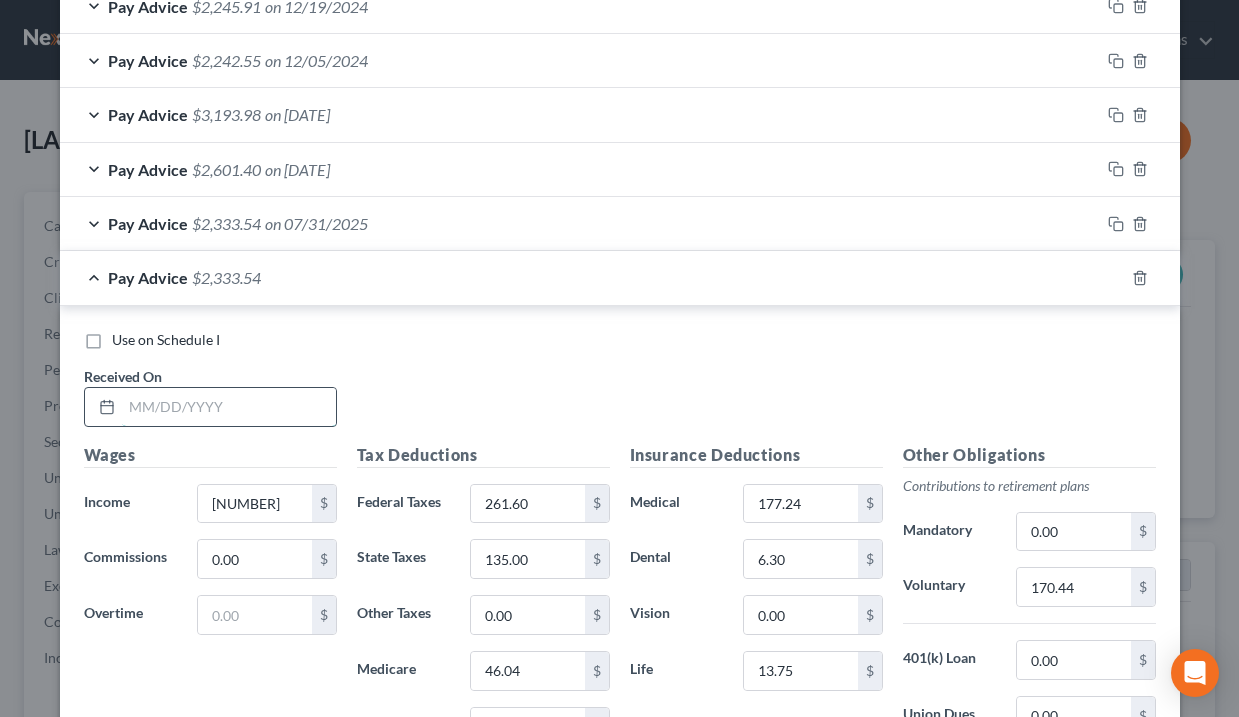 click at bounding box center (229, 407) 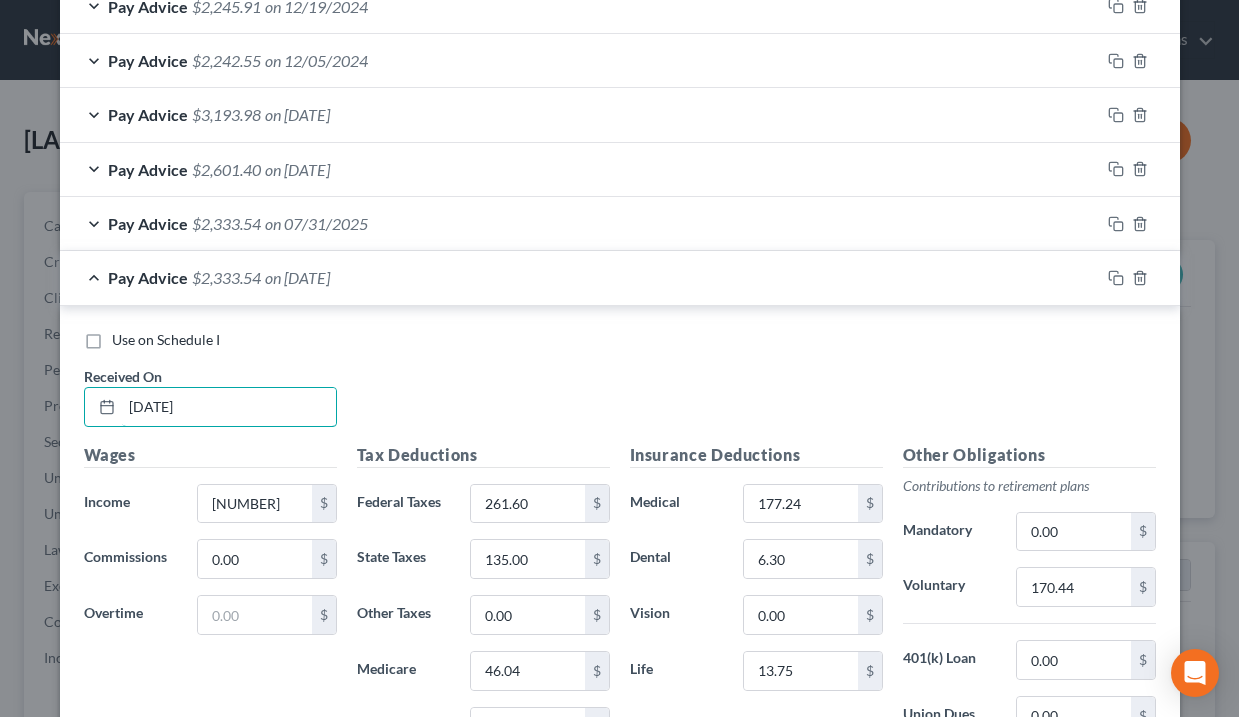 type on "[DATE]" 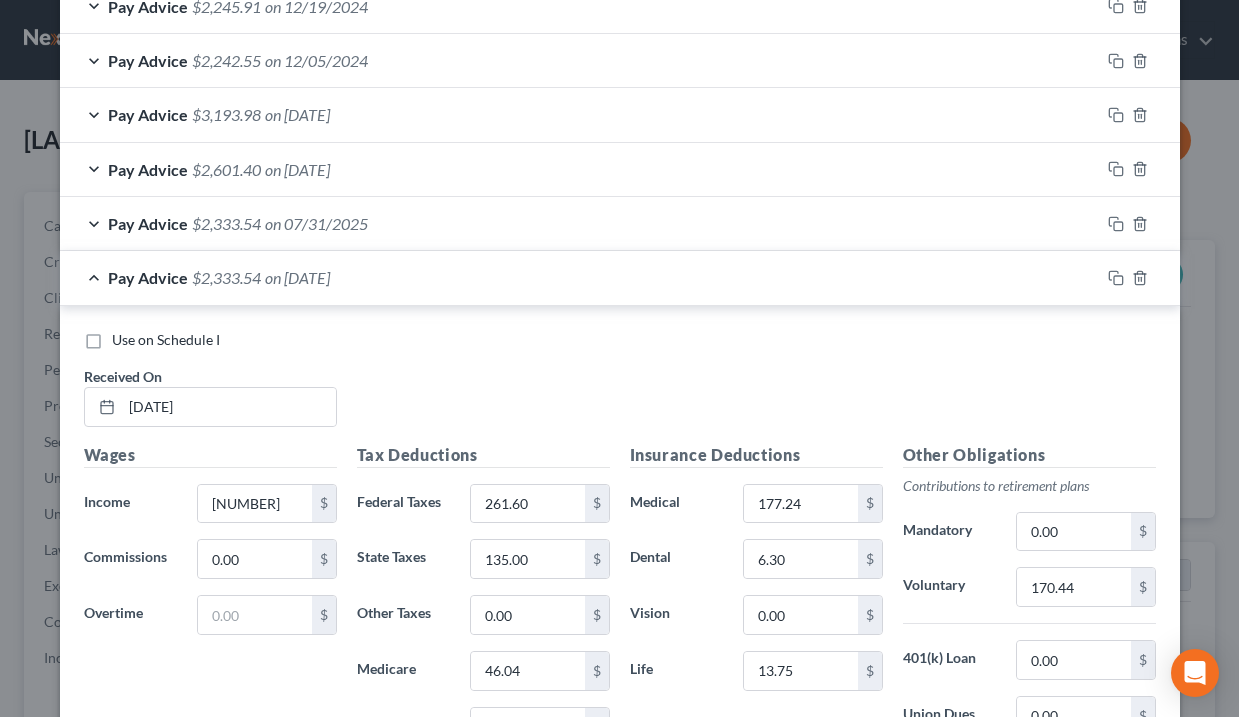 click on "Use on Schedule I" at bounding box center [620, 340] 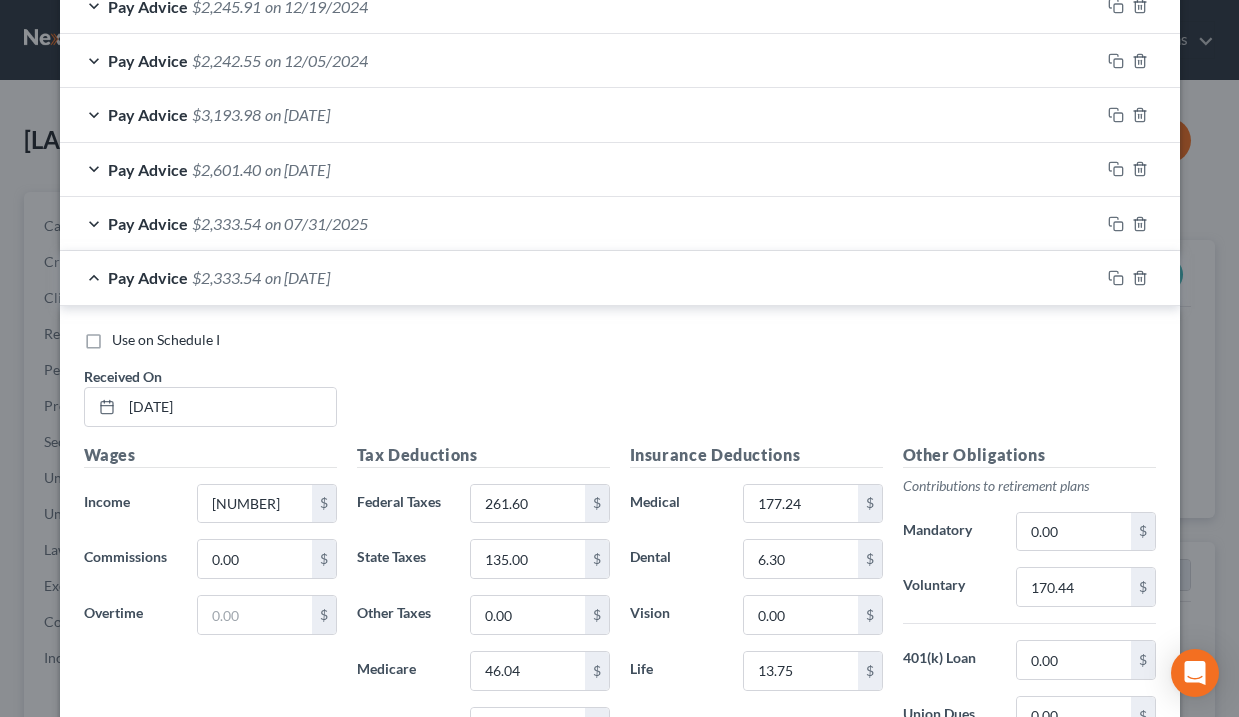 click on "Use on Schedule I" at bounding box center (620, 340) 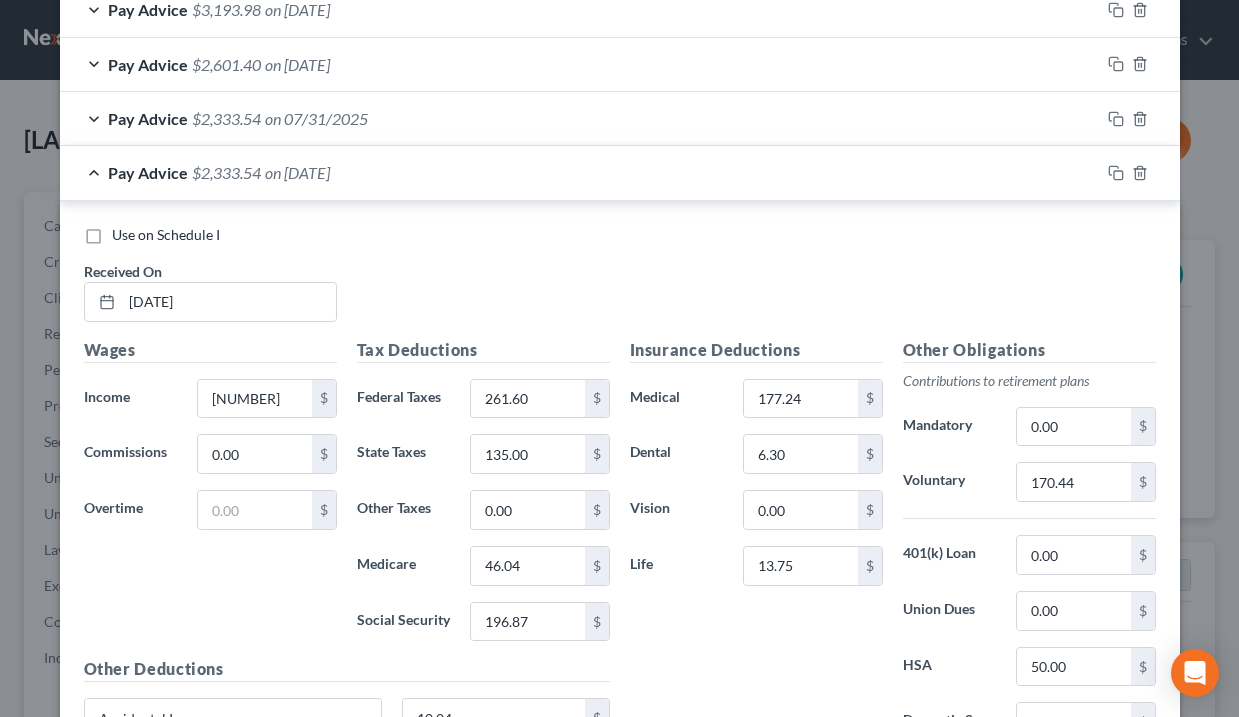scroll, scrollTop: 1519, scrollLeft: 0, axis: vertical 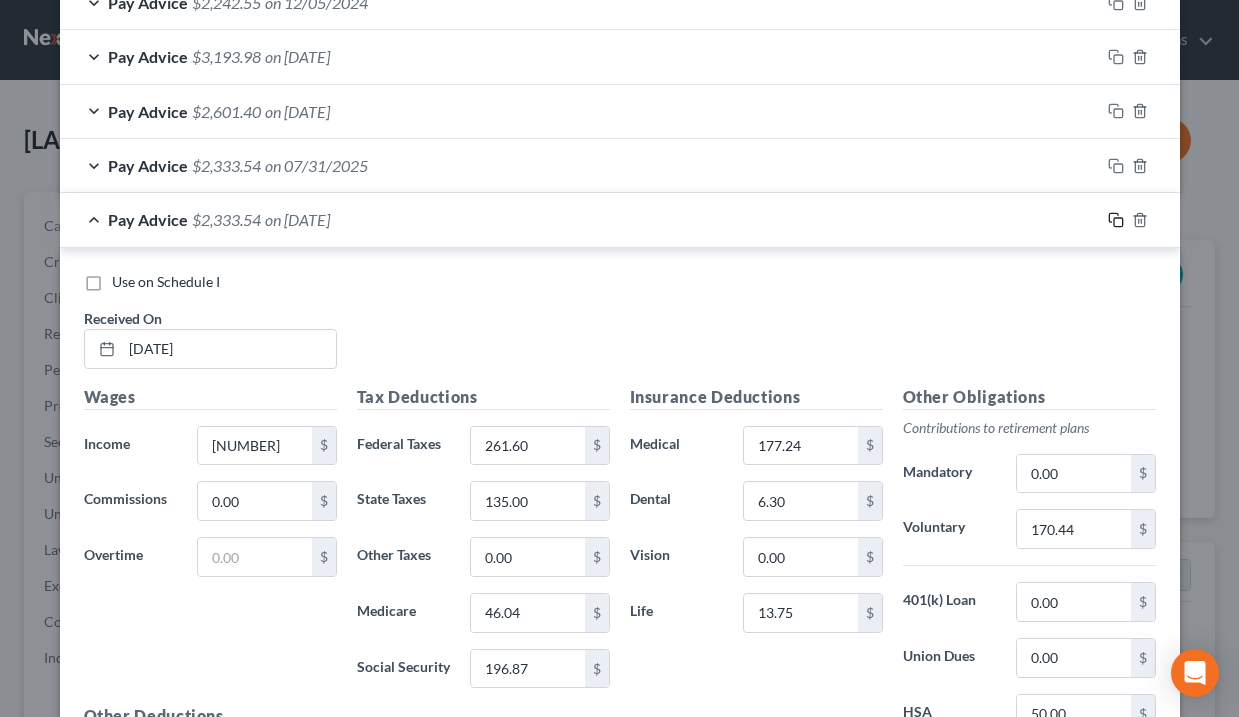 click 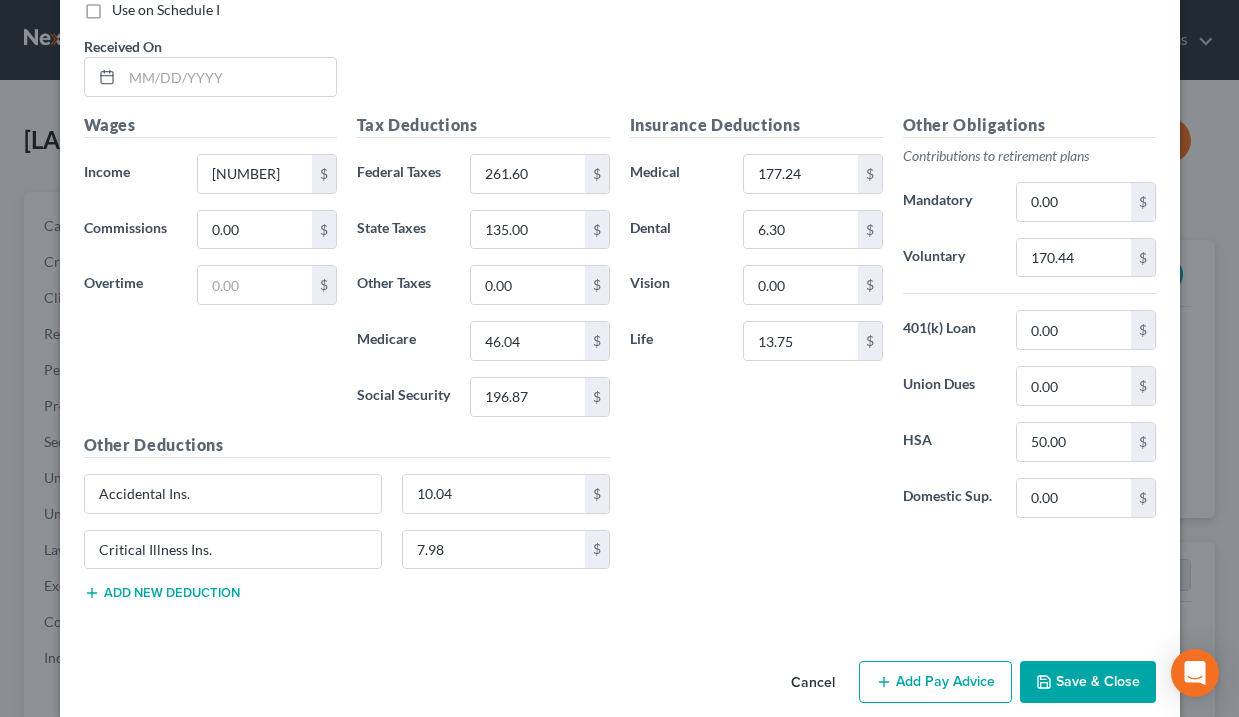 scroll, scrollTop: 1871, scrollLeft: 0, axis: vertical 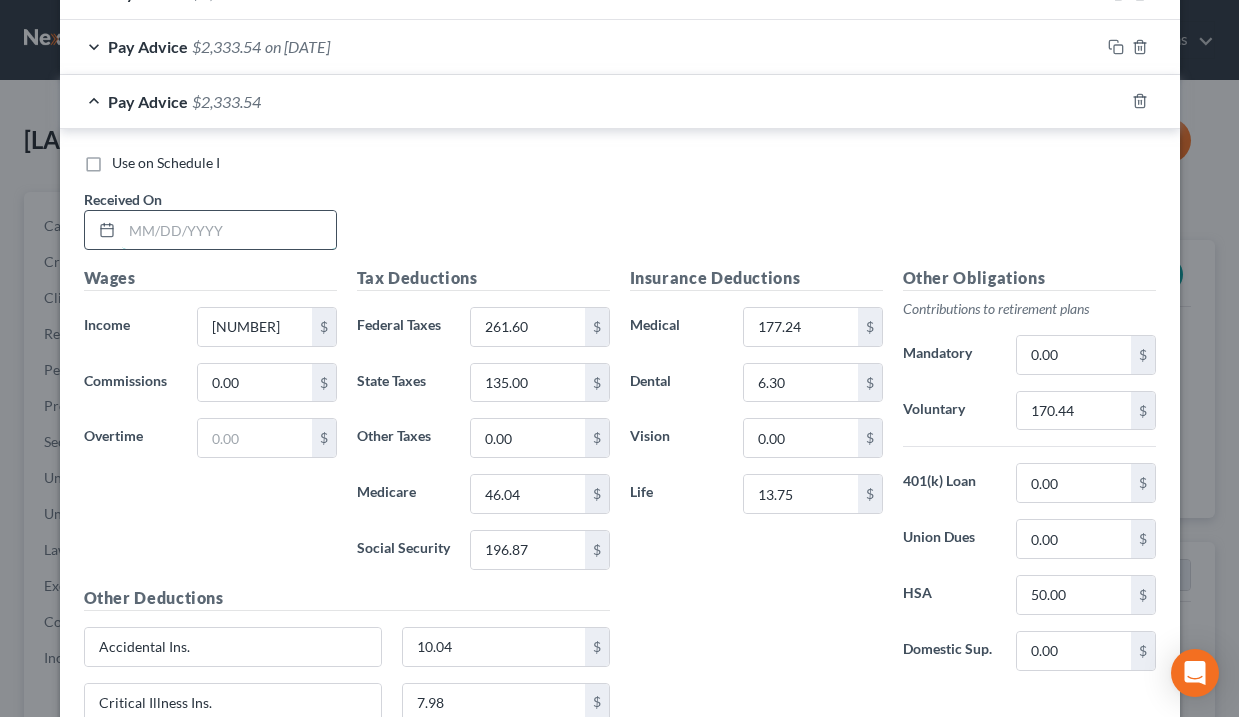 click at bounding box center [229, 230] 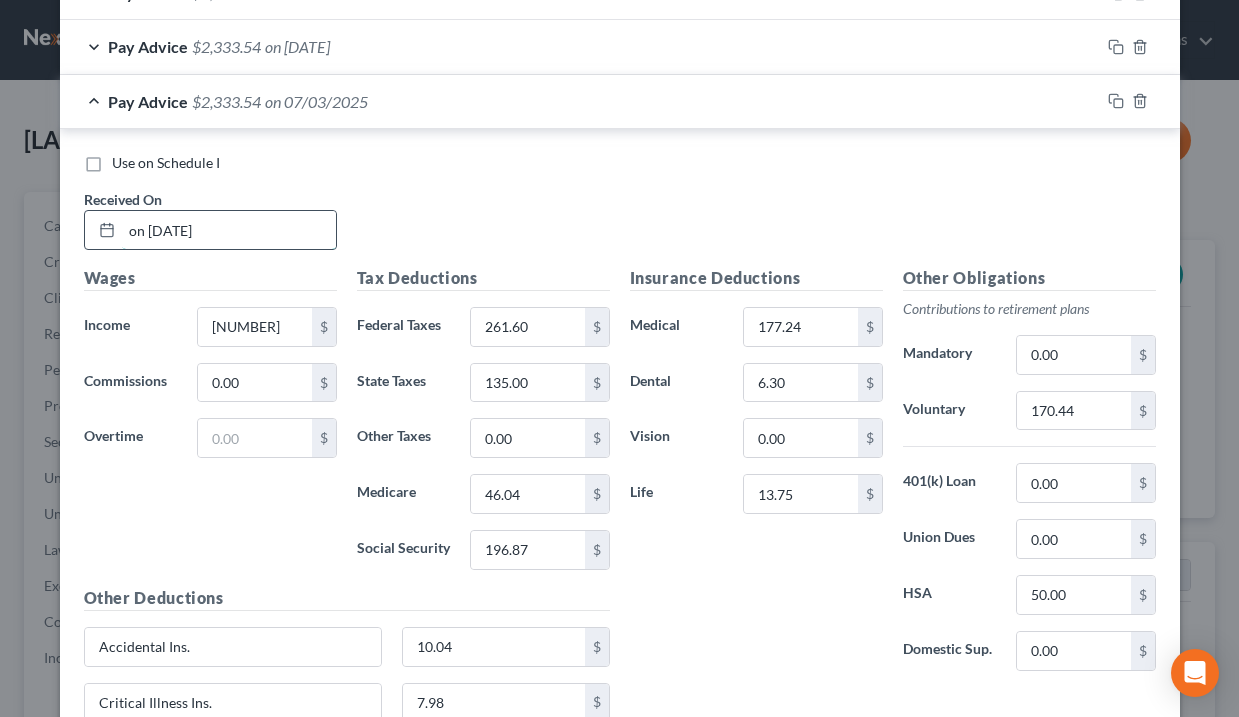 type on "on [DATE]" 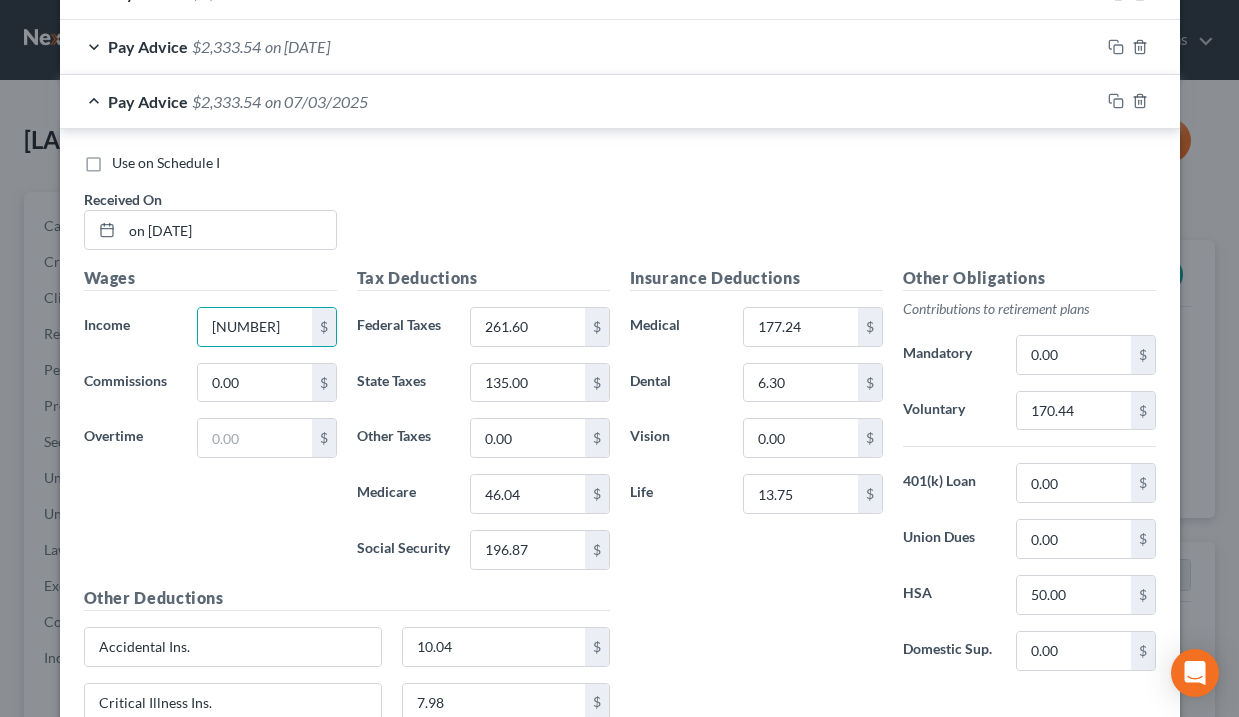 click on "Received On
*
[DATE]" at bounding box center (620, 209) 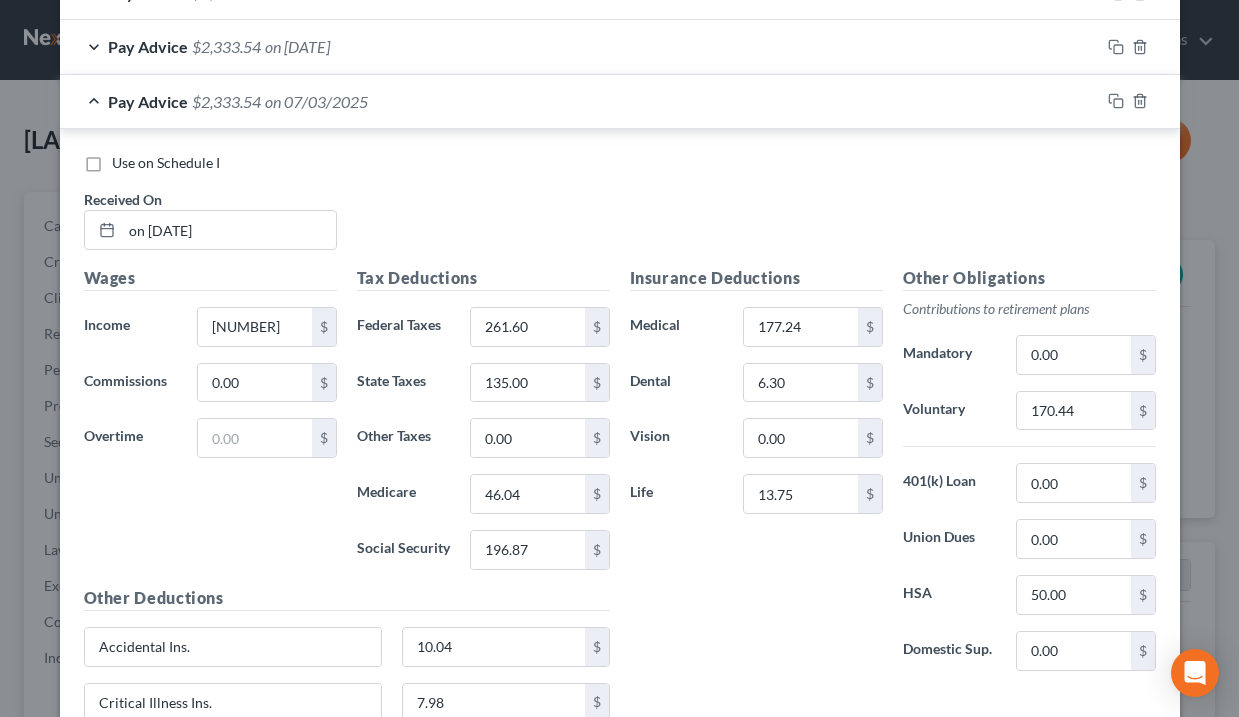 scroll, scrollTop: 1871, scrollLeft: 0, axis: vertical 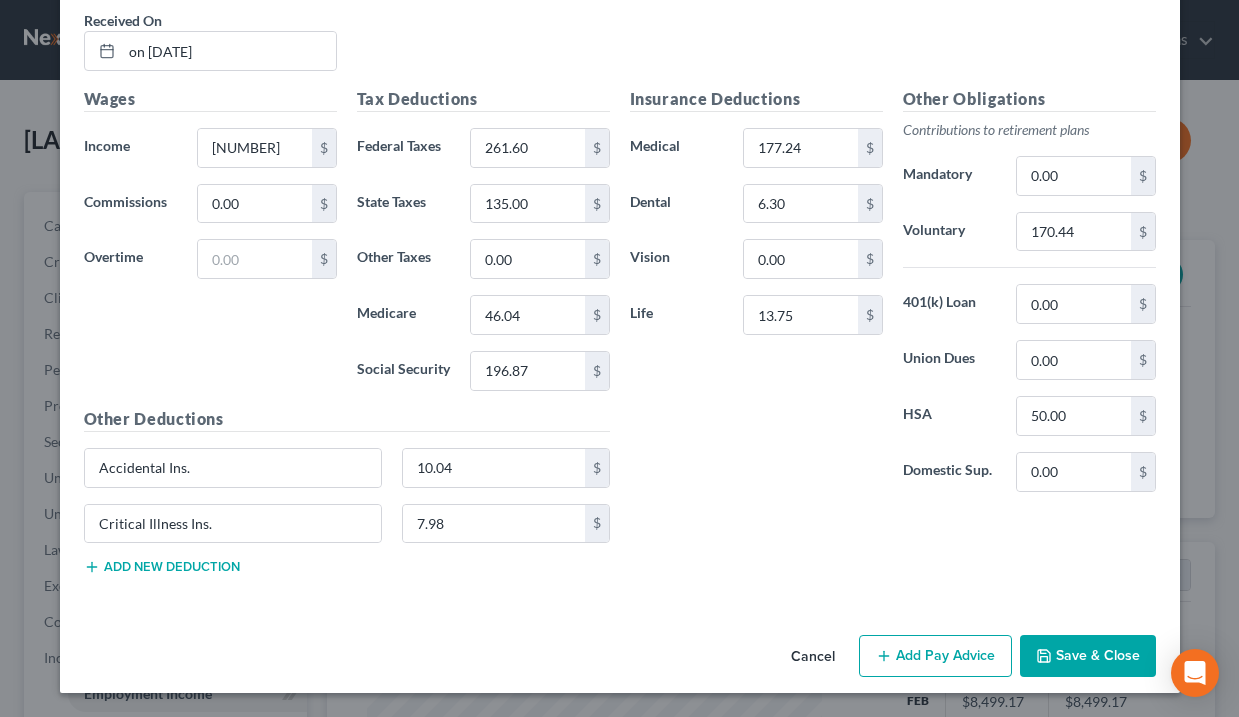click on "Save & Close" at bounding box center [1088, 656] 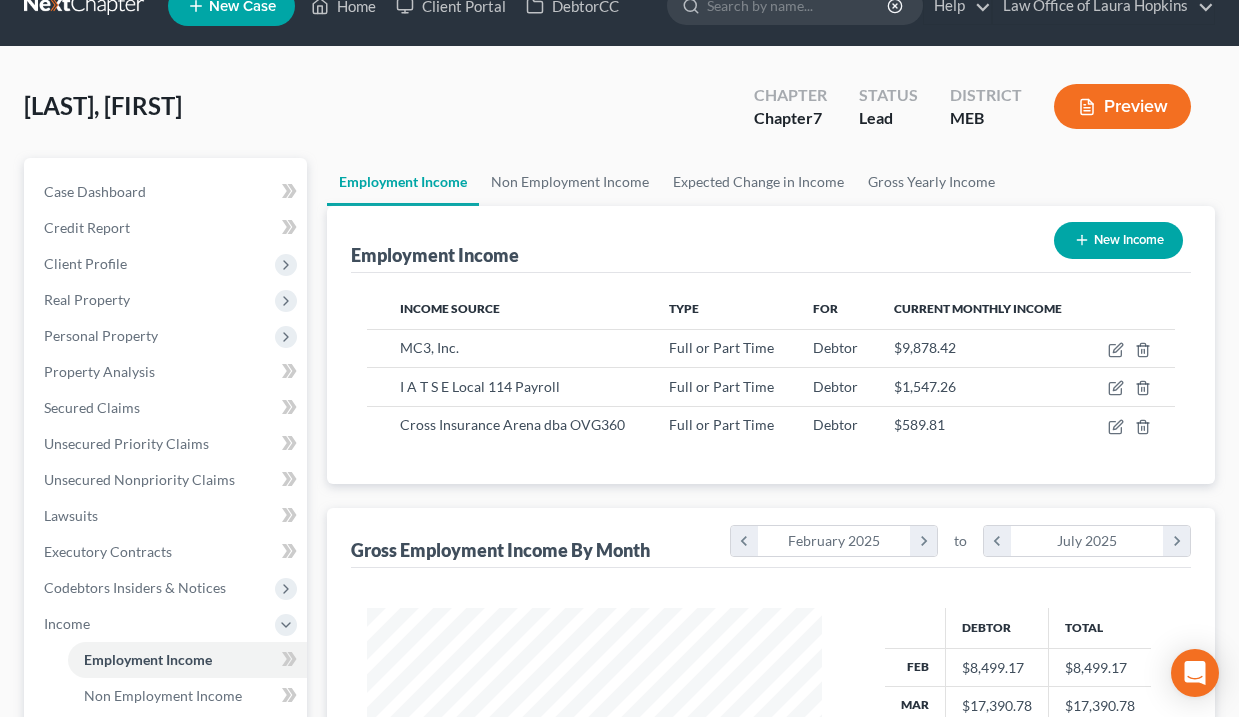 scroll, scrollTop: 0, scrollLeft: 0, axis: both 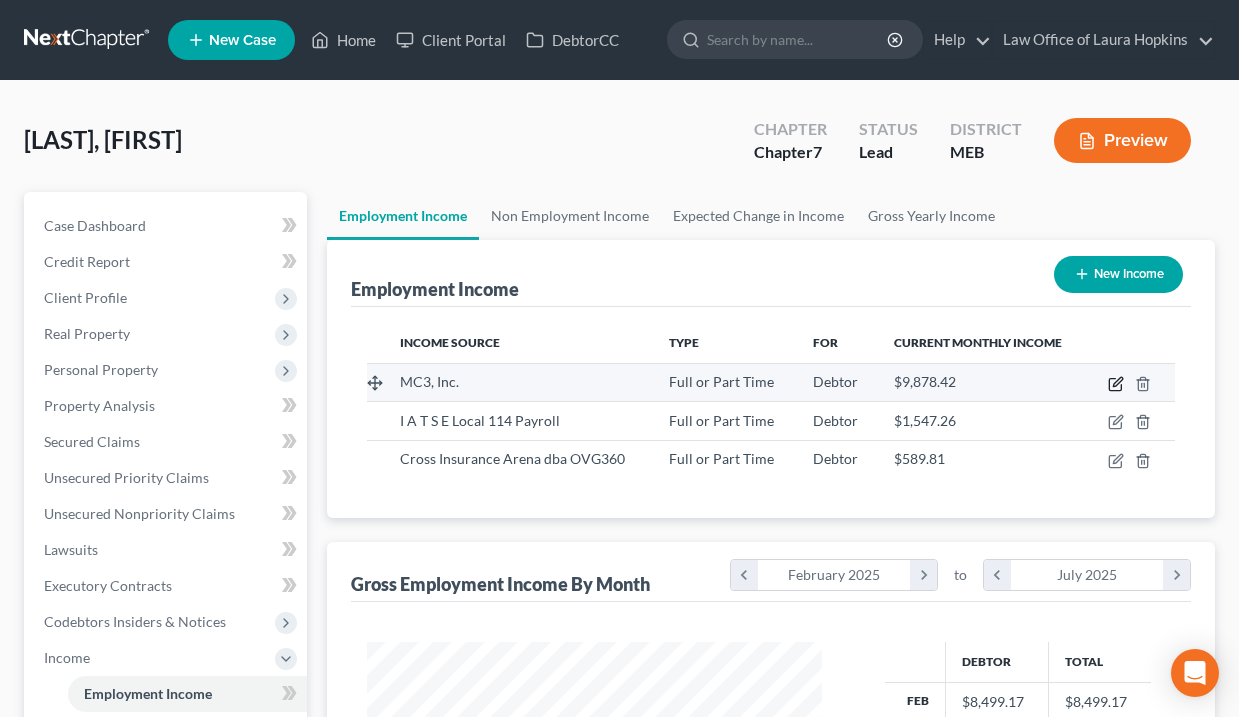 click 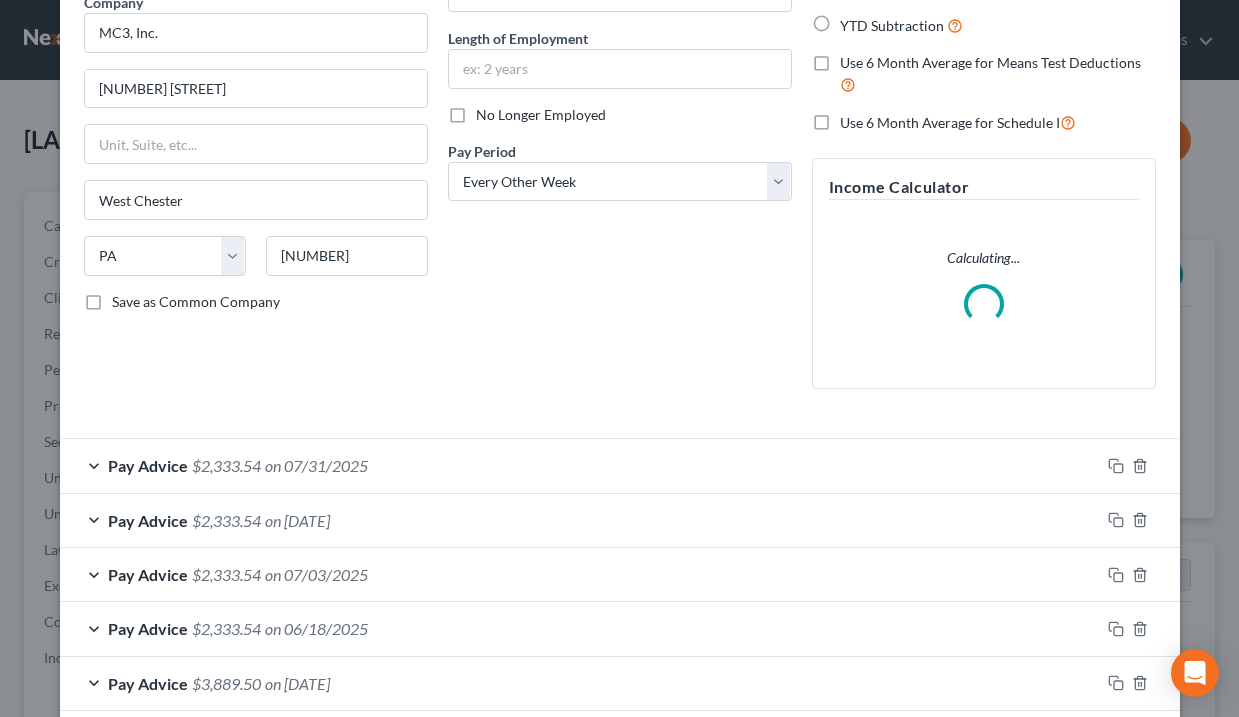 scroll, scrollTop: 319, scrollLeft: 0, axis: vertical 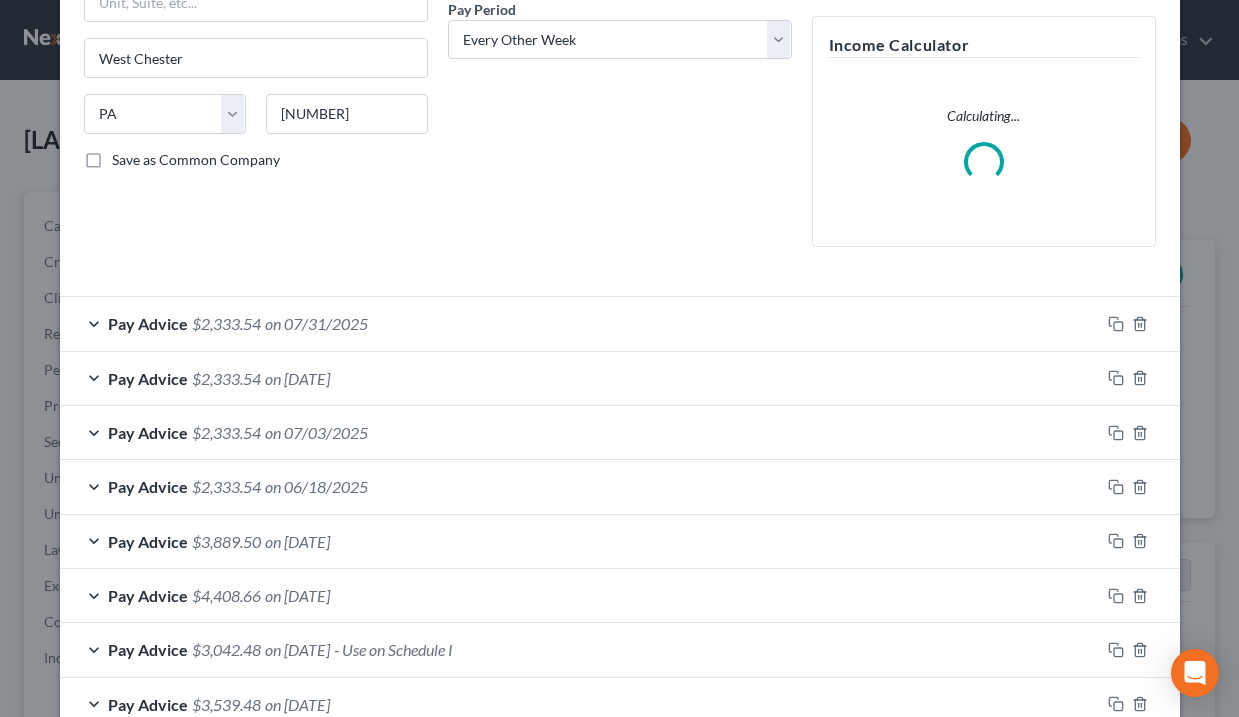 click on "Pay Advice $2,333.54 on [DATE]" at bounding box center [580, 323] 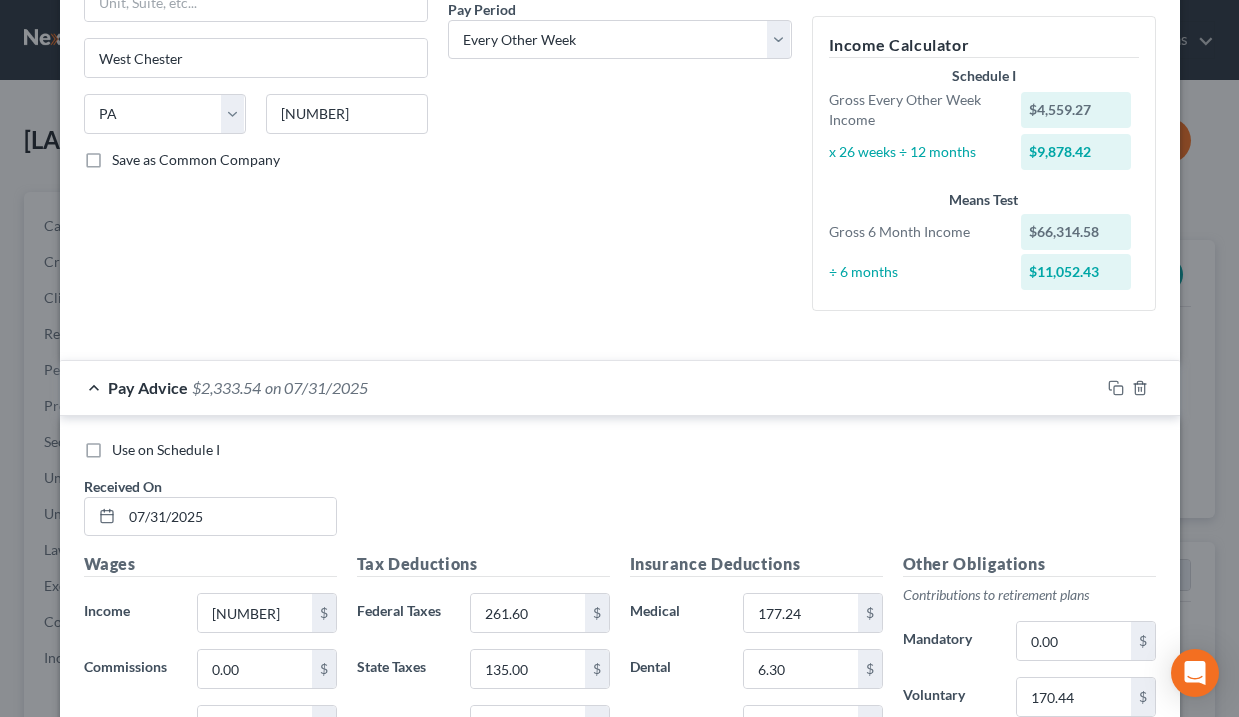 click on "Use on Schedule I" at bounding box center [166, 450] 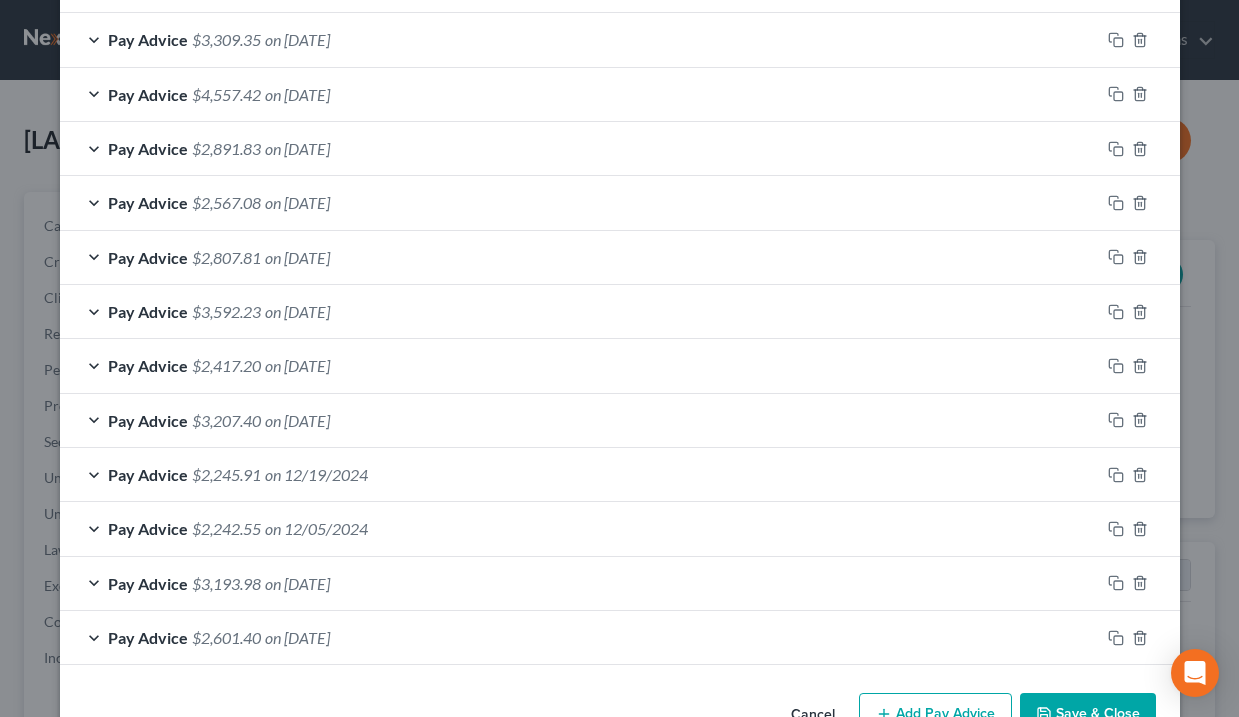 scroll, scrollTop: 1872, scrollLeft: 0, axis: vertical 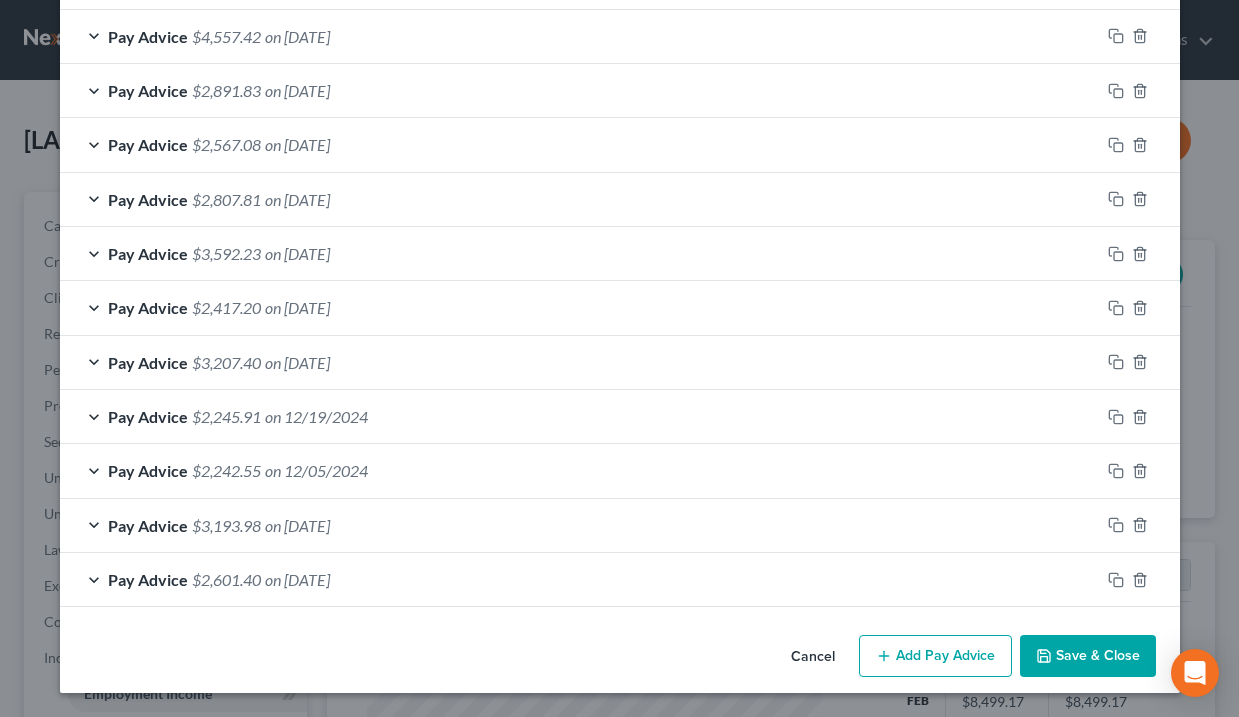 click on "Save & Close" at bounding box center (1088, 656) 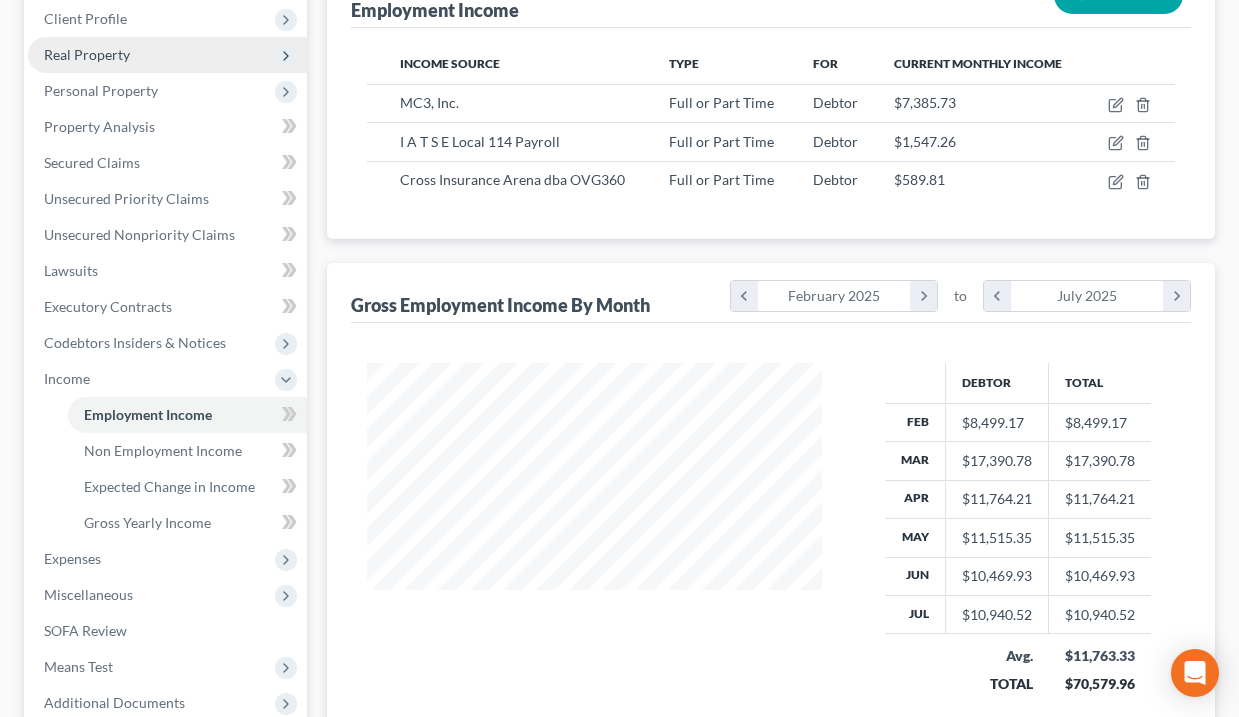 scroll, scrollTop: 488, scrollLeft: 0, axis: vertical 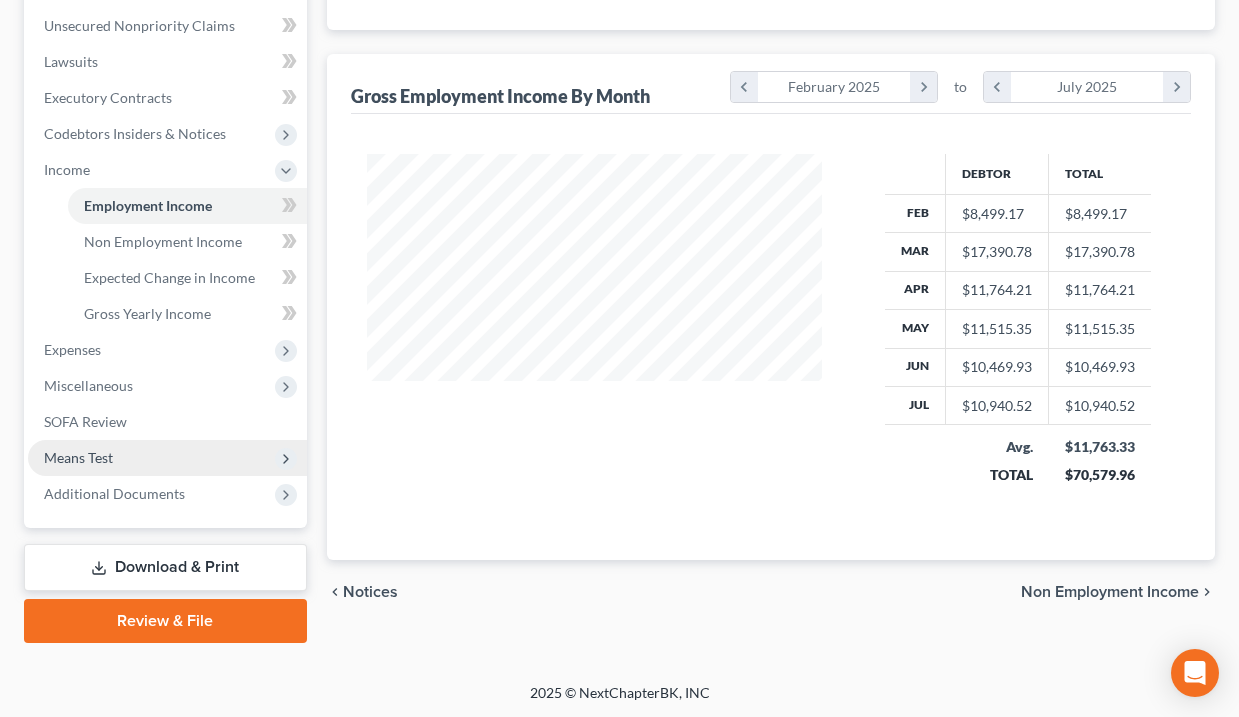 click on "Means Test" at bounding box center [78, 457] 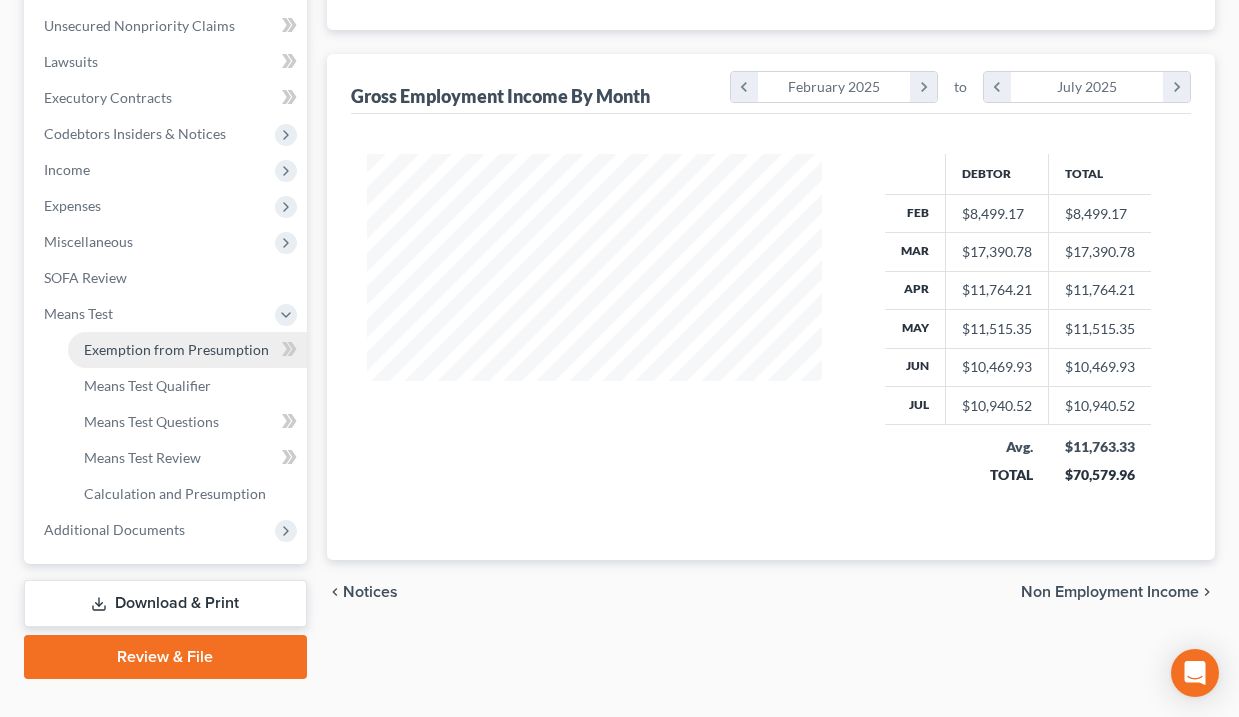 click on "Exemption from Presumption" at bounding box center (176, 349) 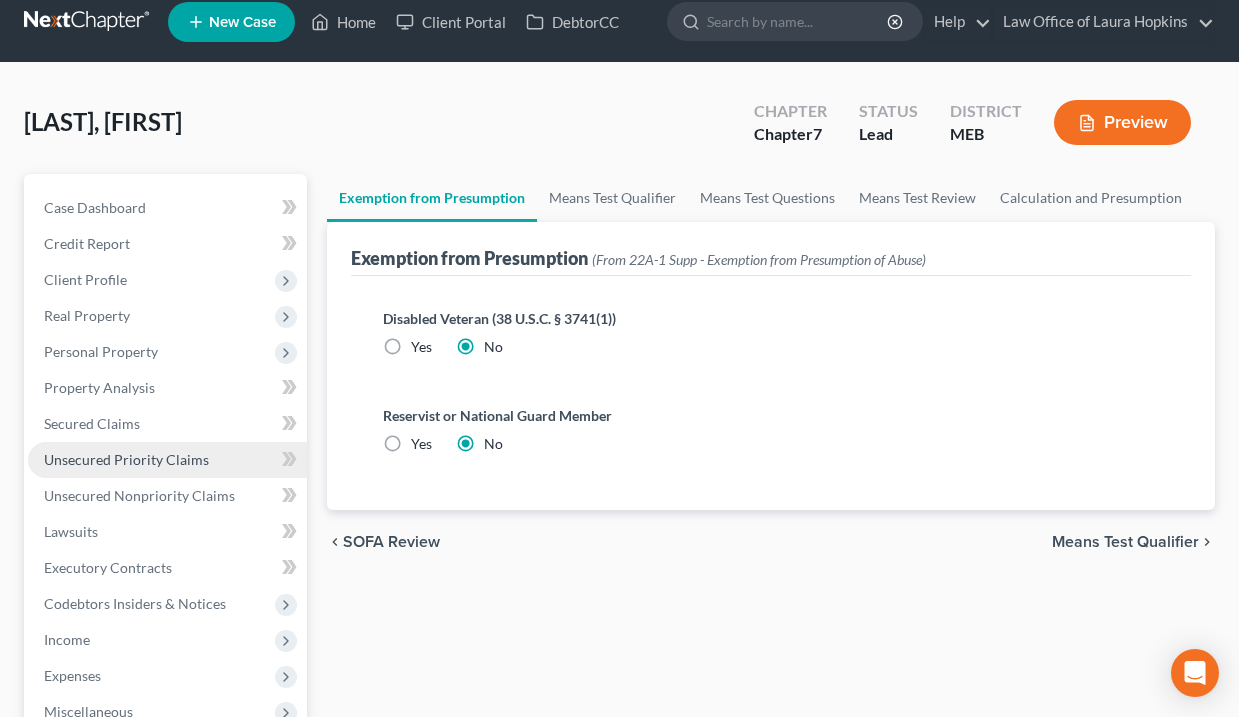 scroll, scrollTop: 0, scrollLeft: 0, axis: both 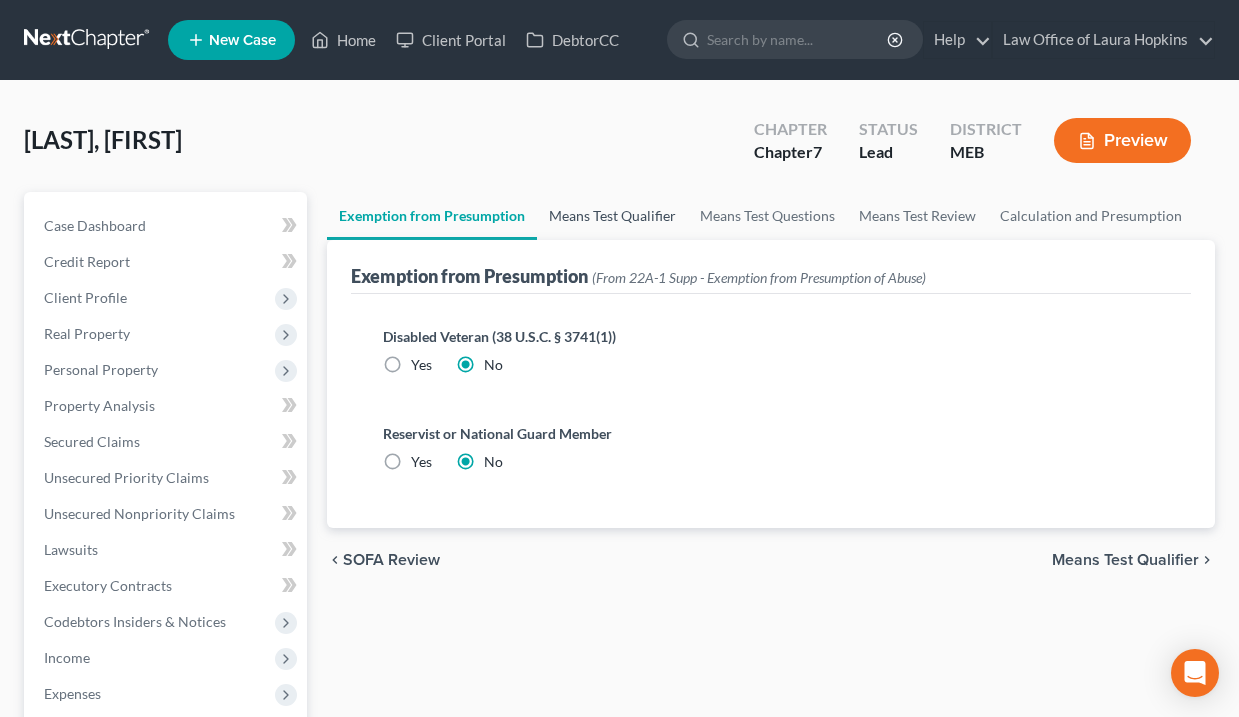 click on "Means Test Qualifier" at bounding box center (612, 216) 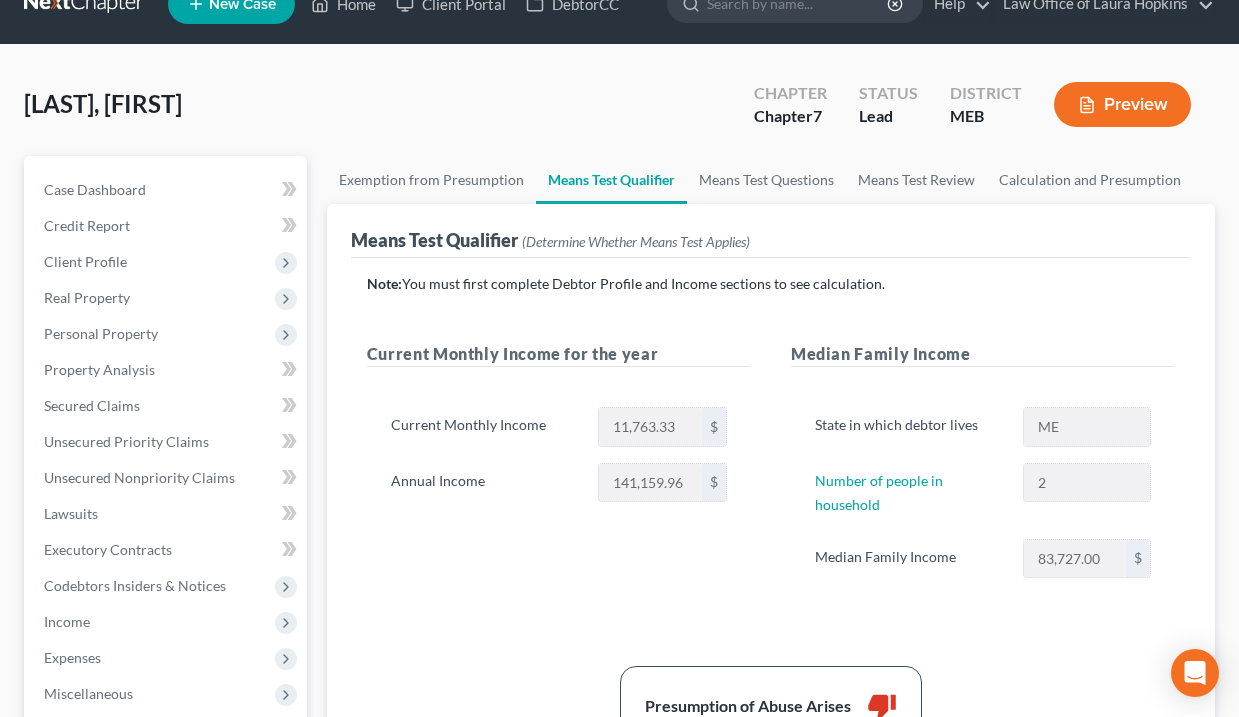 scroll, scrollTop: 61, scrollLeft: 0, axis: vertical 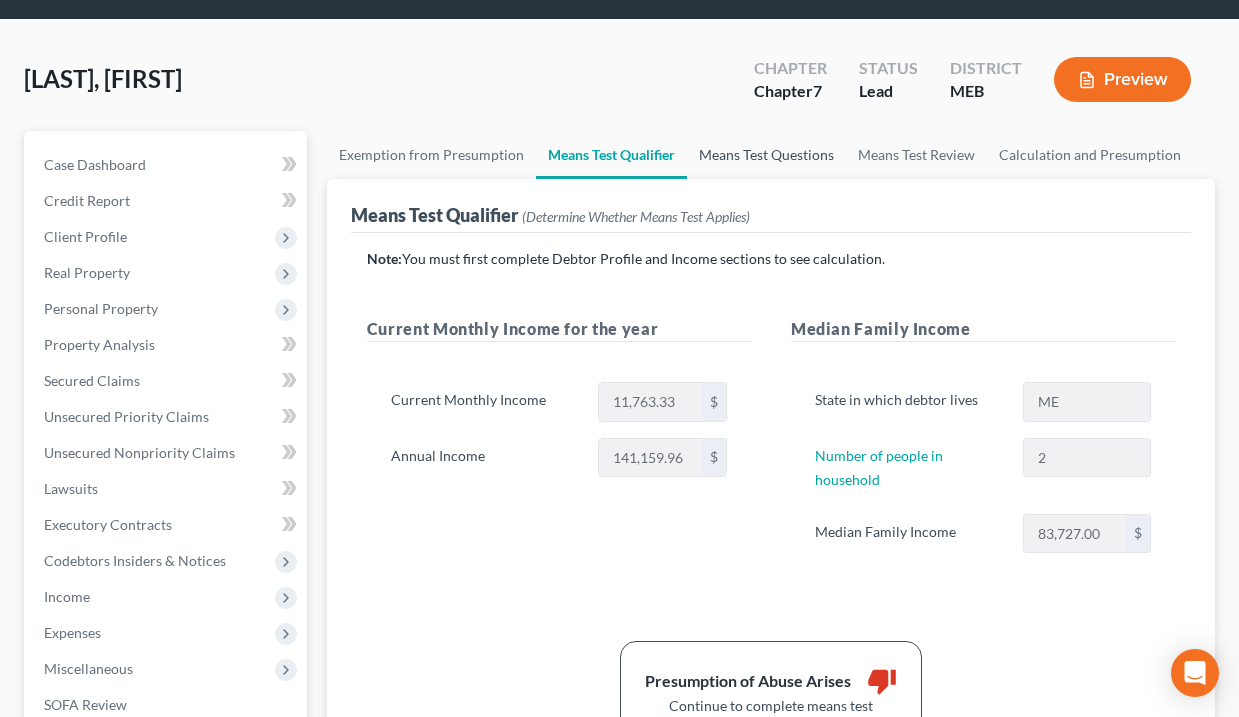 click on "Means Test Questions" at bounding box center (766, 155) 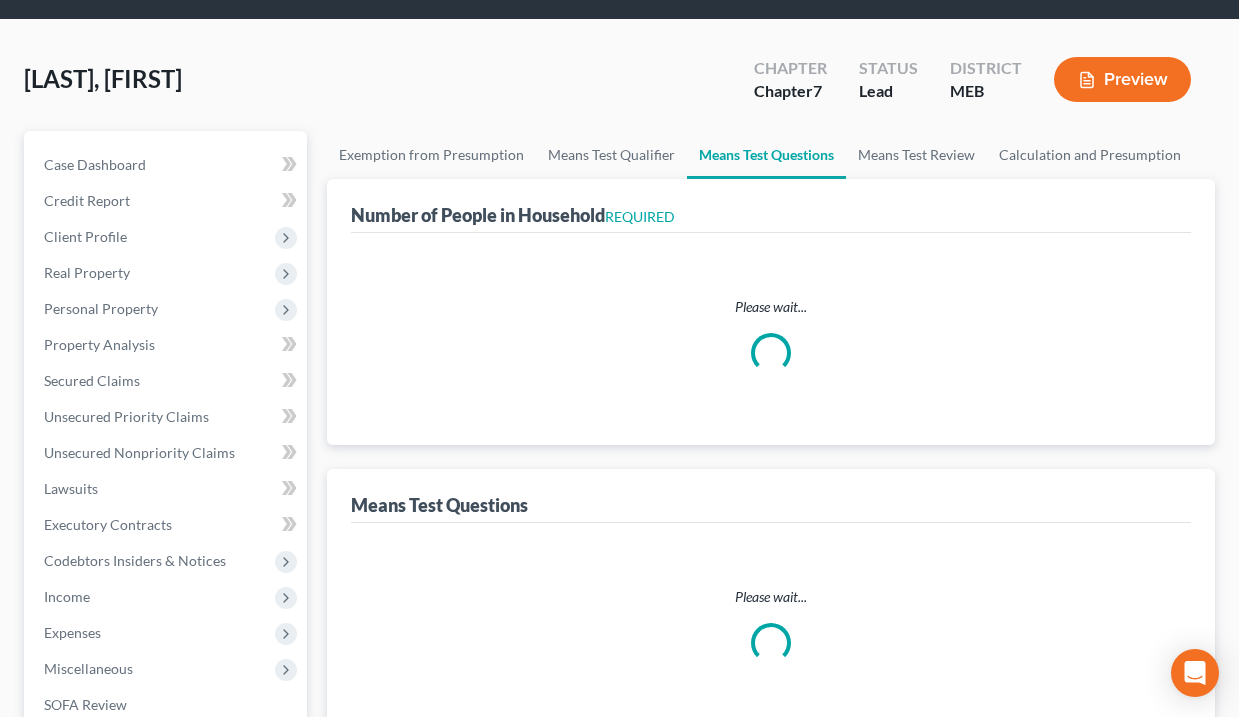 scroll, scrollTop: 17, scrollLeft: 0, axis: vertical 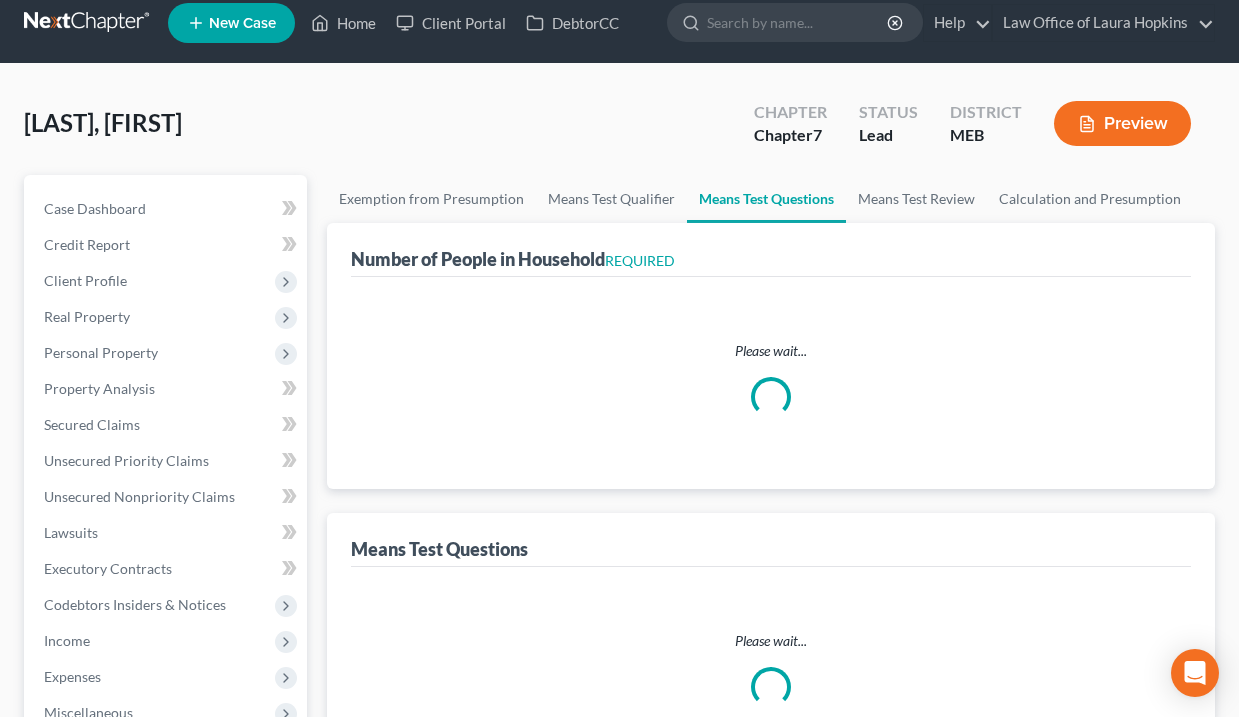 select on "1" 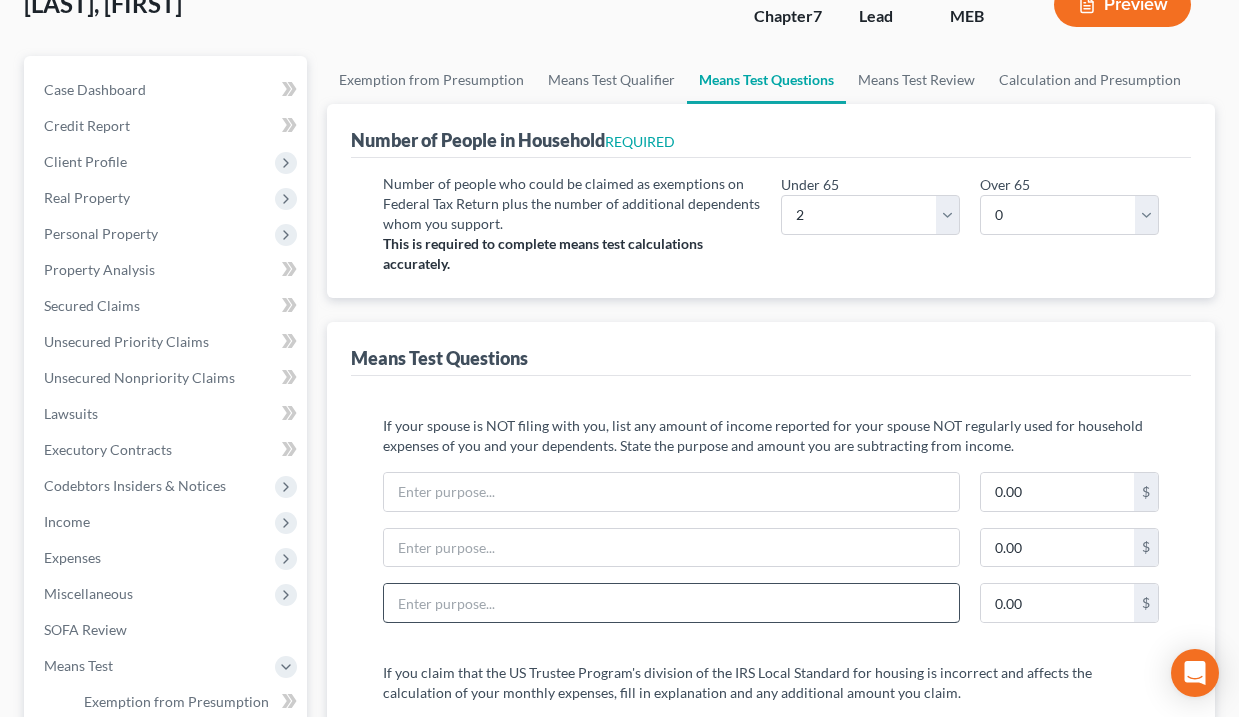 scroll, scrollTop: 57, scrollLeft: 0, axis: vertical 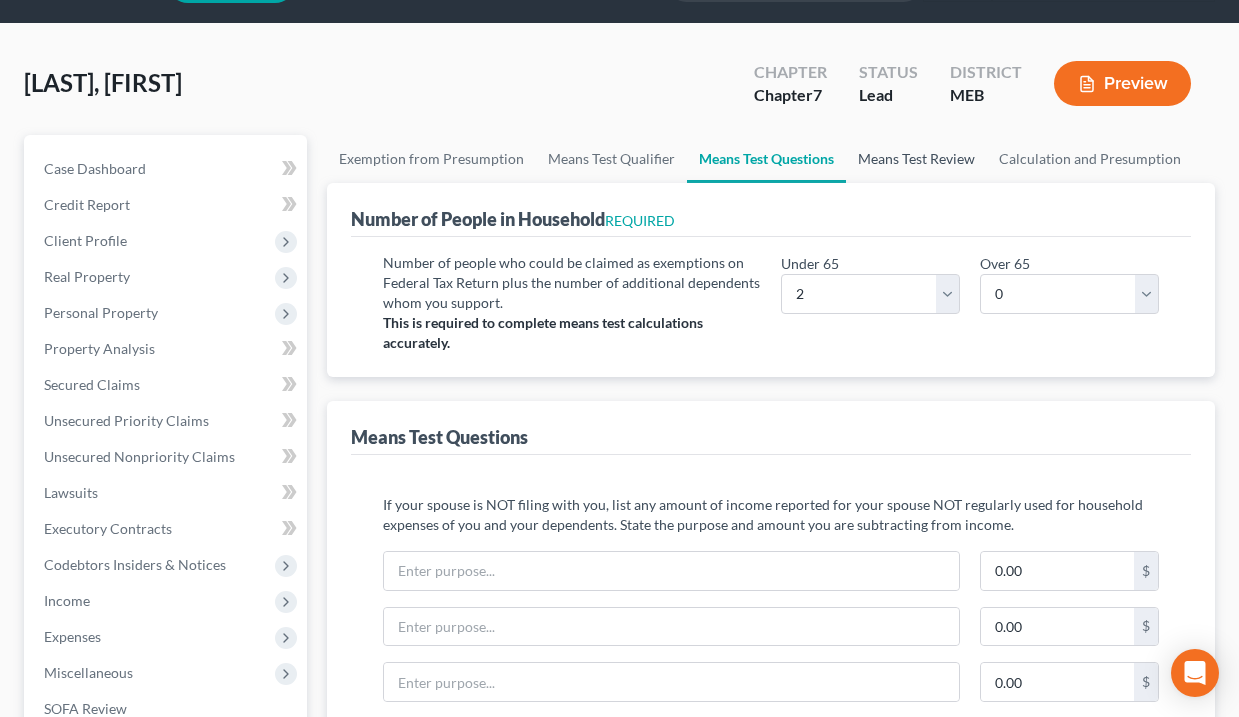click on "Means Test Review" at bounding box center (916, 159) 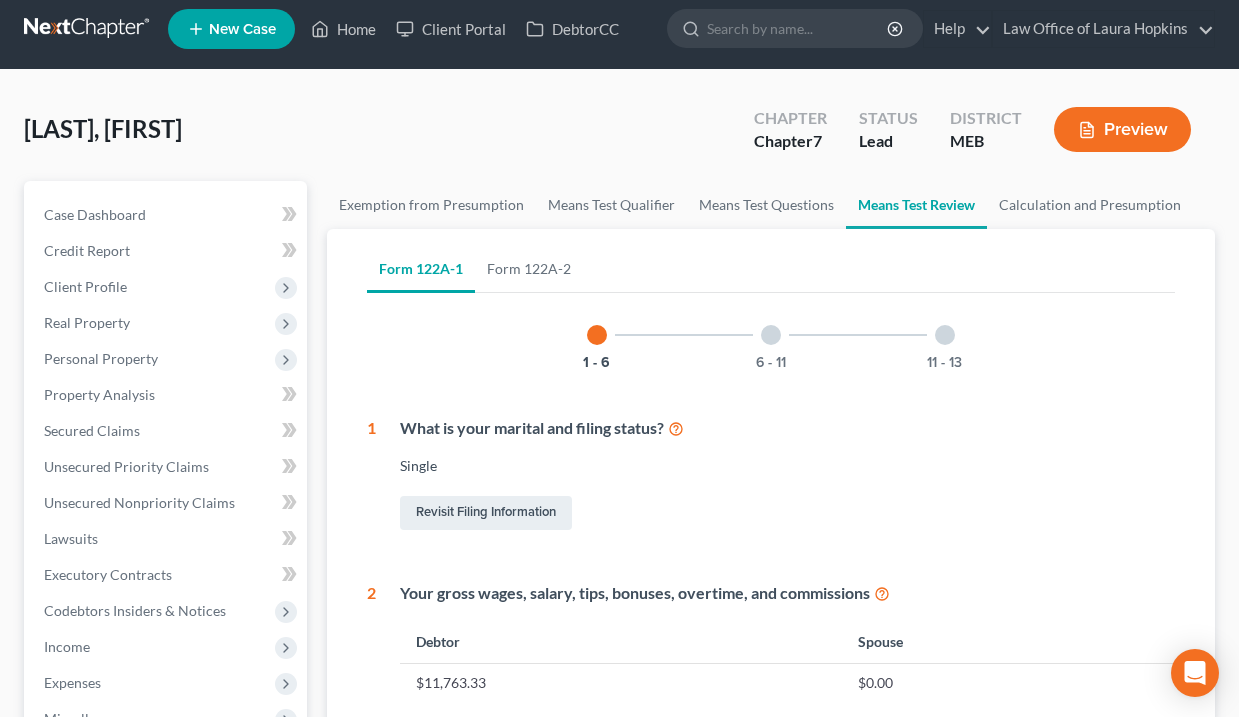 scroll, scrollTop: 0, scrollLeft: 0, axis: both 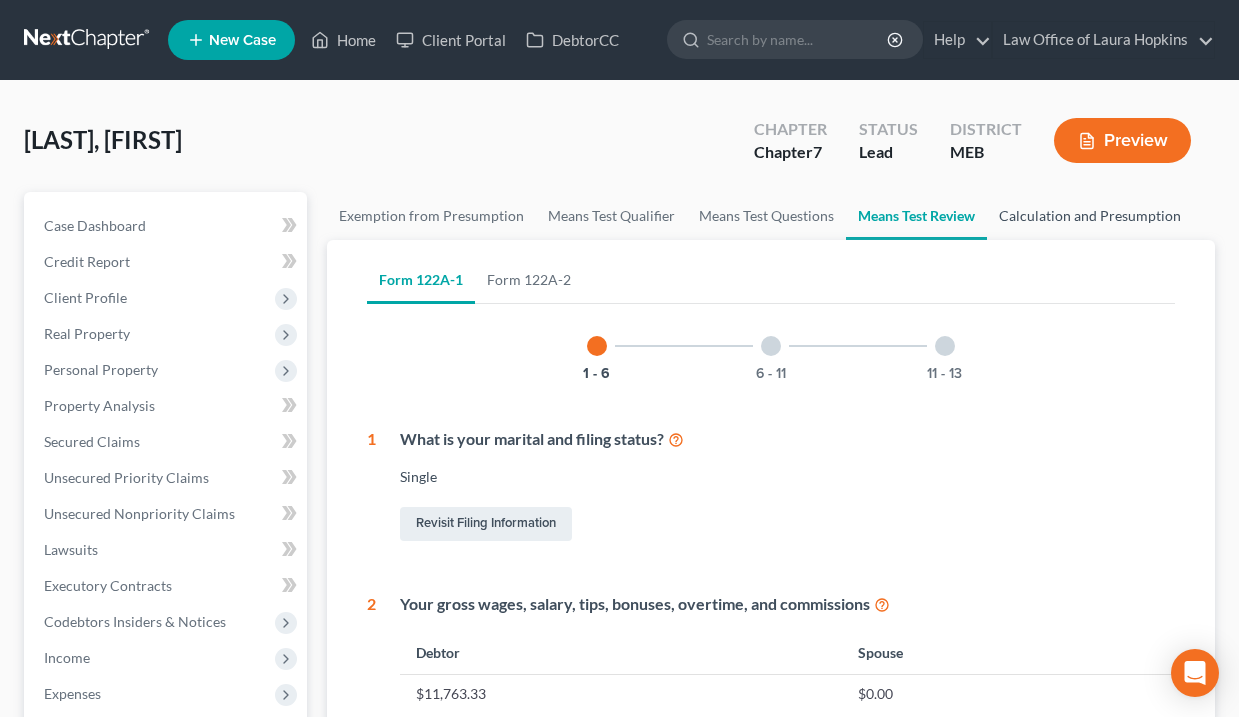 click on "Calculation and Presumption" at bounding box center [1090, 216] 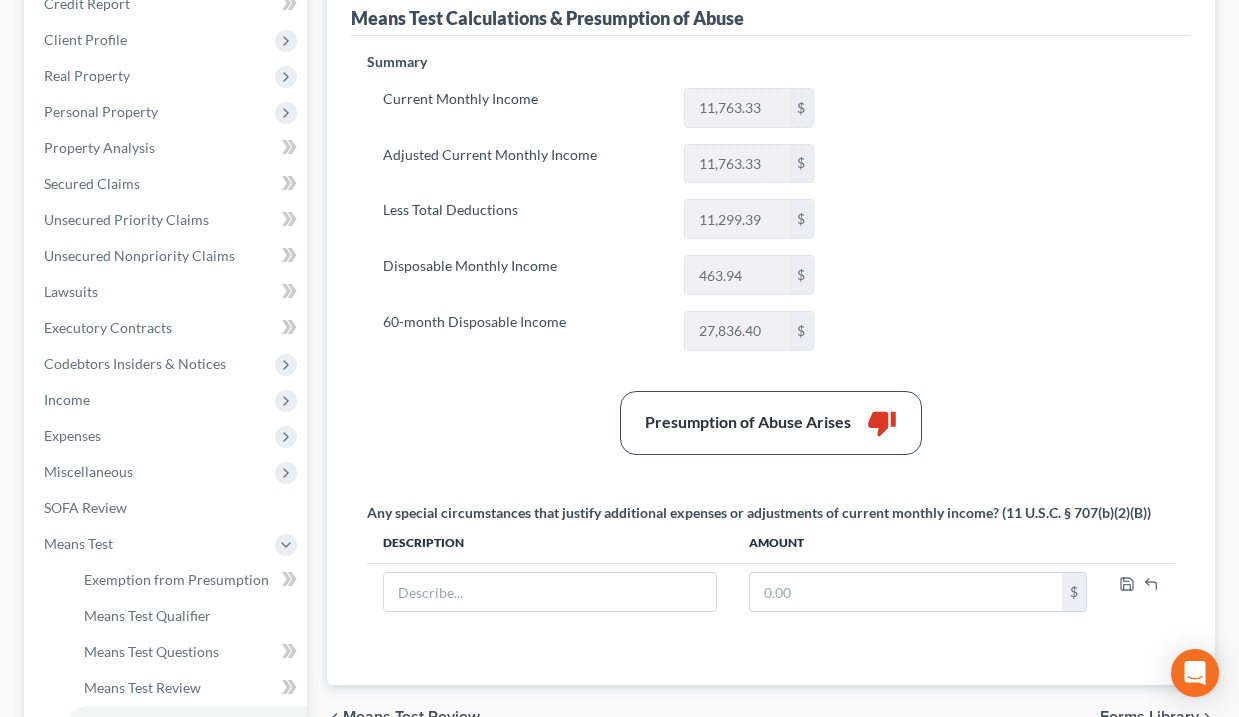scroll, scrollTop: 0, scrollLeft: 0, axis: both 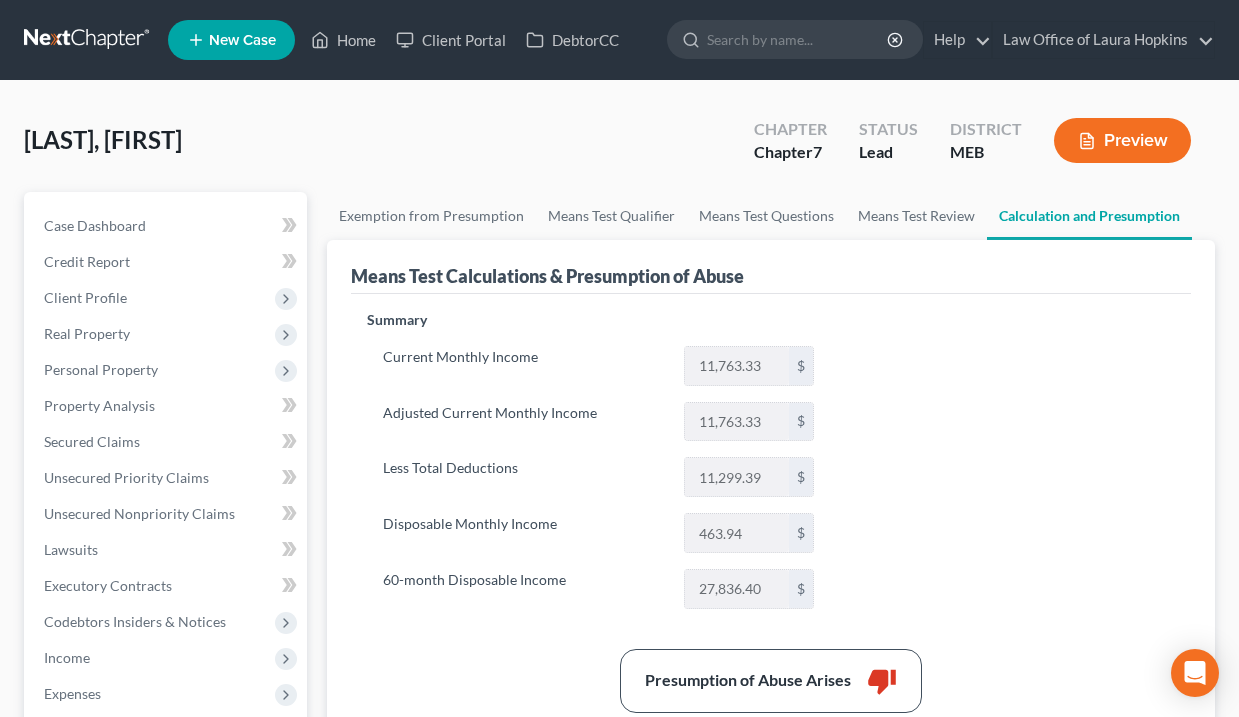 click on "Preview" at bounding box center (1122, 140) 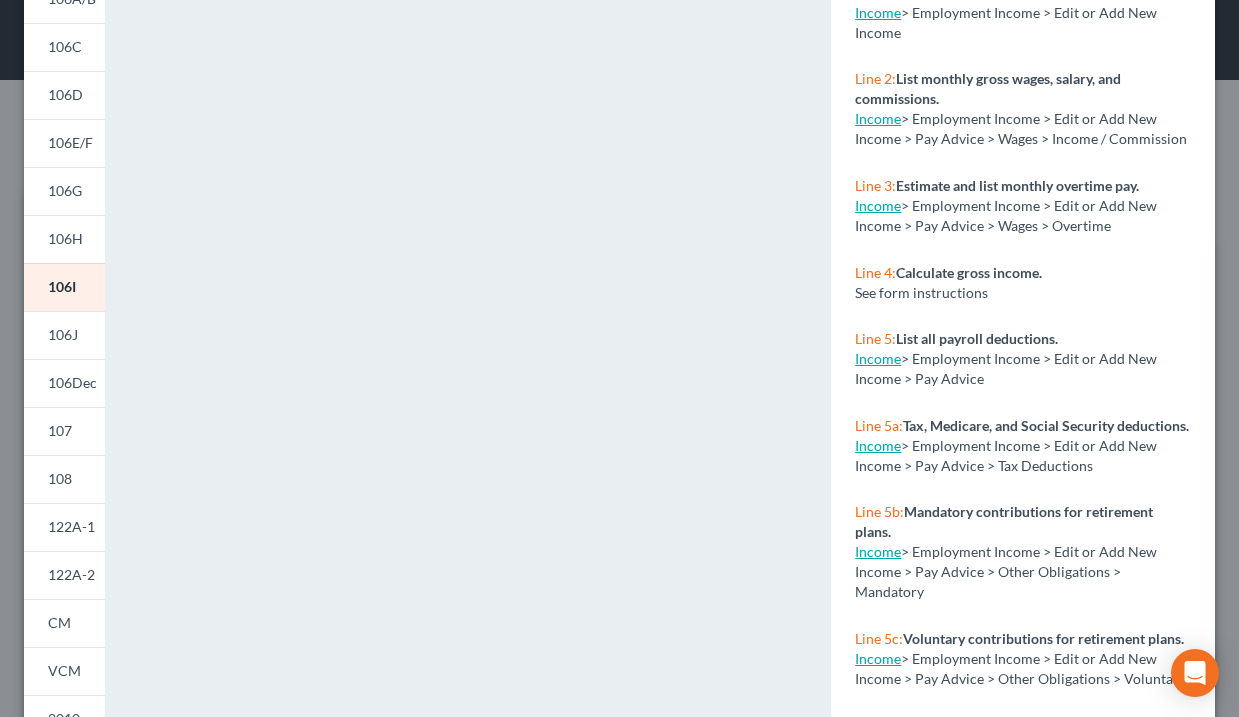 scroll, scrollTop: 244, scrollLeft: 0, axis: vertical 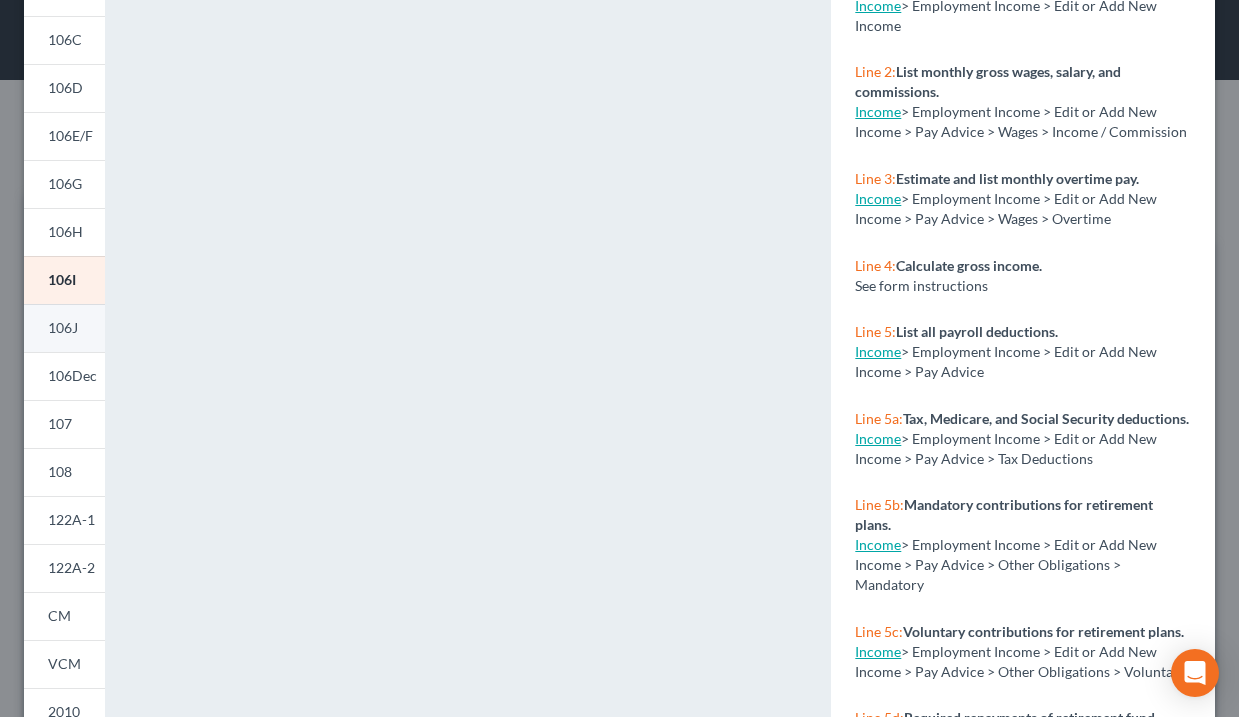 click on "106J" at bounding box center (63, 327) 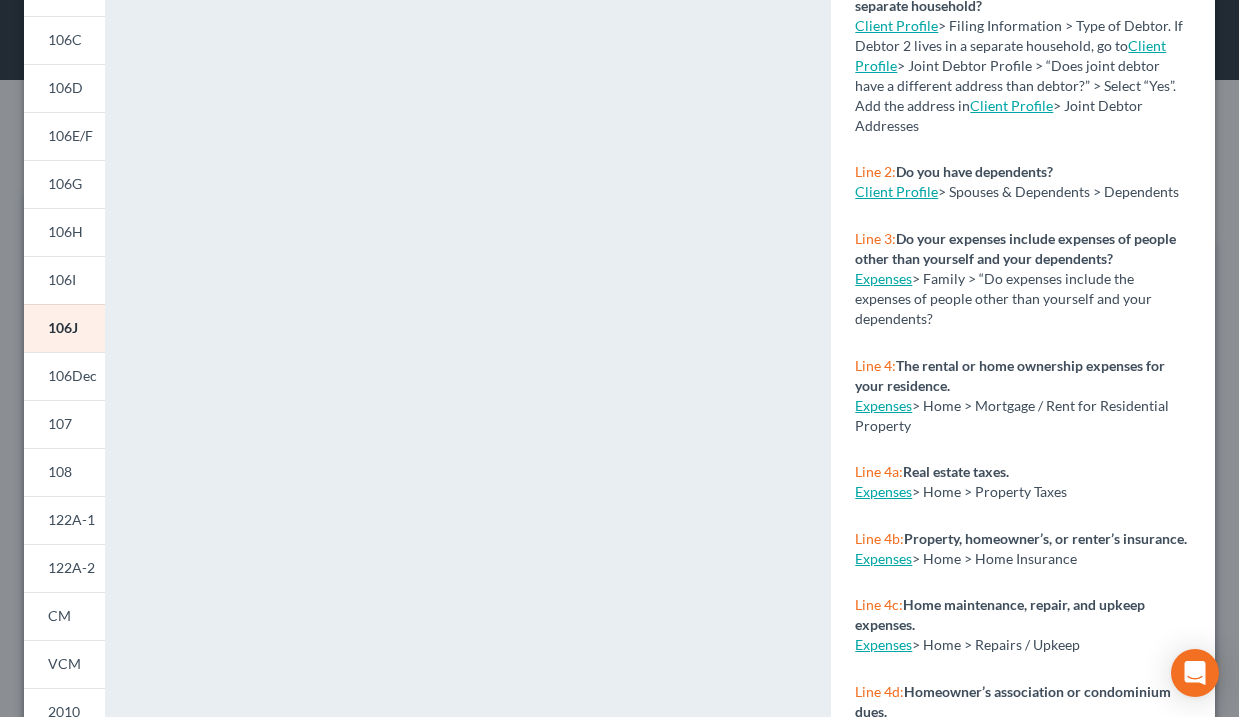 scroll, scrollTop: 410, scrollLeft: 0, axis: vertical 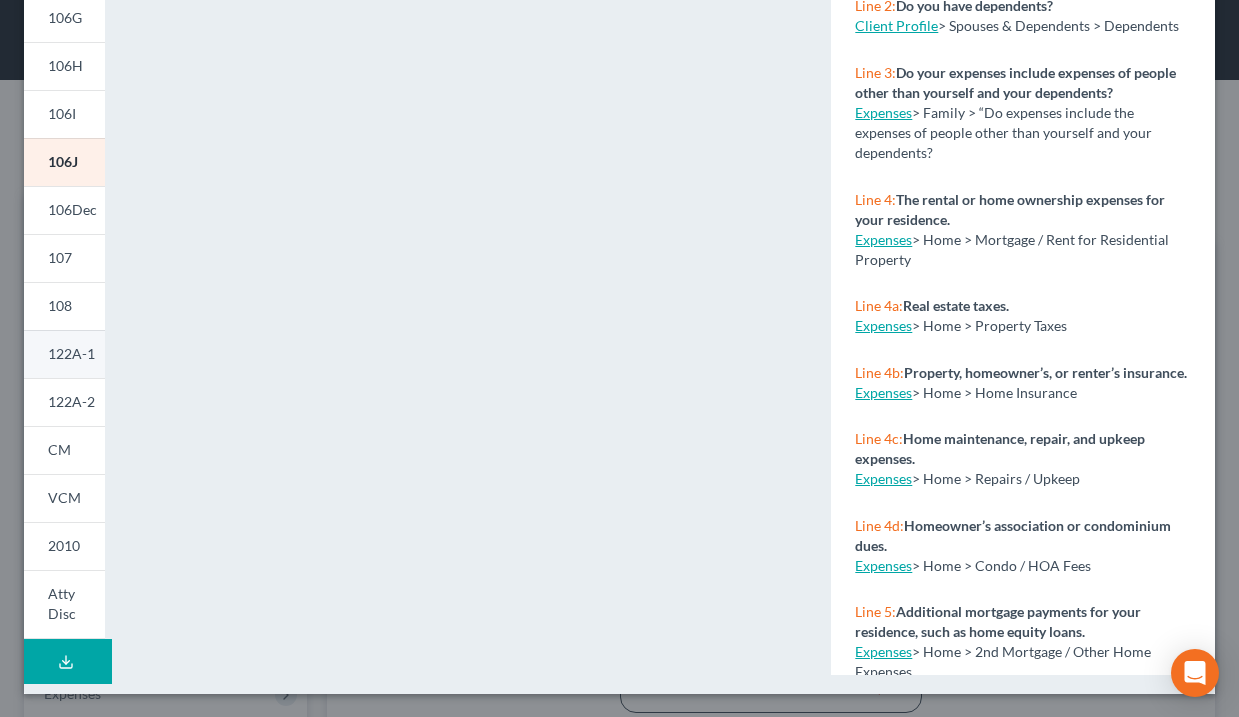click on "122A-1" at bounding box center [71, 353] 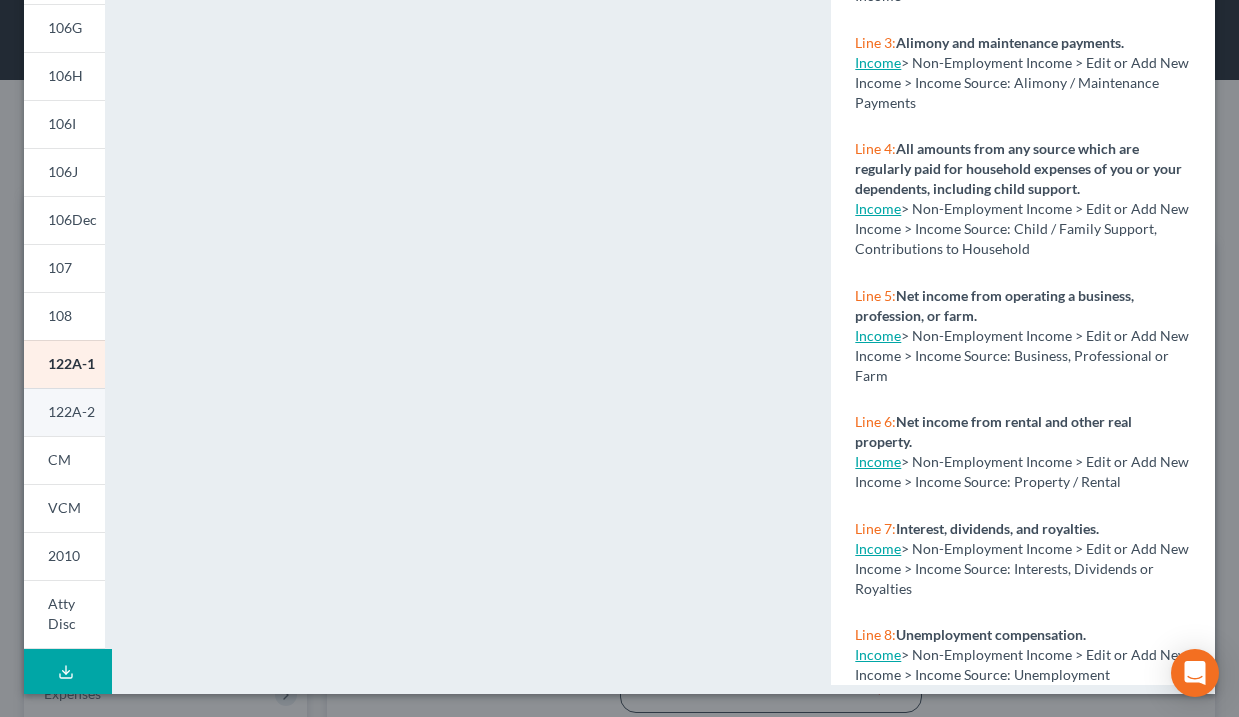 scroll, scrollTop: 410, scrollLeft: 0, axis: vertical 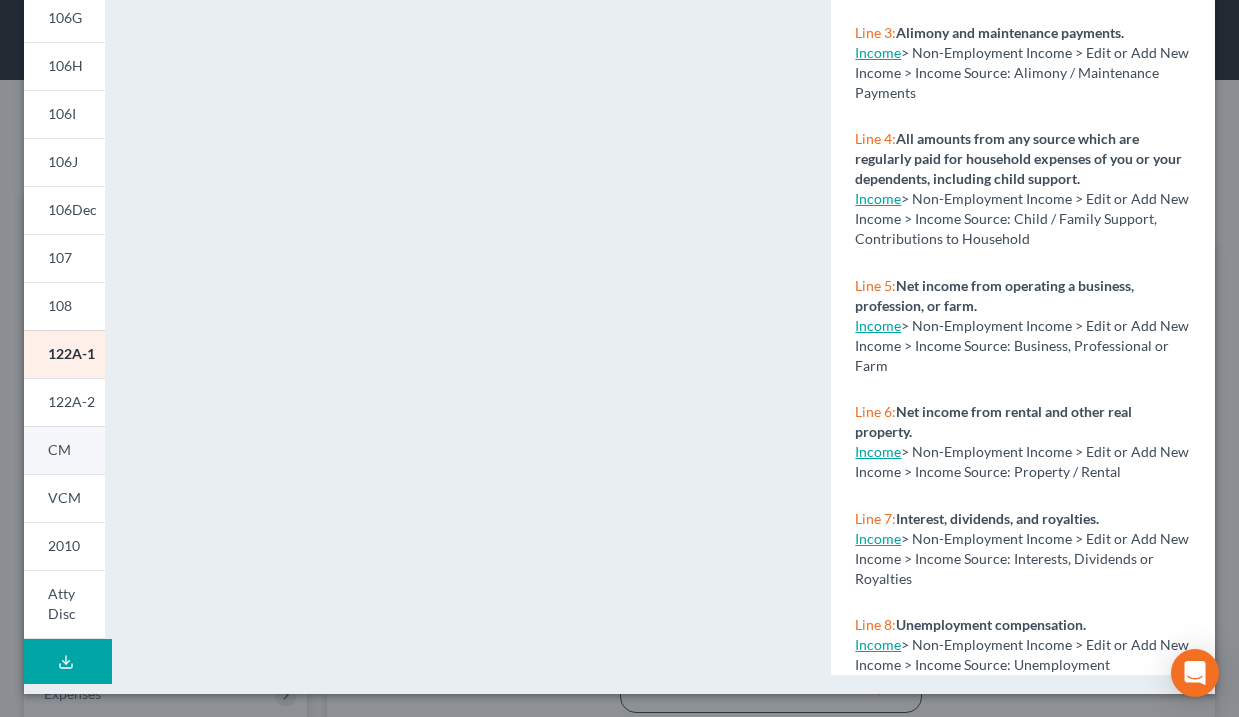 click on "CM" at bounding box center (64, 450) 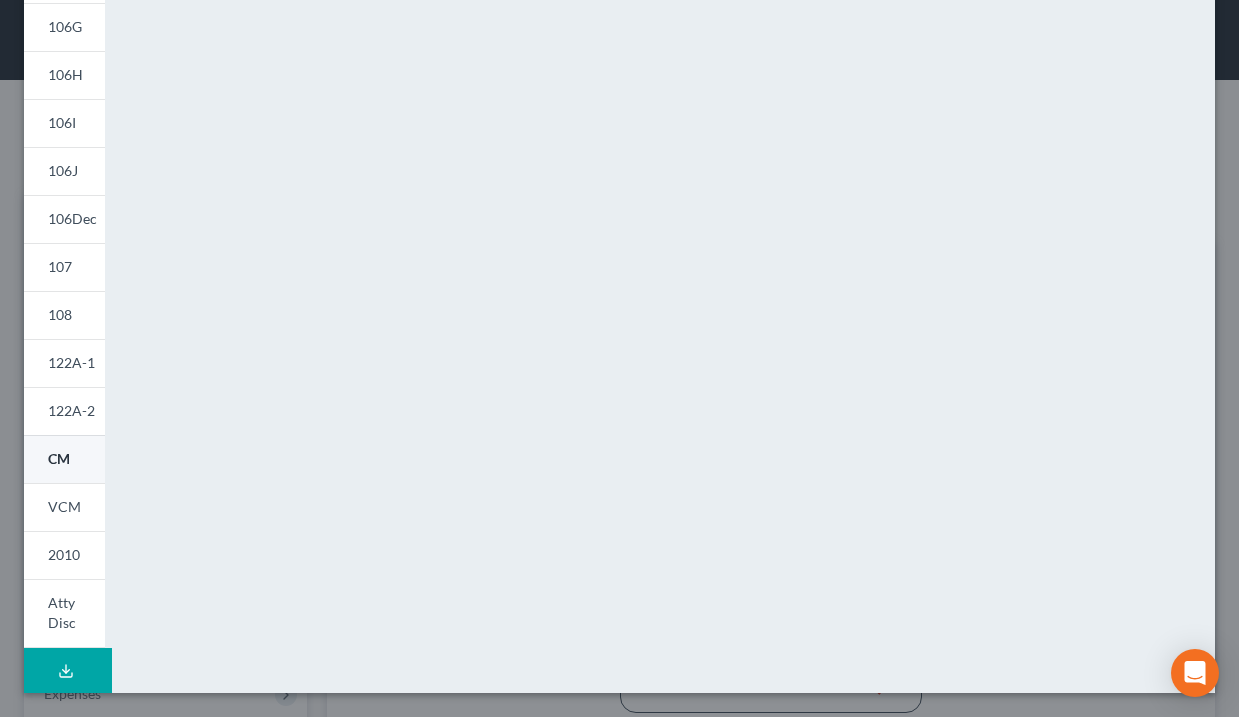 scroll, scrollTop: 400, scrollLeft: 0, axis: vertical 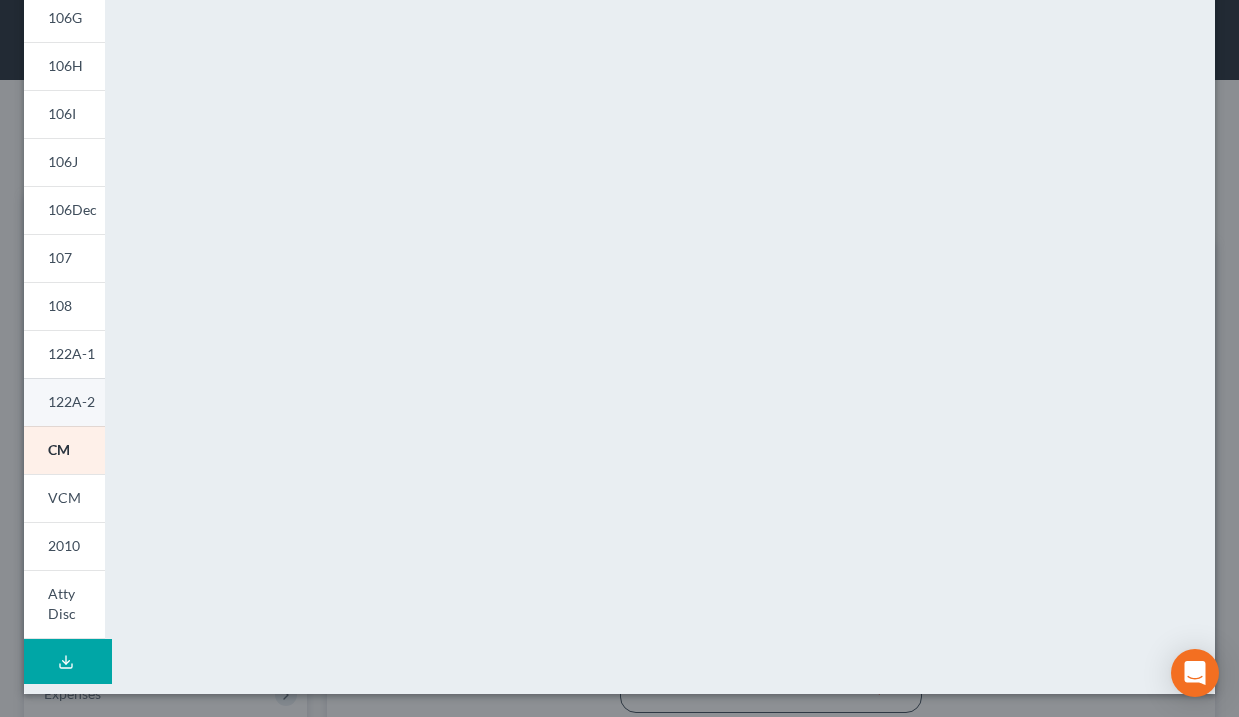 click on "122A-2" at bounding box center (71, 401) 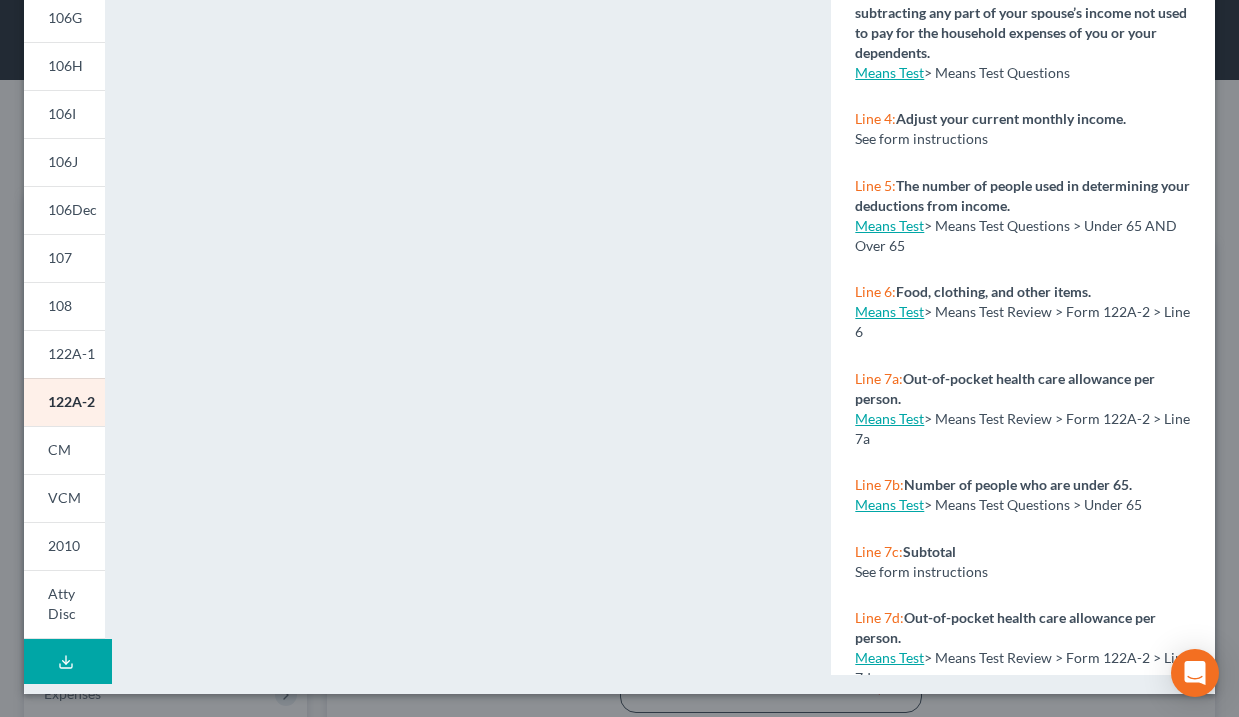 scroll, scrollTop: 0, scrollLeft: 0, axis: both 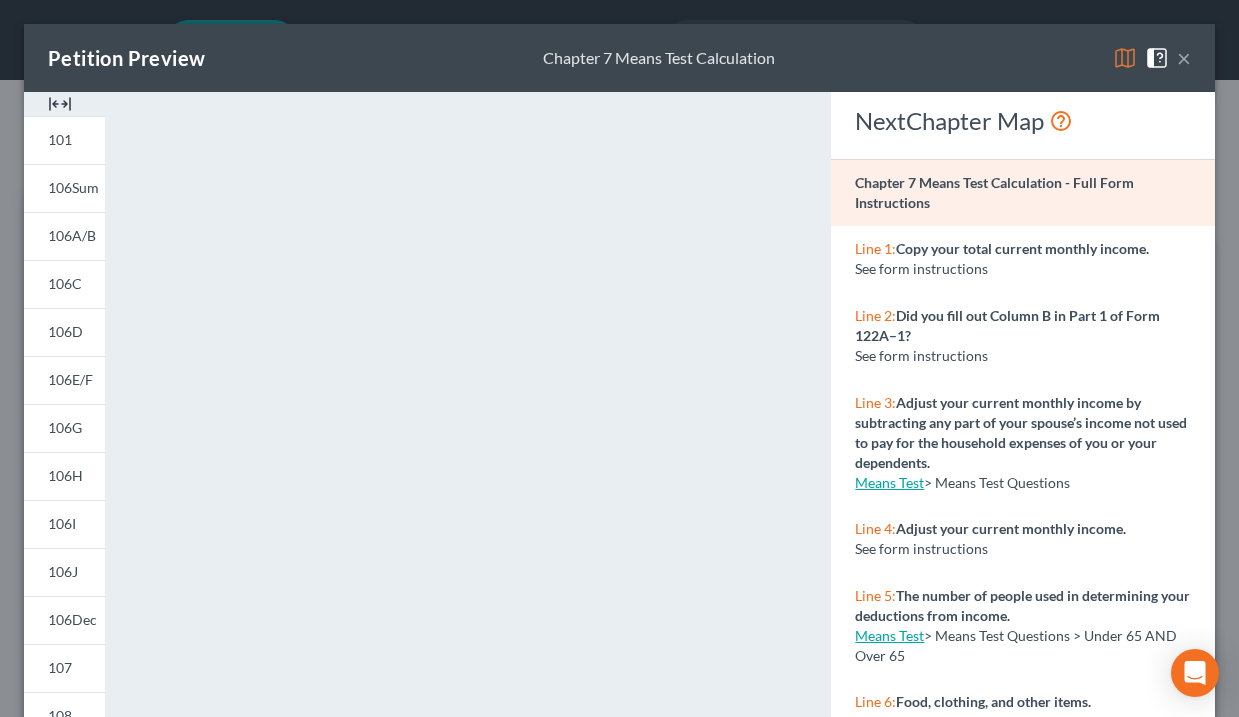 click at bounding box center [1125, 58] 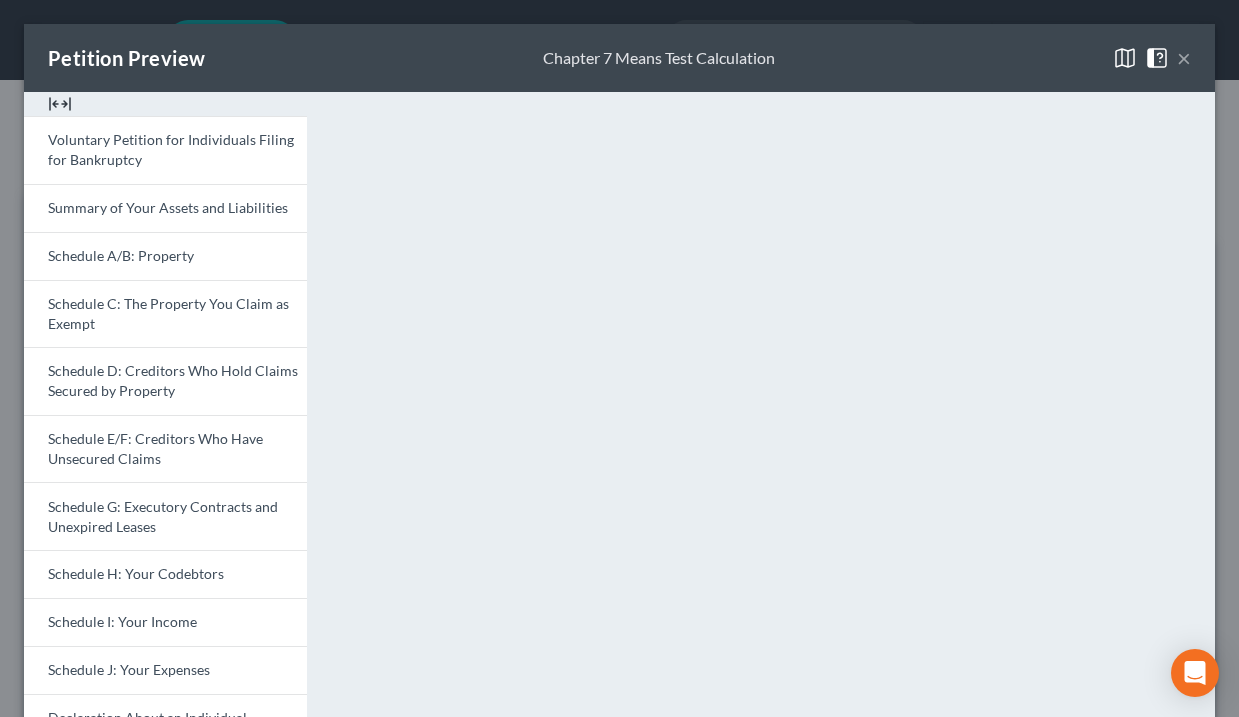 click on "×" at bounding box center [1184, 58] 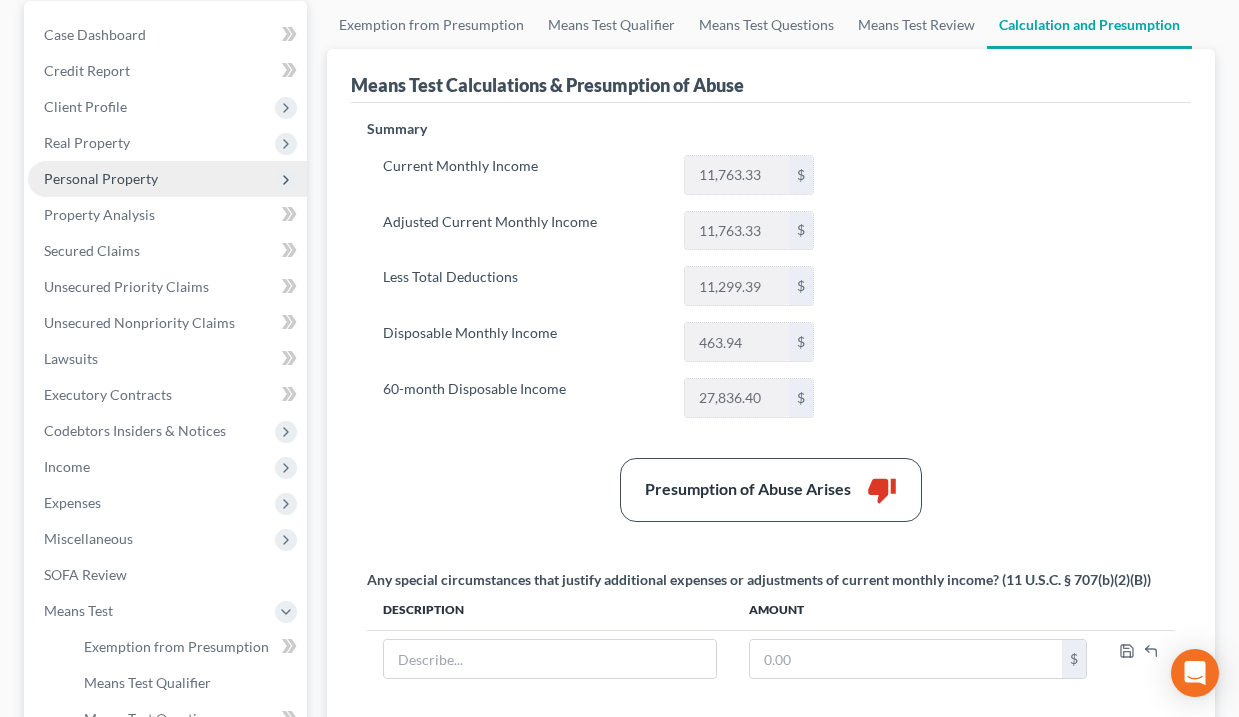 scroll, scrollTop: 188, scrollLeft: 0, axis: vertical 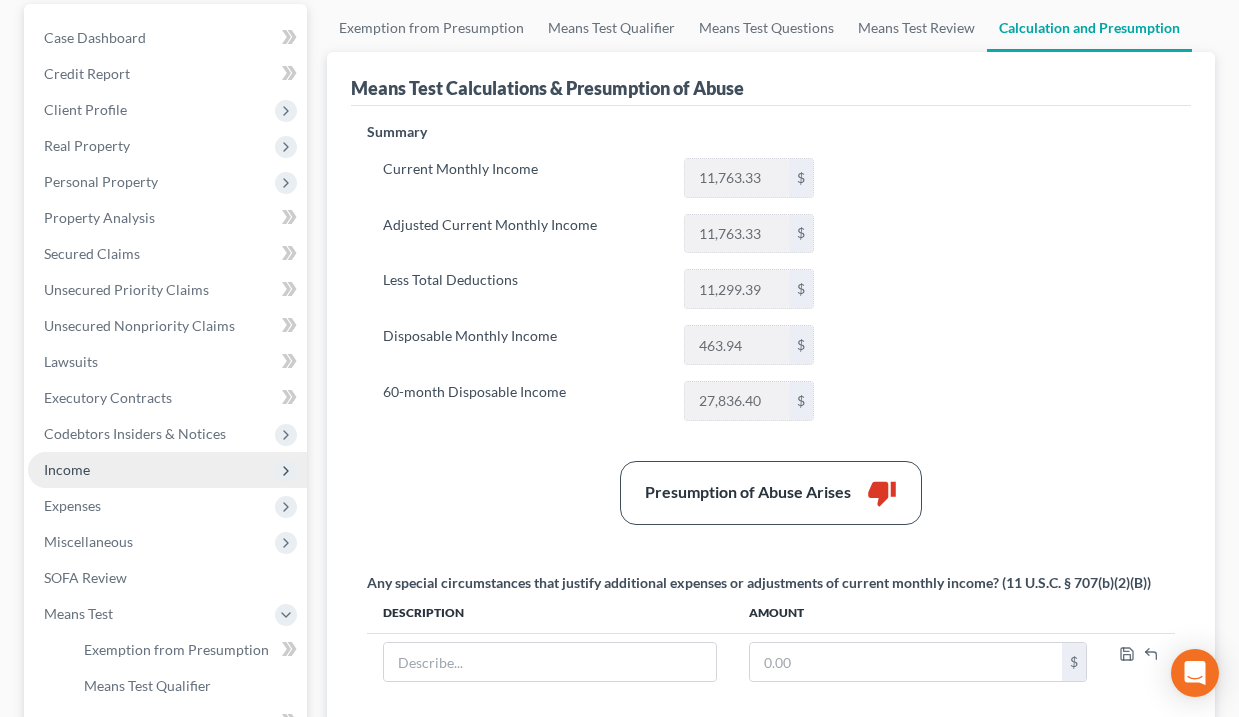 click on "Income" at bounding box center (67, 469) 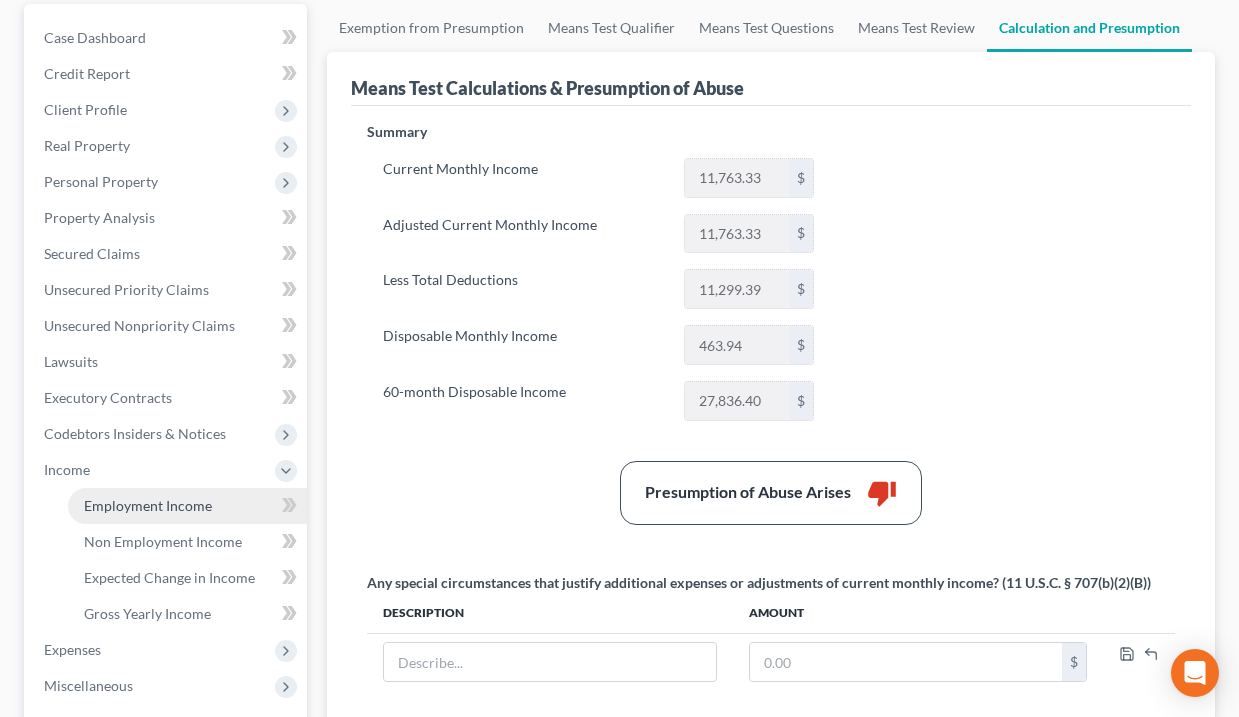 click on "Employment Income" at bounding box center [148, 505] 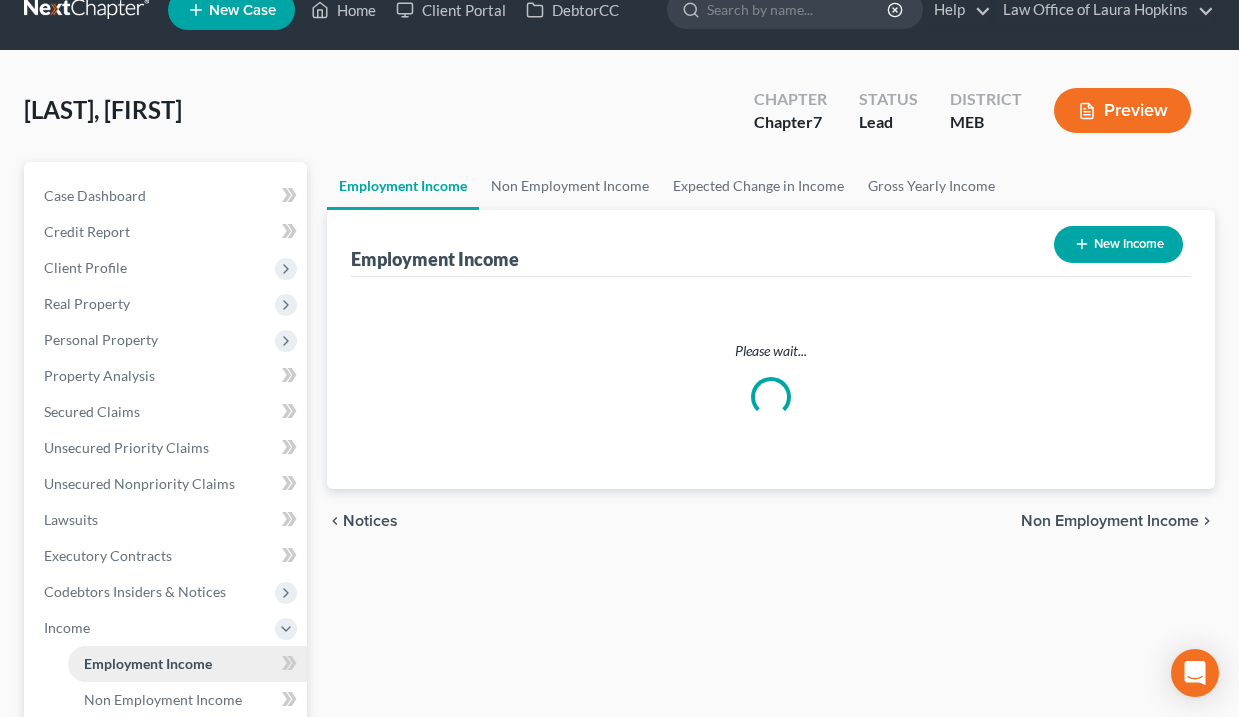 scroll, scrollTop: 0, scrollLeft: 0, axis: both 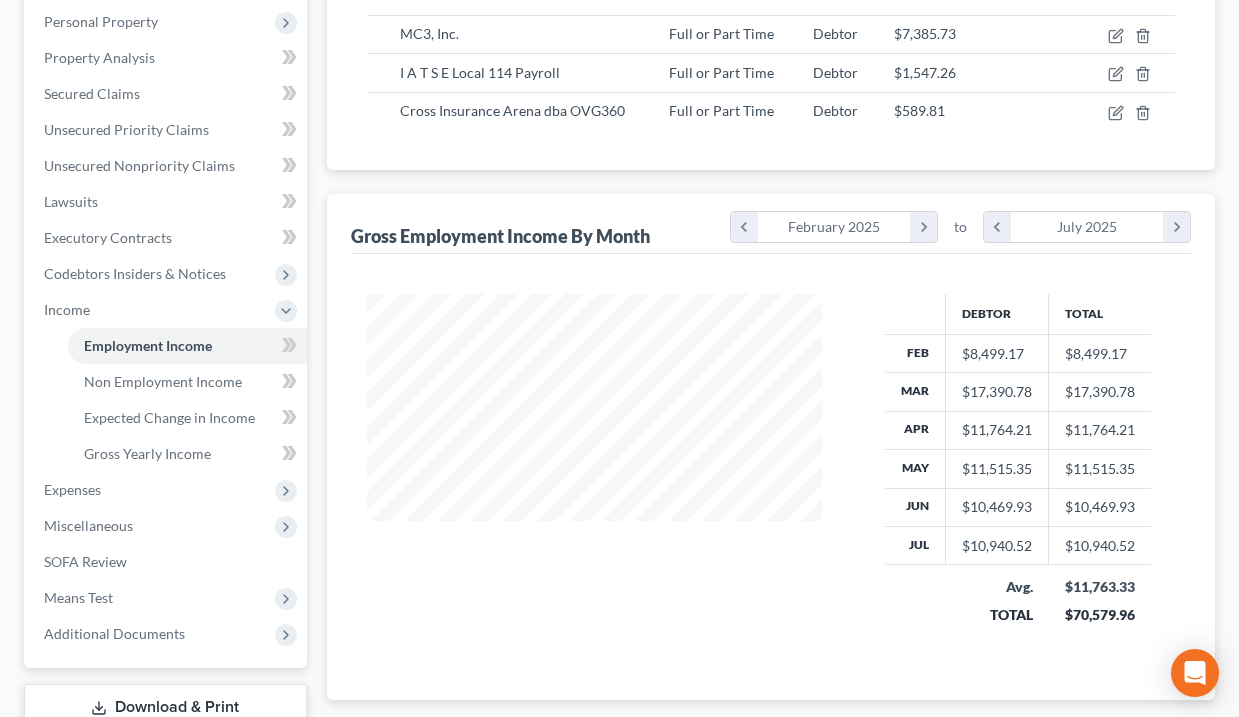 click on "Employment Income New Income
Income Source
Type
For
Current Monthly Income
MC3, Inc.
Full or Part Time
Debtor
$[AMOUNT]
I A T S E Local 114 Payroll
Full or Part Time
Debtor
$[AMOUNT]" at bounding box center [771, 296] 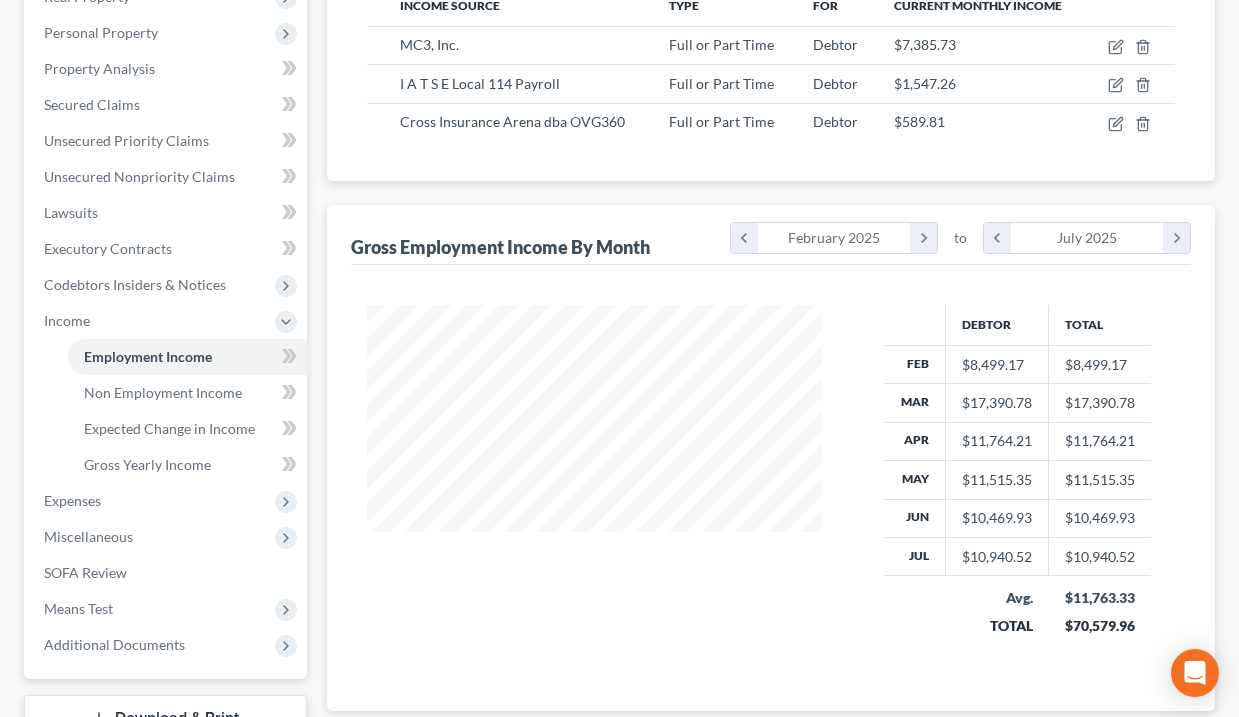 scroll, scrollTop: 0, scrollLeft: 0, axis: both 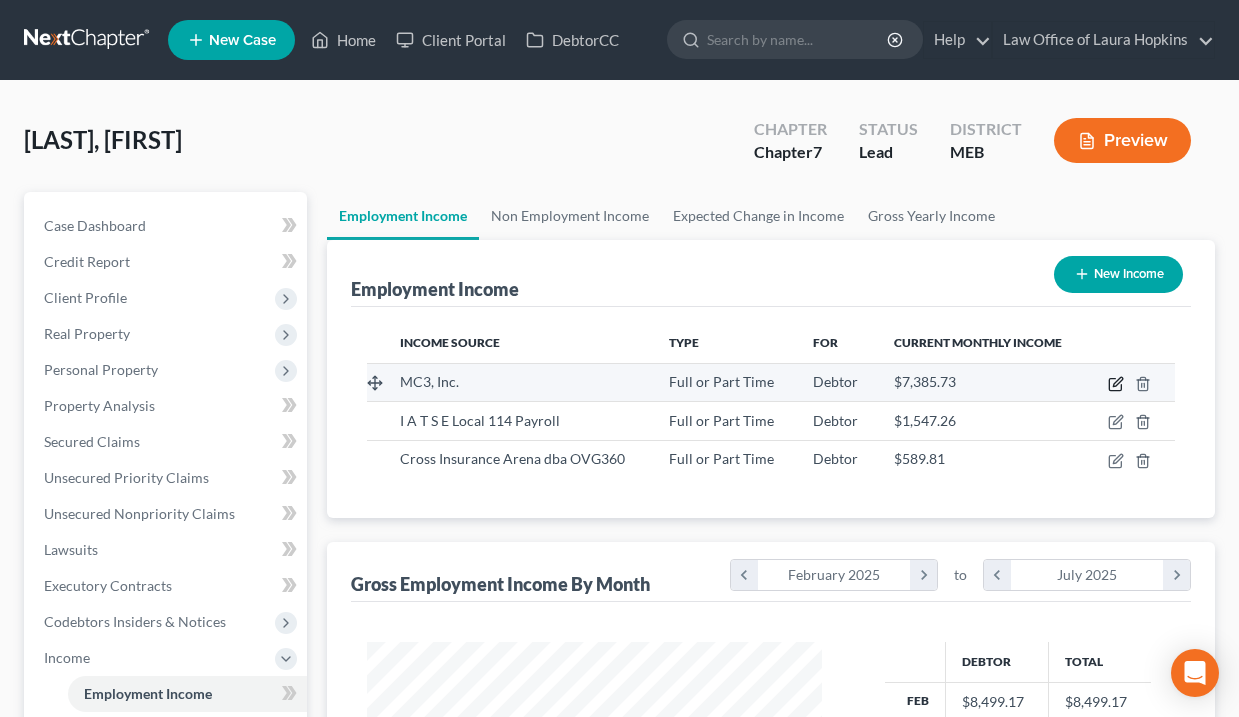 click 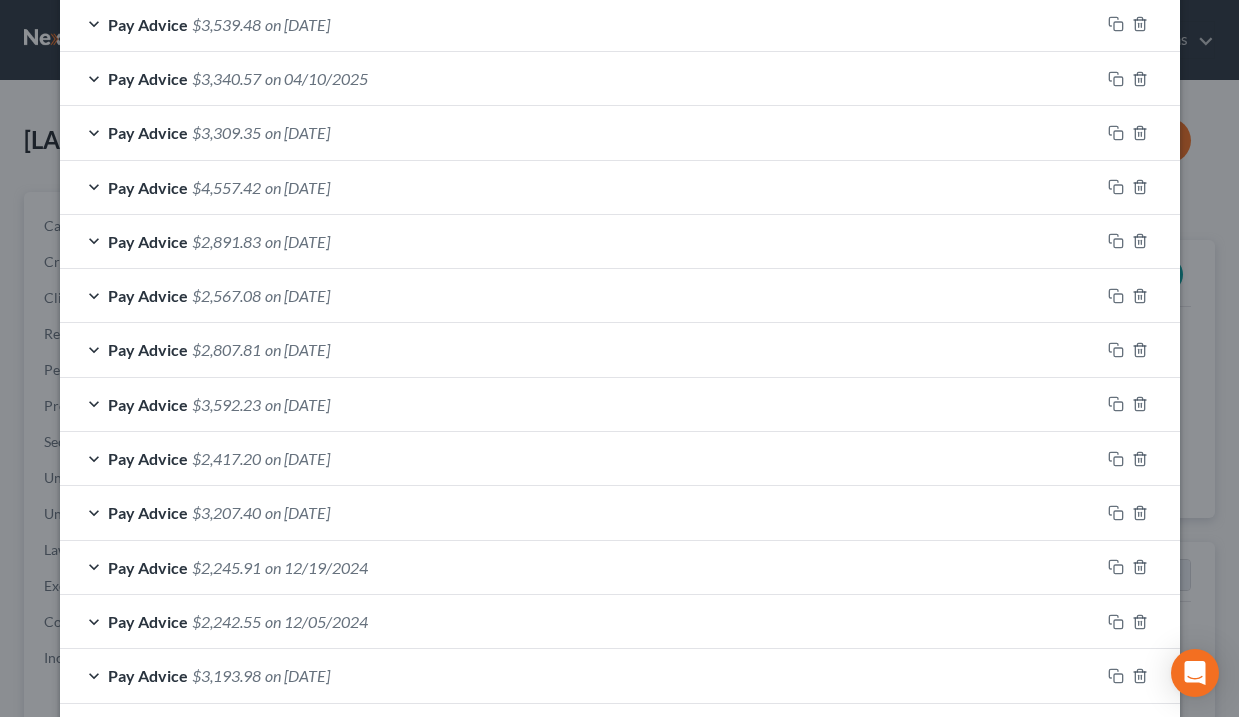 scroll, scrollTop: 1061, scrollLeft: 0, axis: vertical 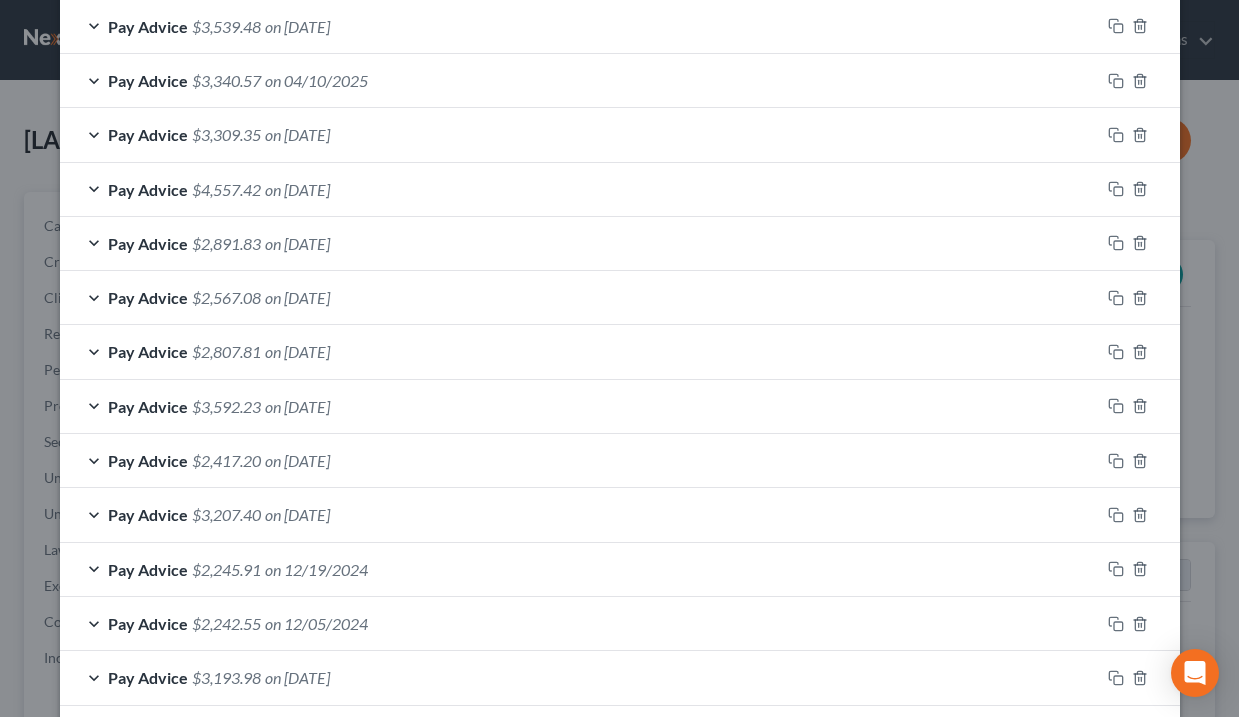click on "Pay Advice $[AMOUNT] on [DATE]" at bounding box center [580, 134] 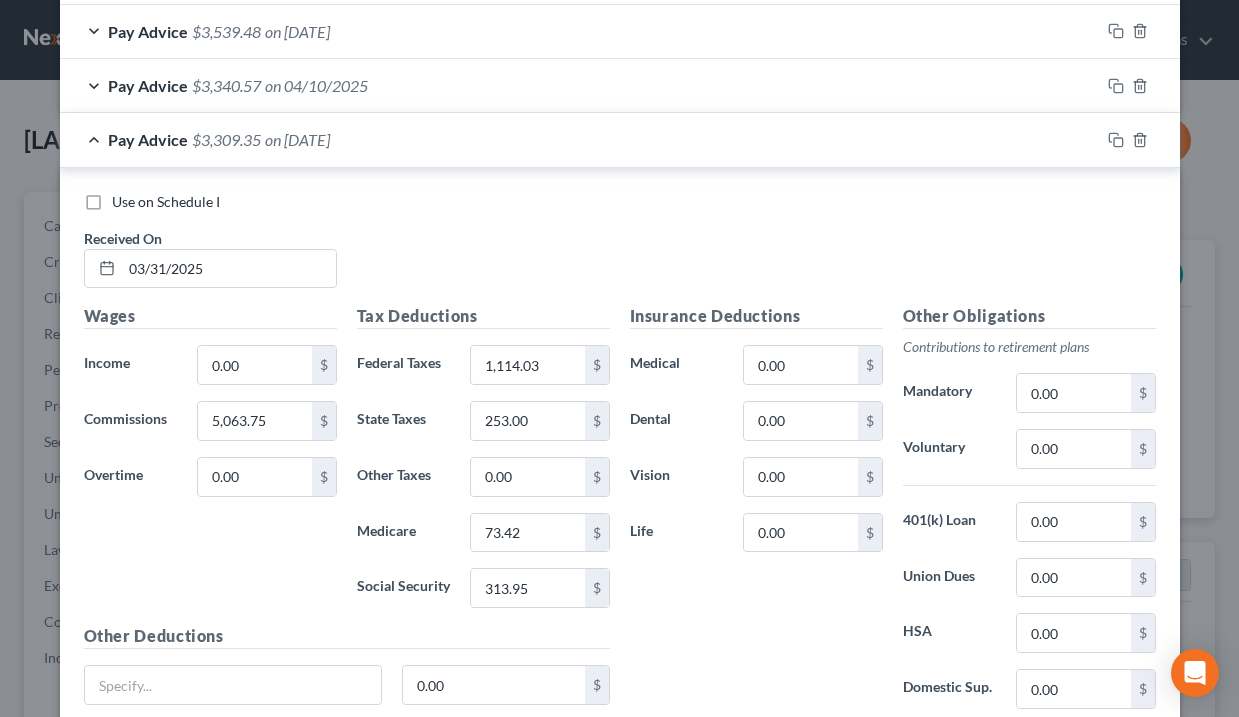 scroll, scrollTop: 1051, scrollLeft: 0, axis: vertical 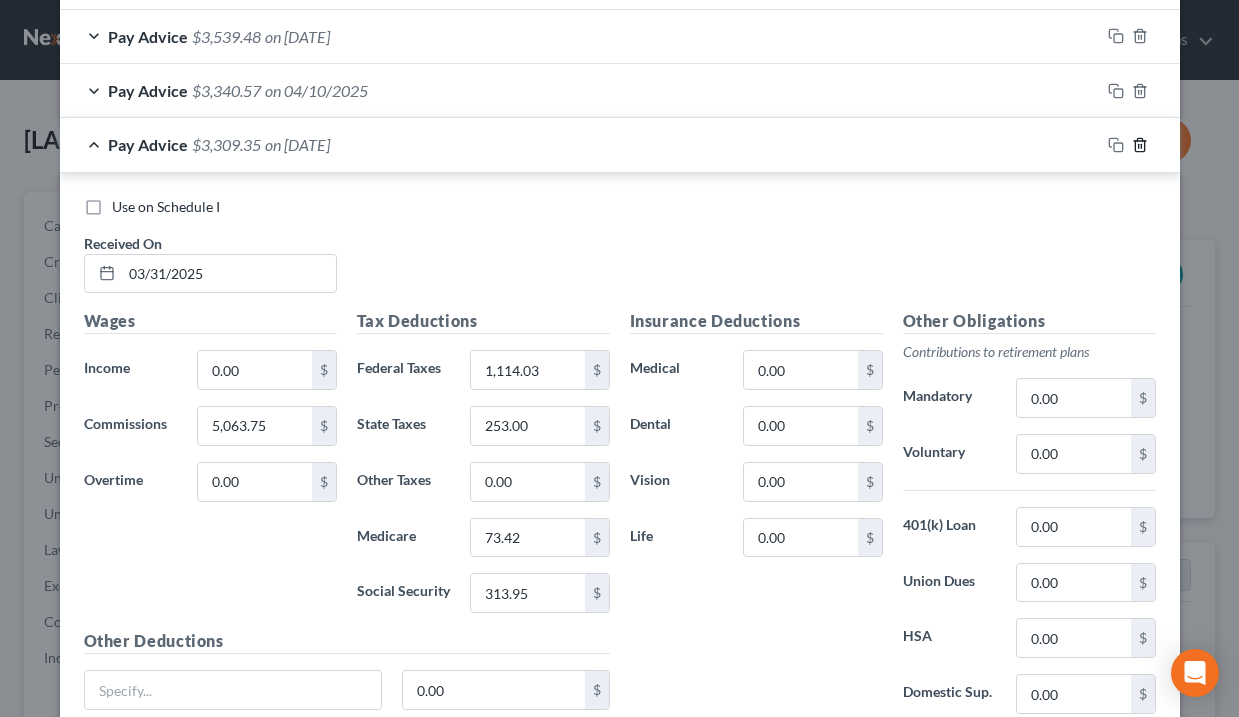 click 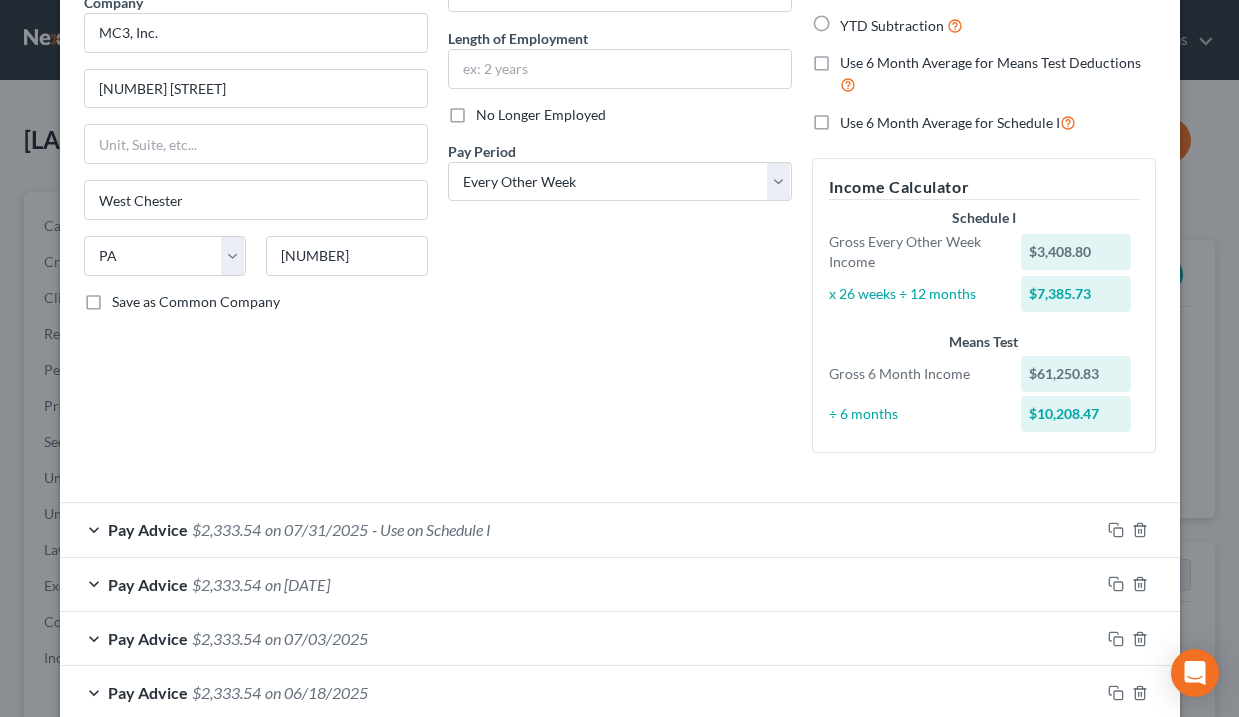 scroll, scrollTop: 0, scrollLeft: 0, axis: both 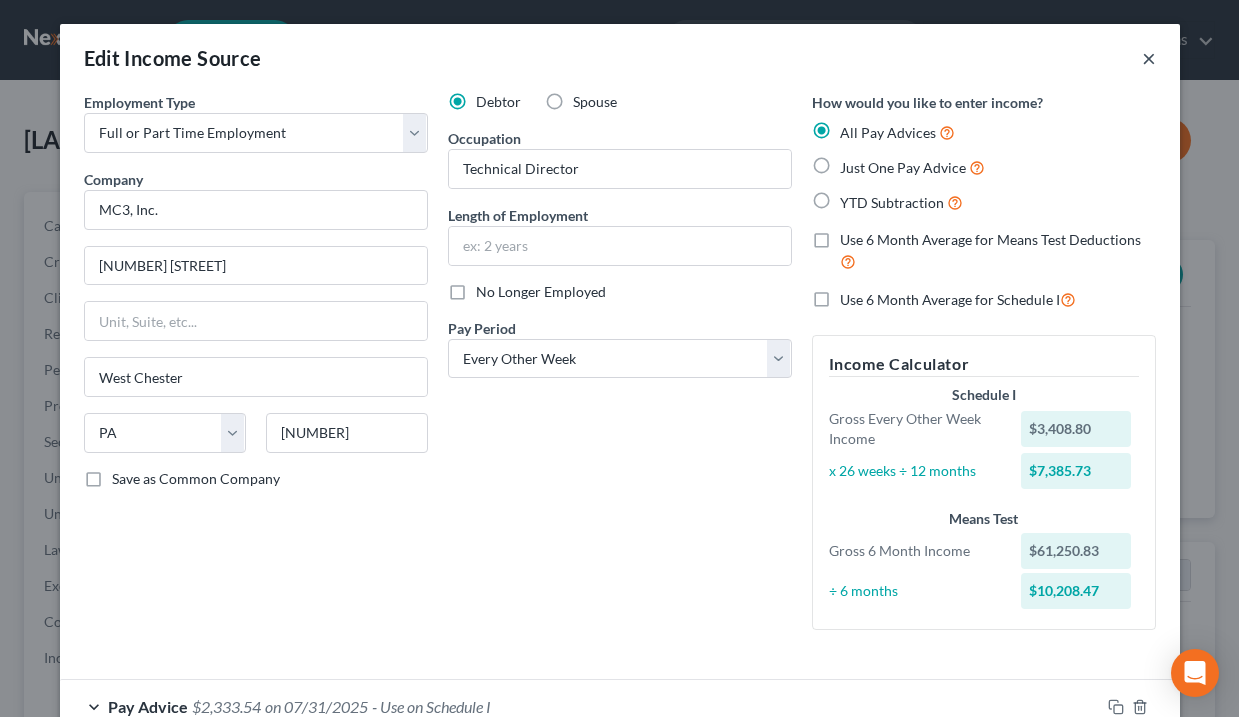 click on "×" at bounding box center [1149, 58] 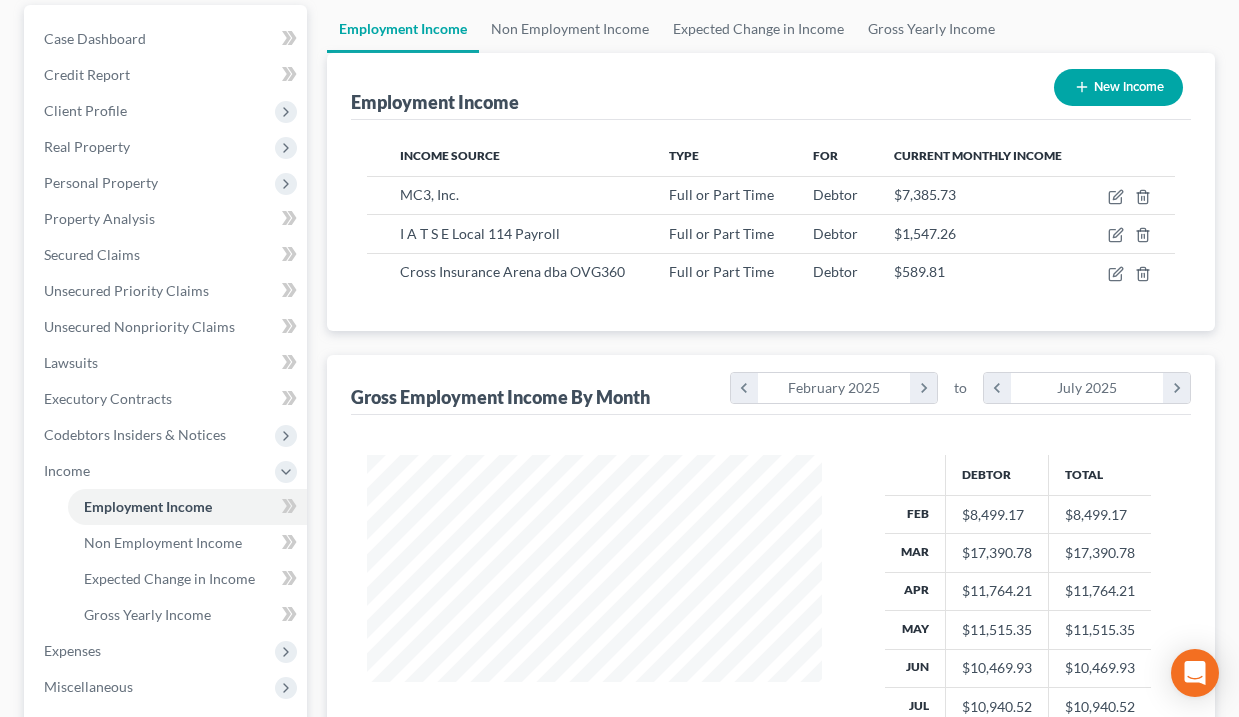 scroll, scrollTop: 174, scrollLeft: 0, axis: vertical 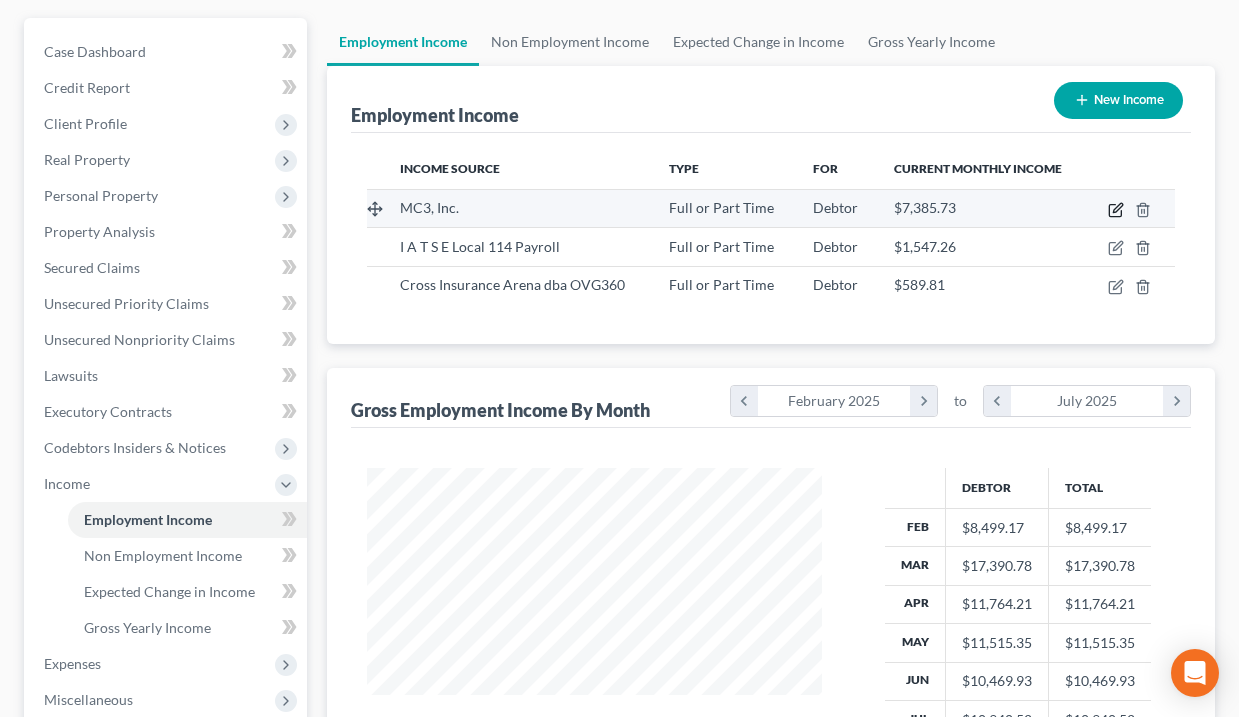 click 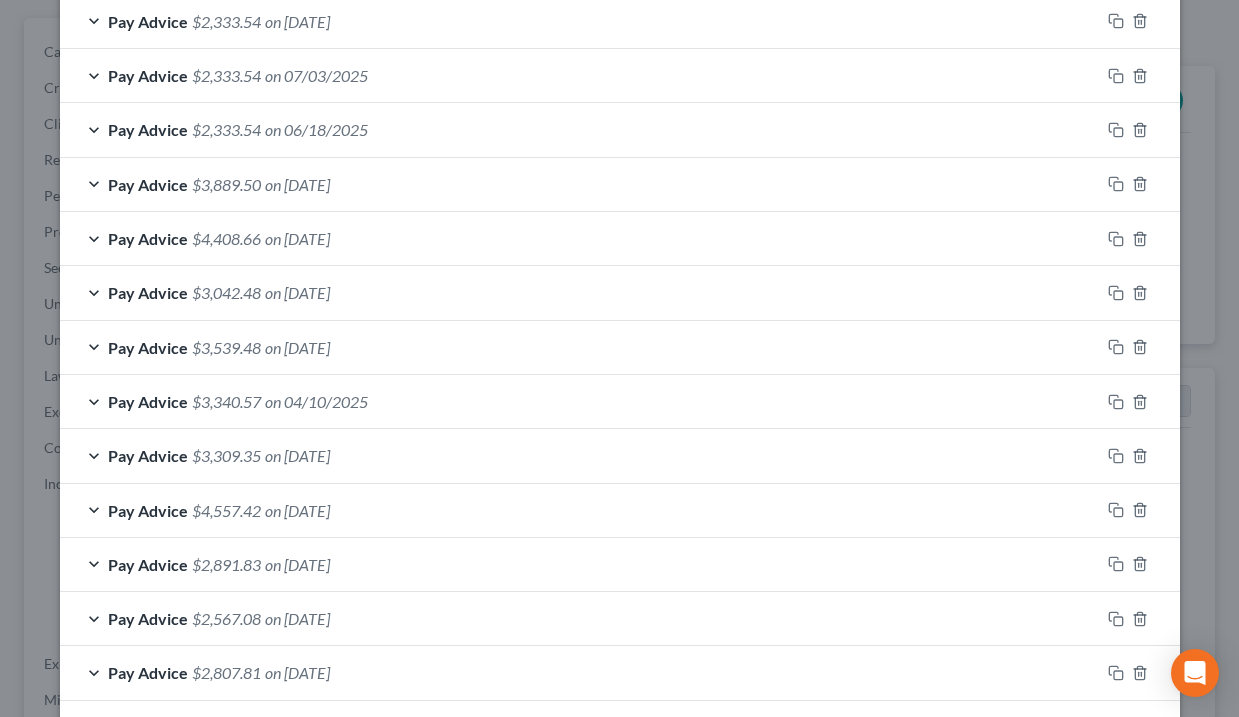 scroll, scrollTop: 740, scrollLeft: 0, axis: vertical 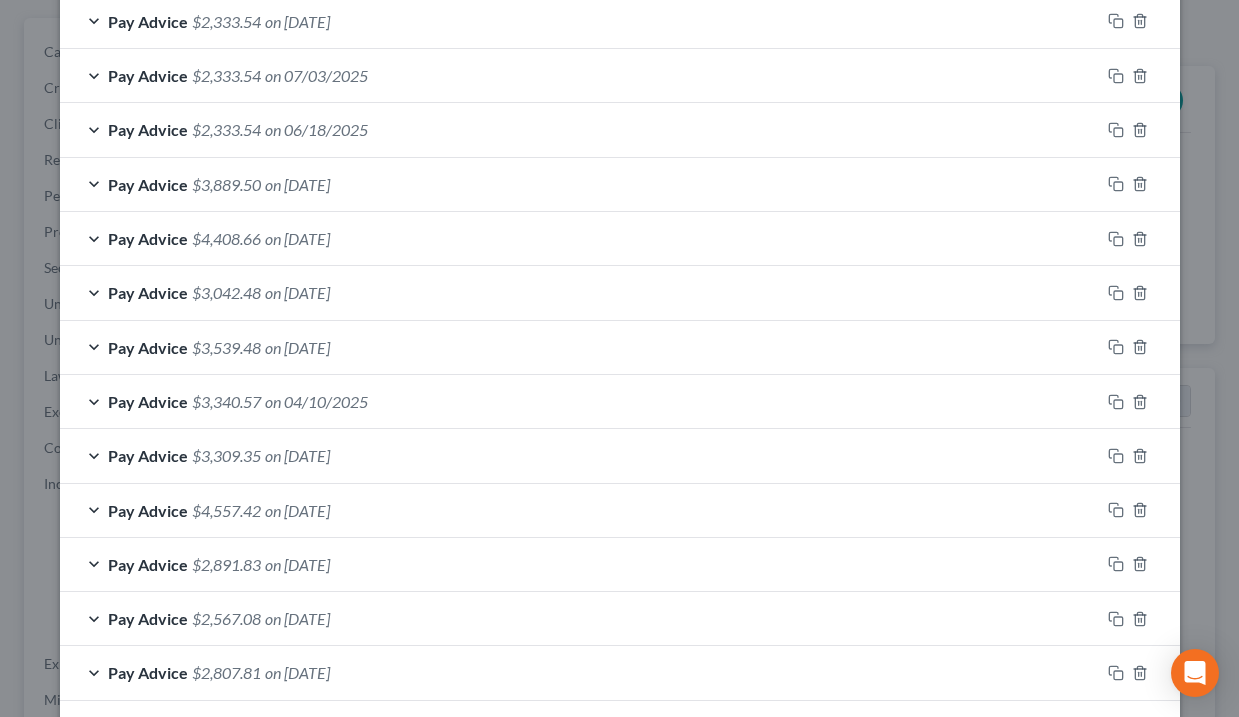 click on "Pay Advice $[AMOUNT] on [DATE]" at bounding box center (580, 455) 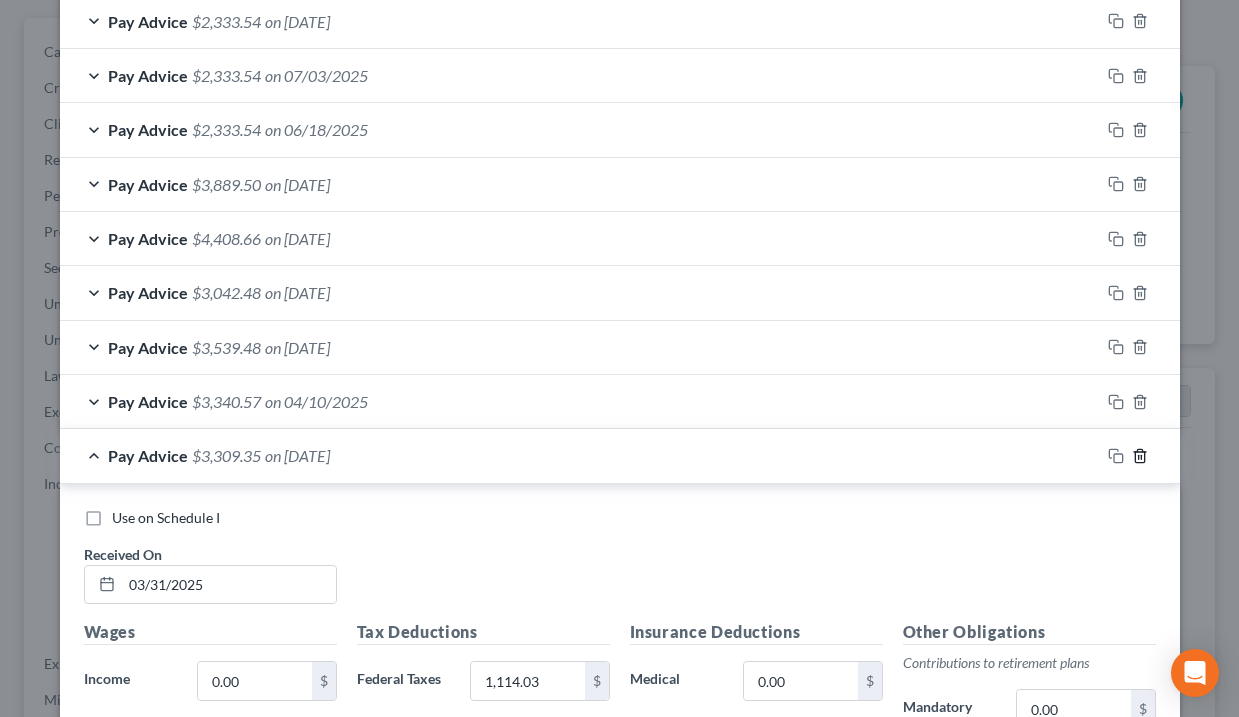 click 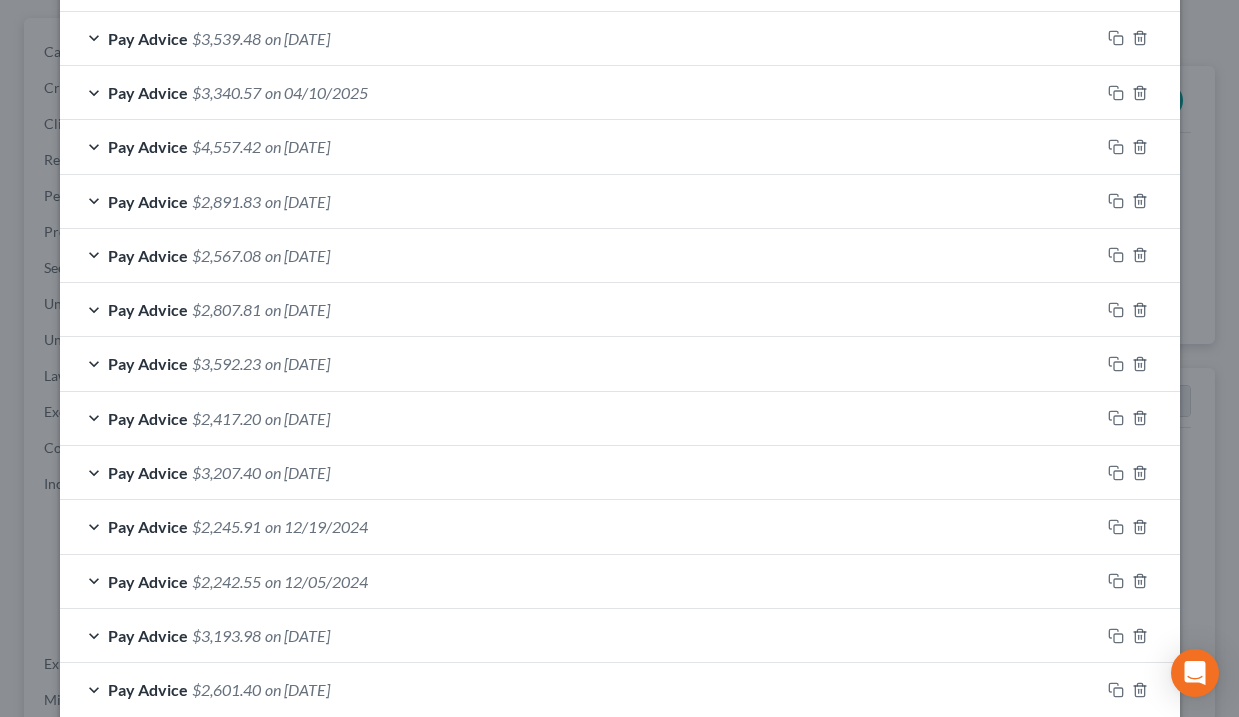 scroll, scrollTop: 1159, scrollLeft: 0, axis: vertical 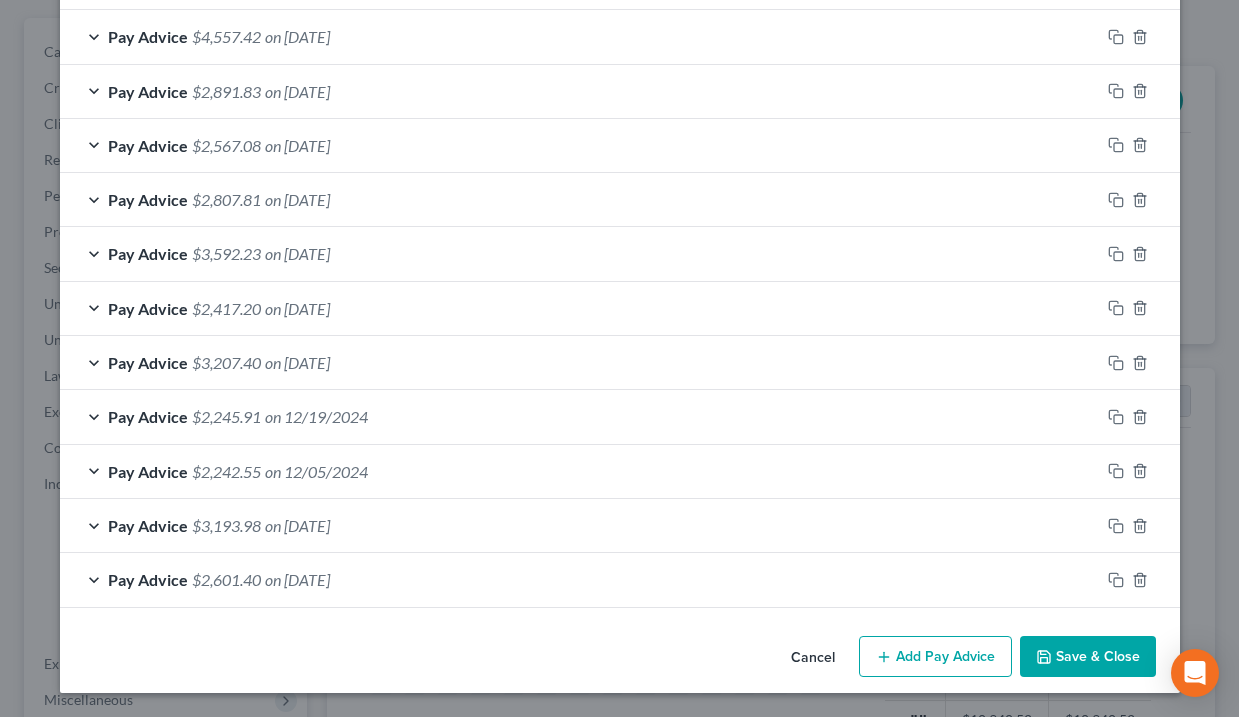click on "Save & Close" at bounding box center (1088, 657) 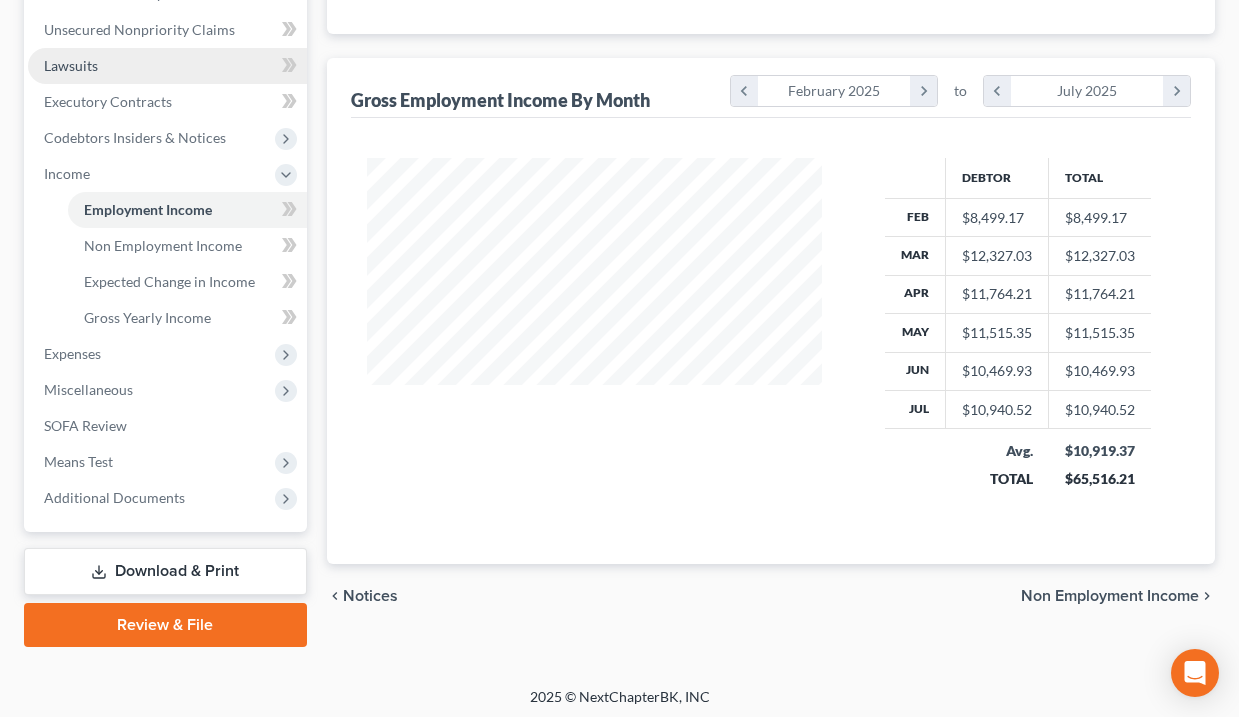 scroll, scrollTop: 488, scrollLeft: 0, axis: vertical 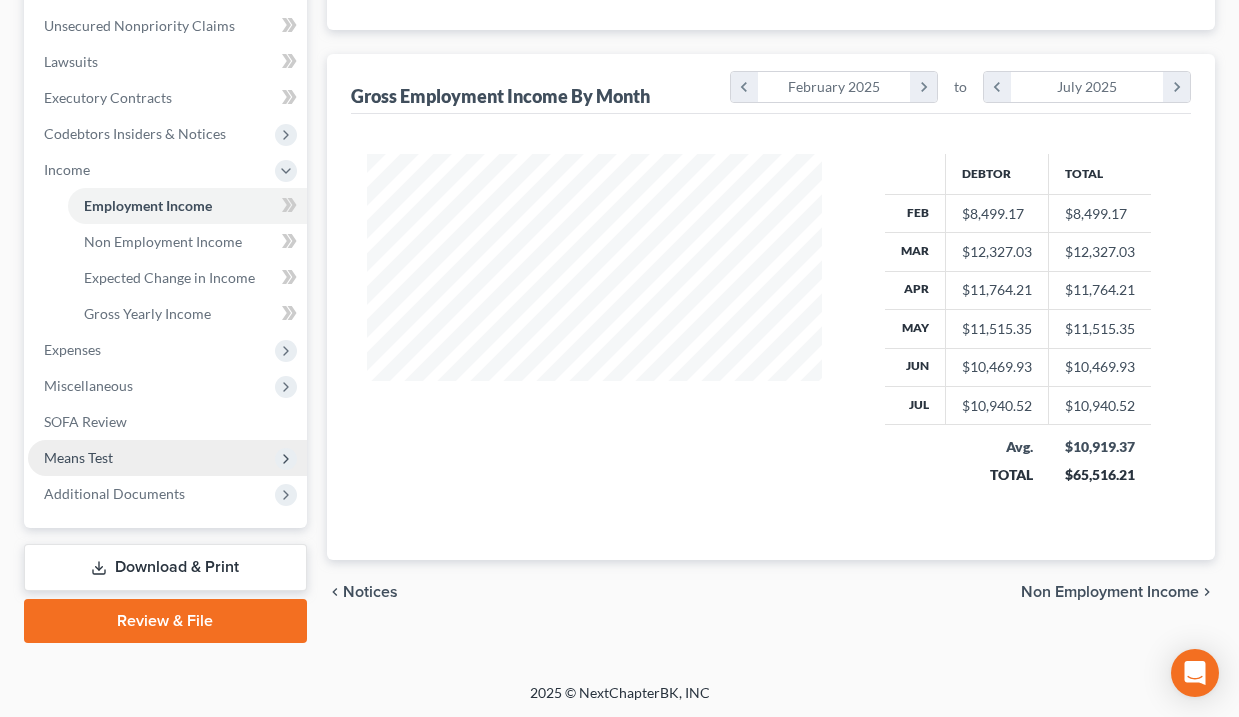 click on "Means Test" at bounding box center (78, 457) 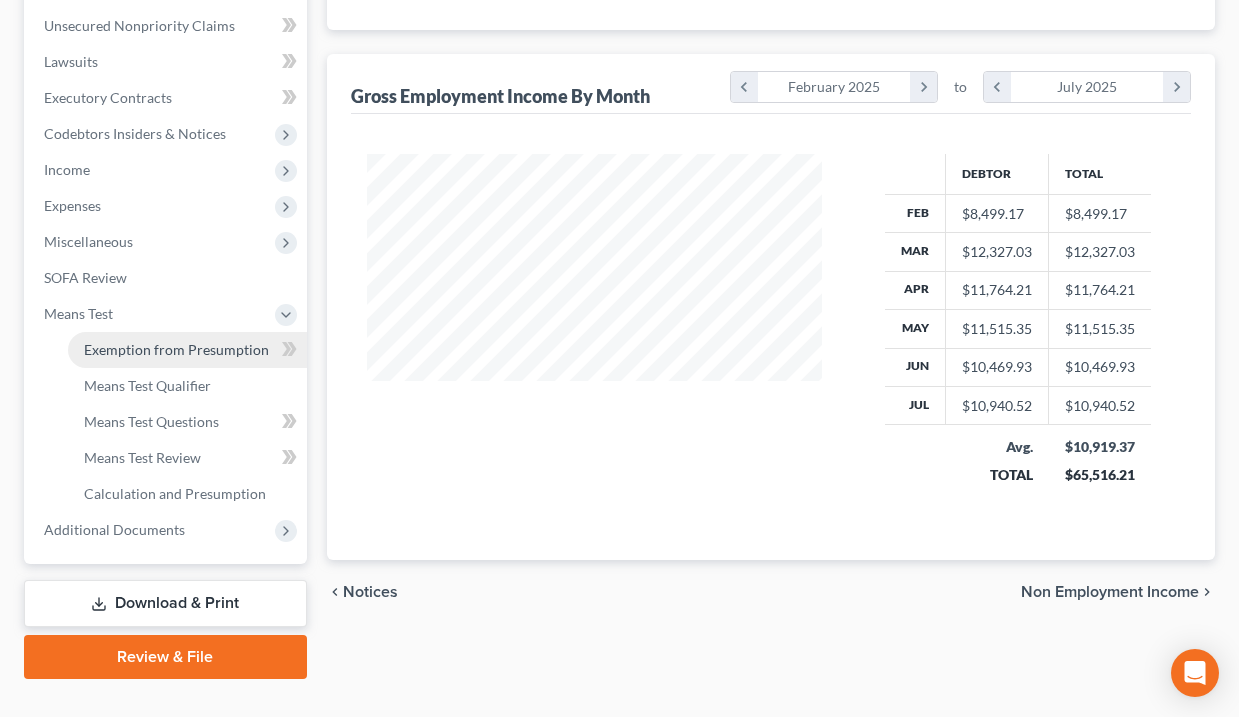 click on "Exemption from Presumption" at bounding box center (176, 349) 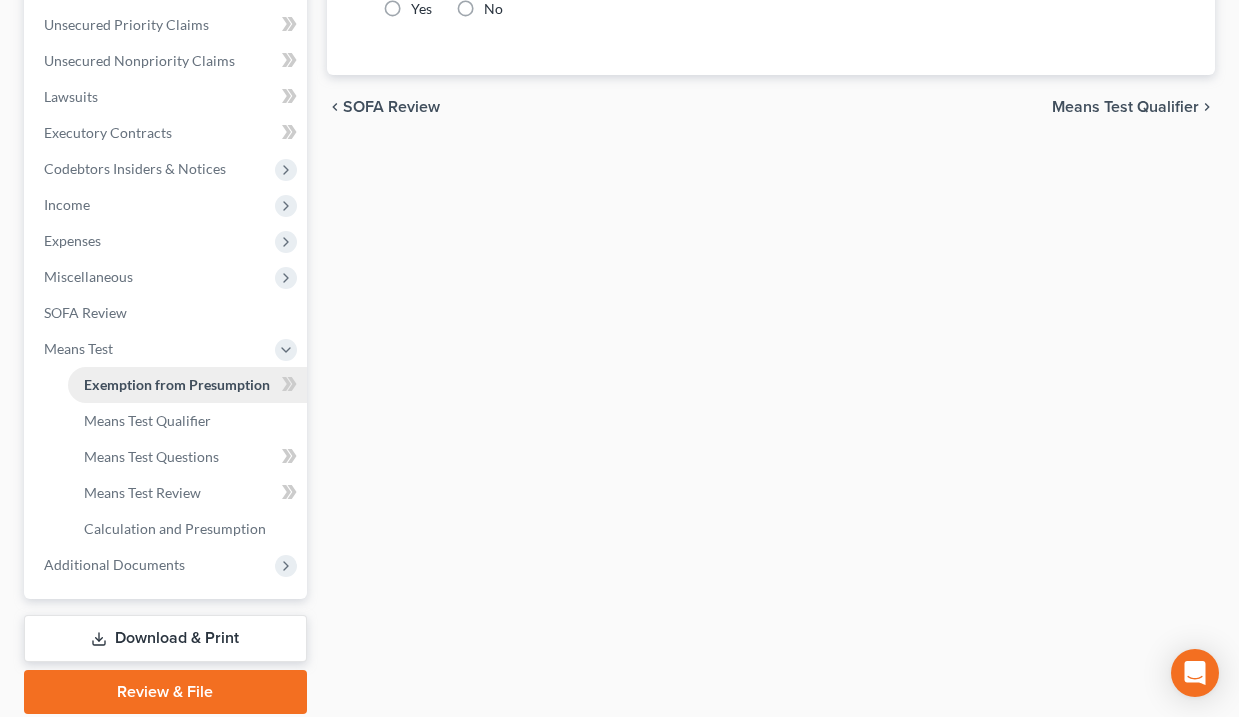 radio on "true" 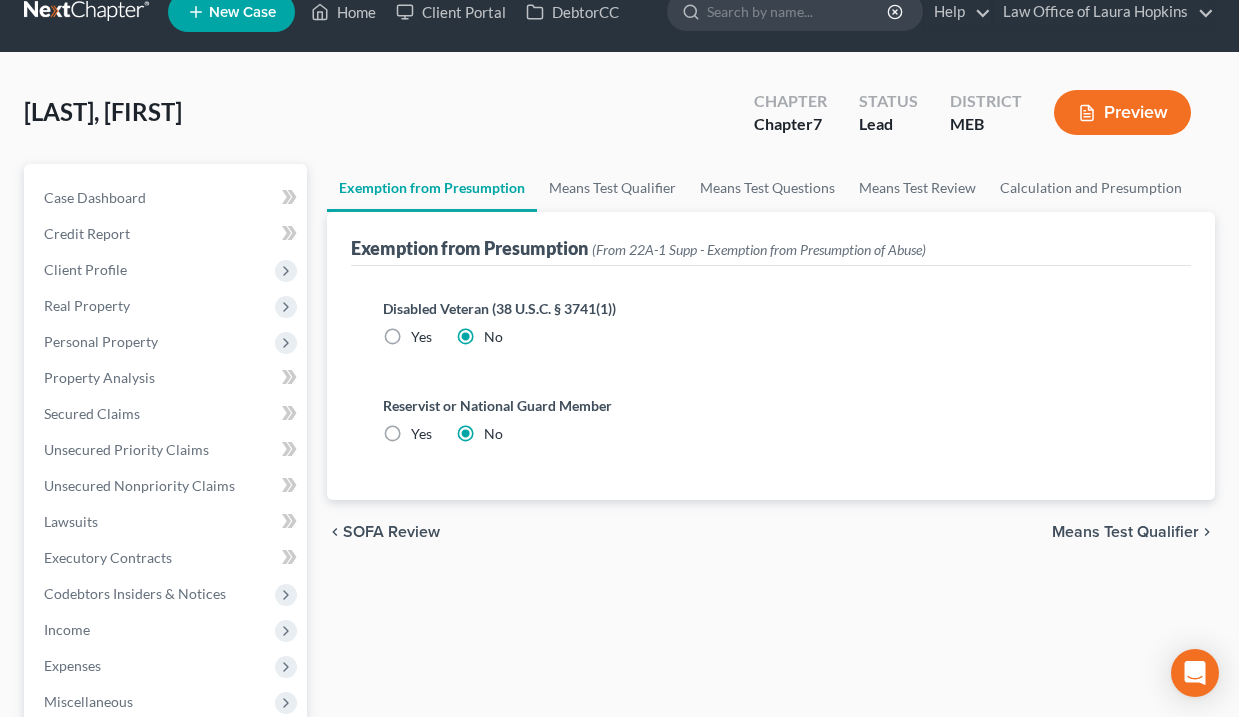 scroll, scrollTop: 0, scrollLeft: 0, axis: both 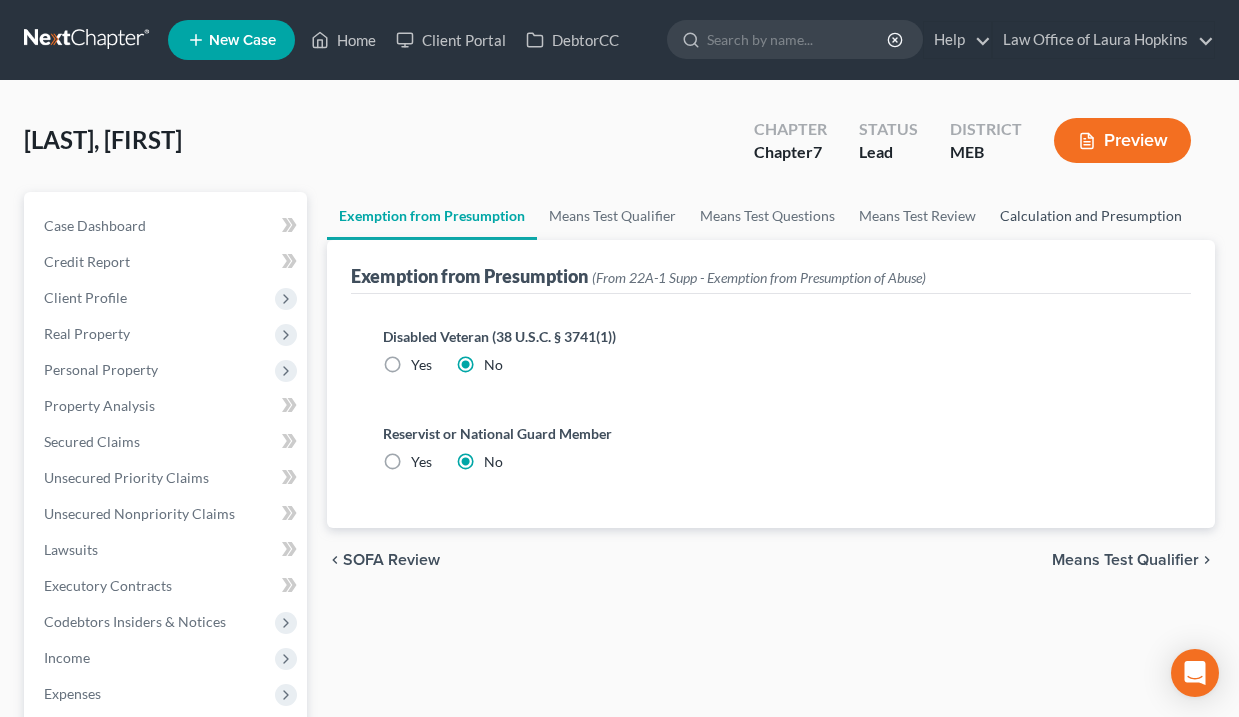 click on "Calculation and Presumption" at bounding box center [1091, 216] 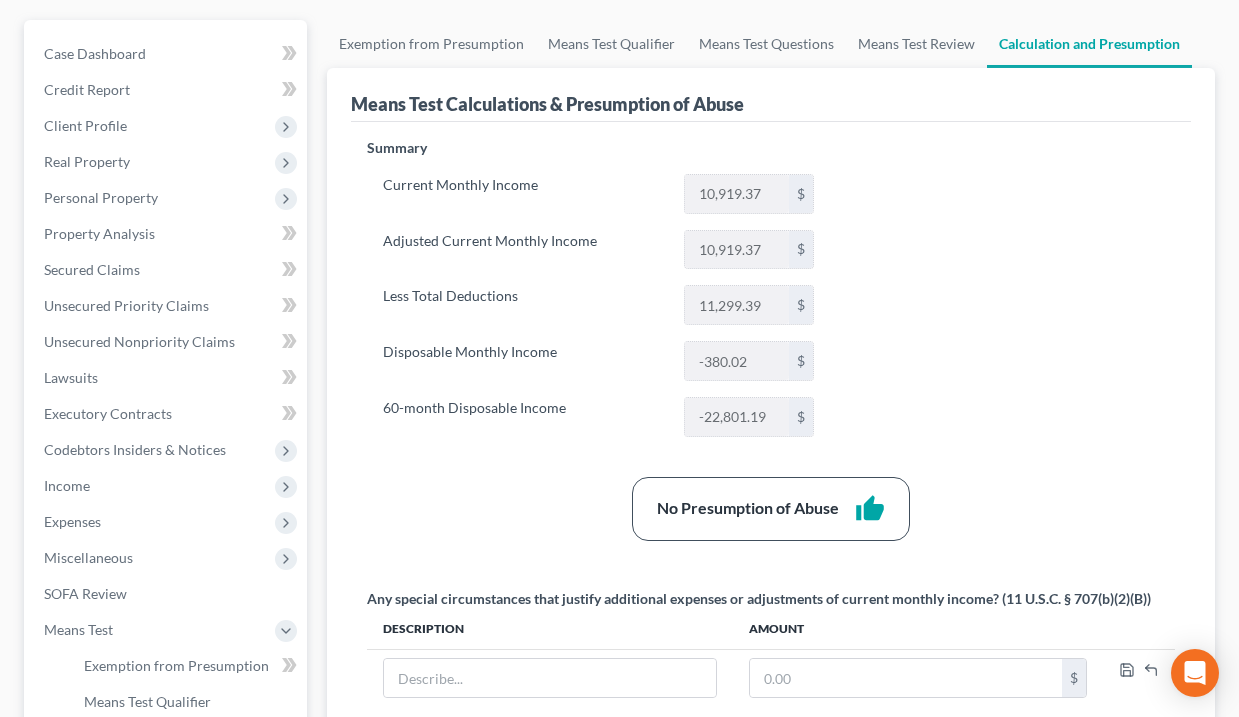 scroll, scrollTop: 179, scrollLeft: 0, axis: vertical 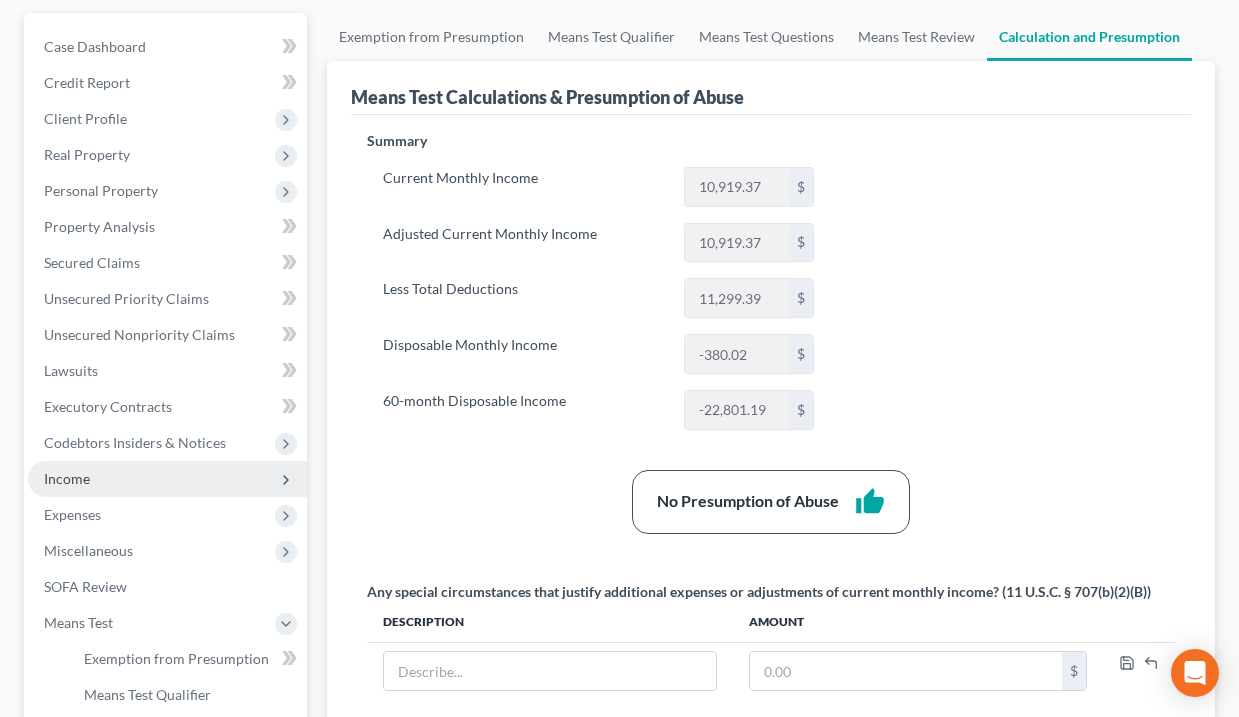 click on "Income" at bounding box center (67, 478) 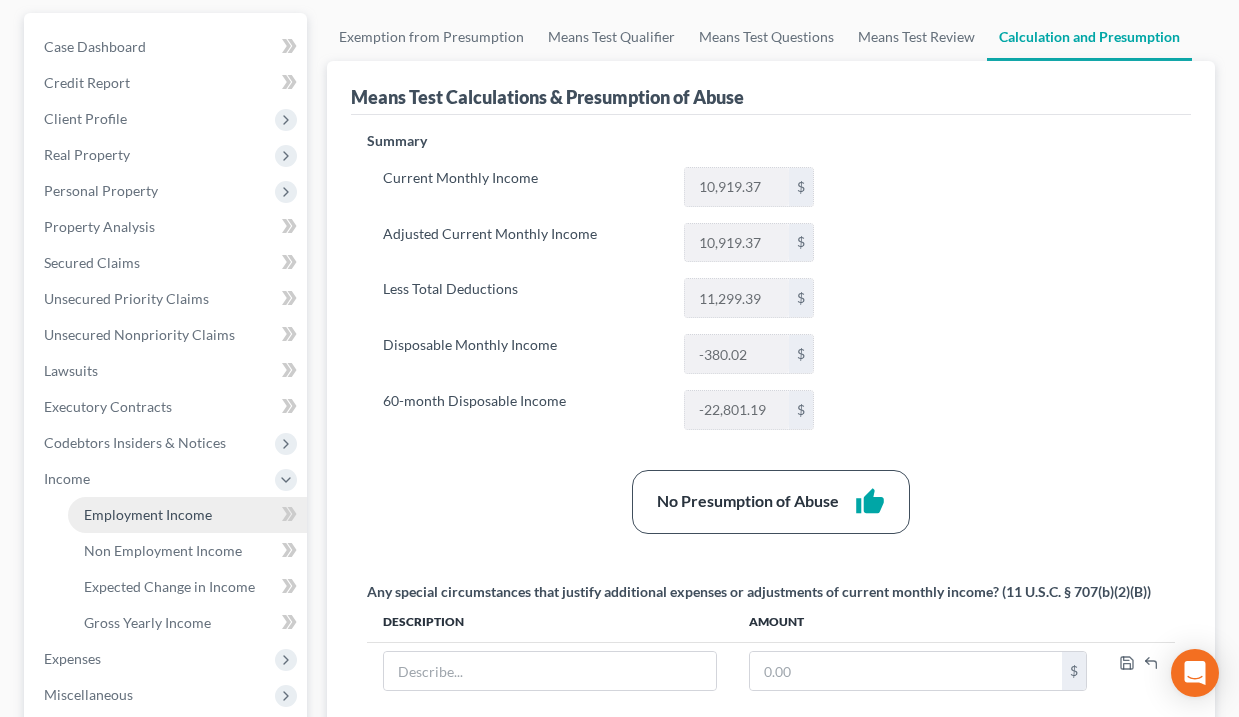 click on "Employment Income" at bounding box center (148, 514) 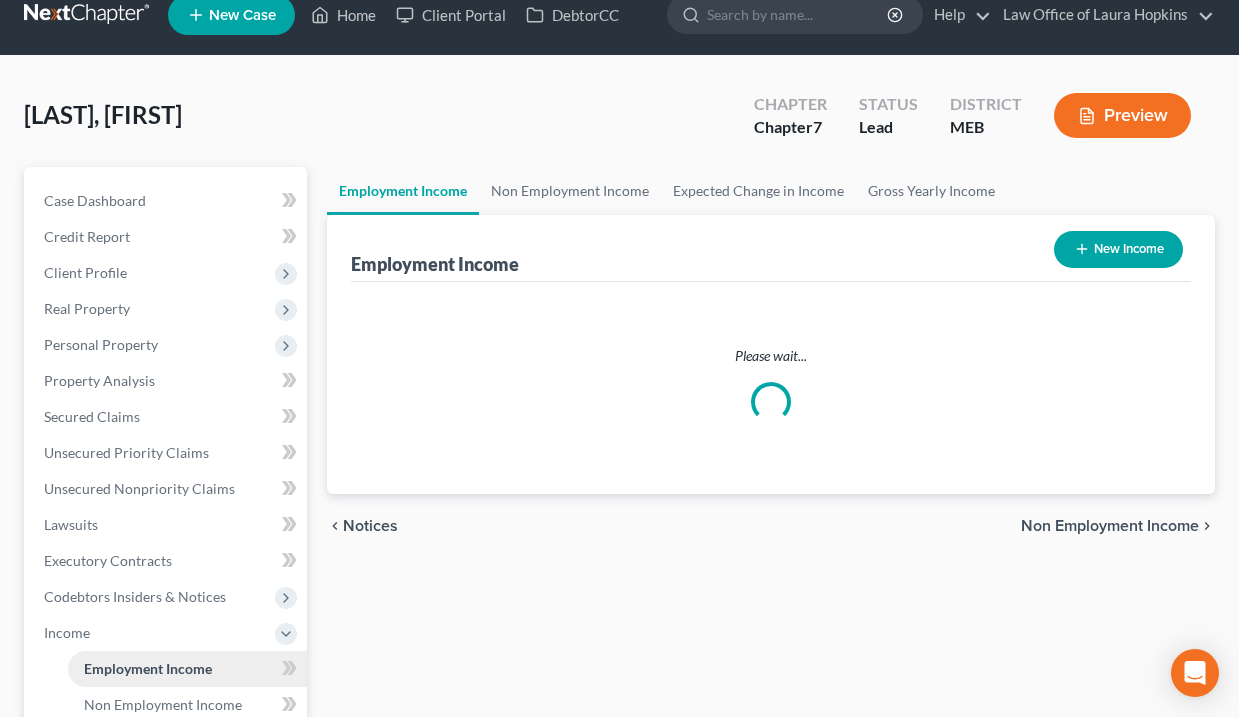 scroll, scrollTop: 0, scrollLeft: 0, axis: both 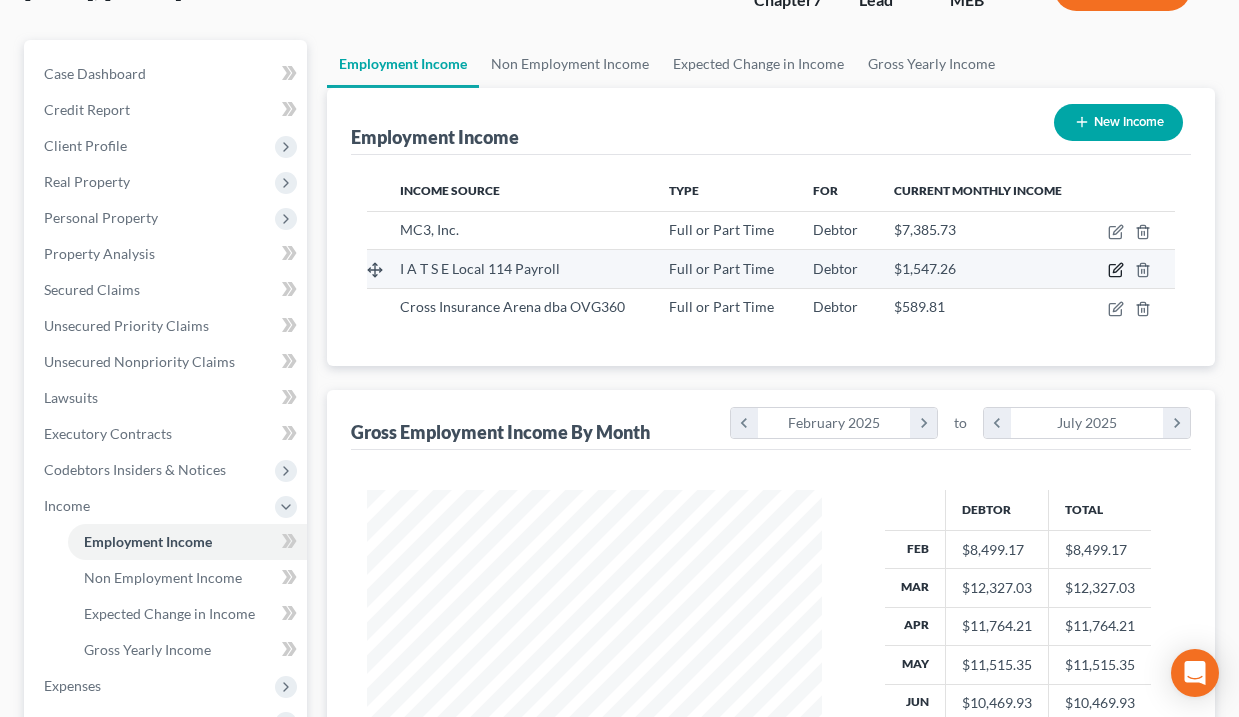 click 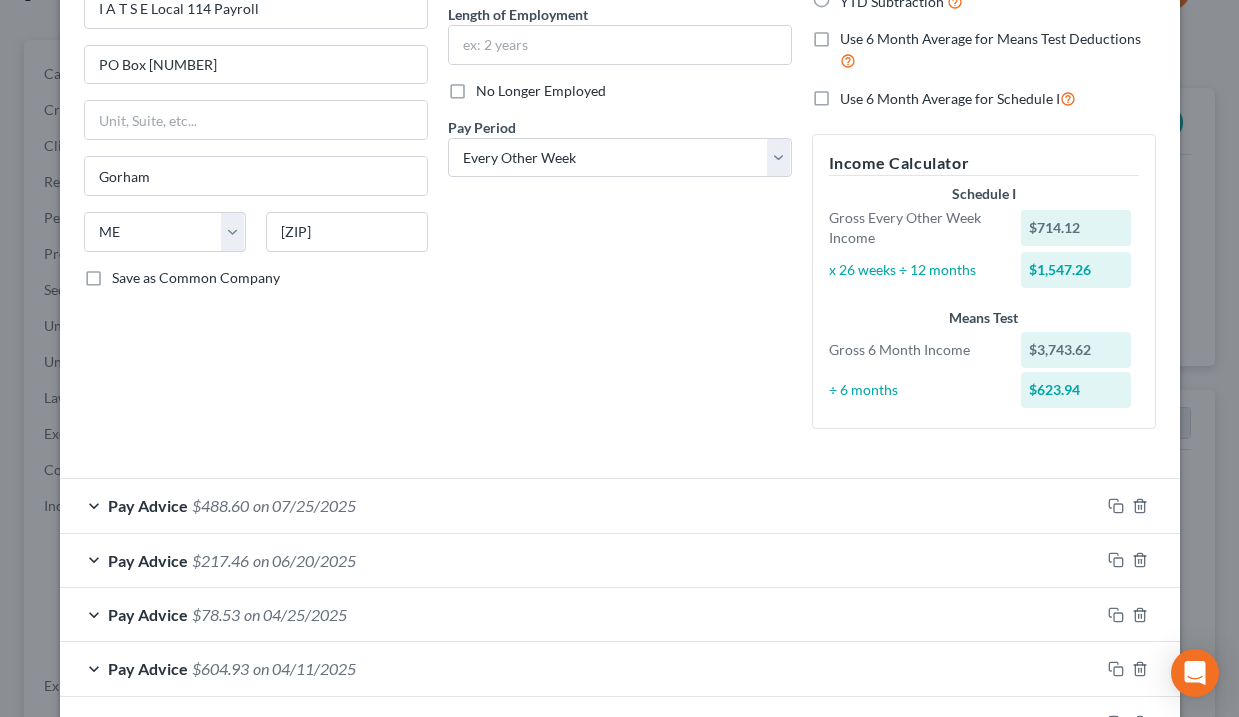 scroll, scrollTop: 208, scrollLeft: 0, axis: vertical 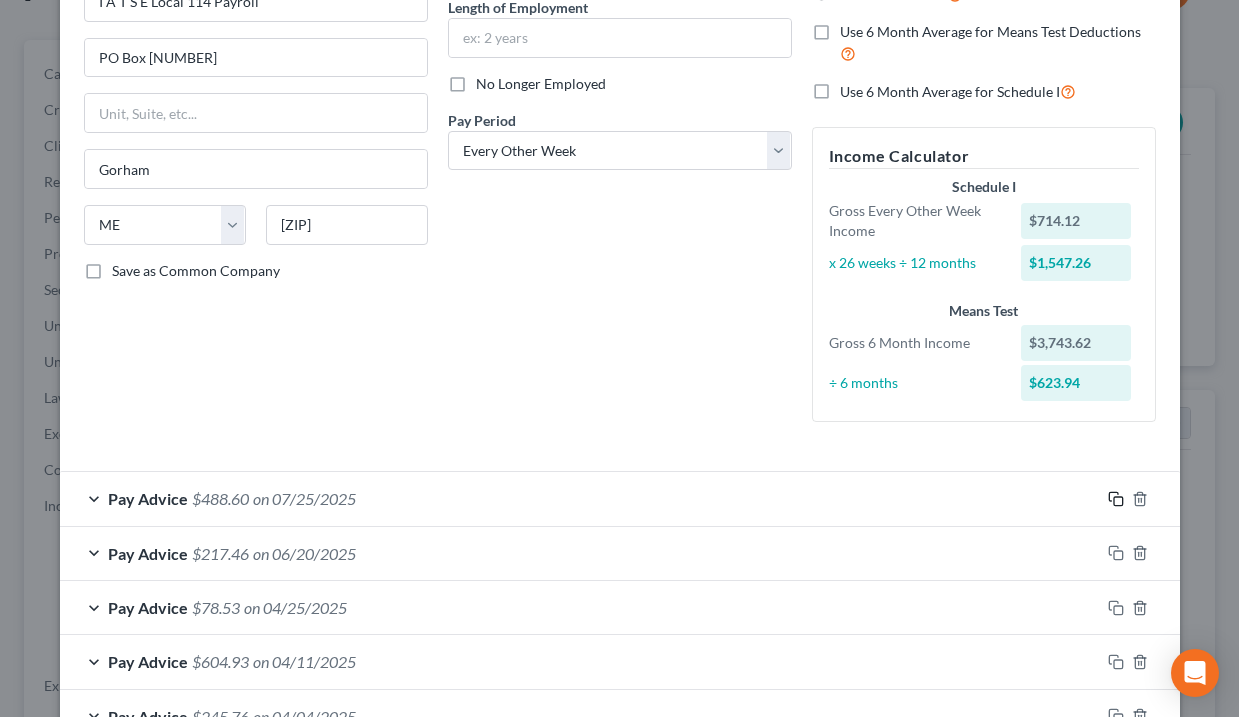 click 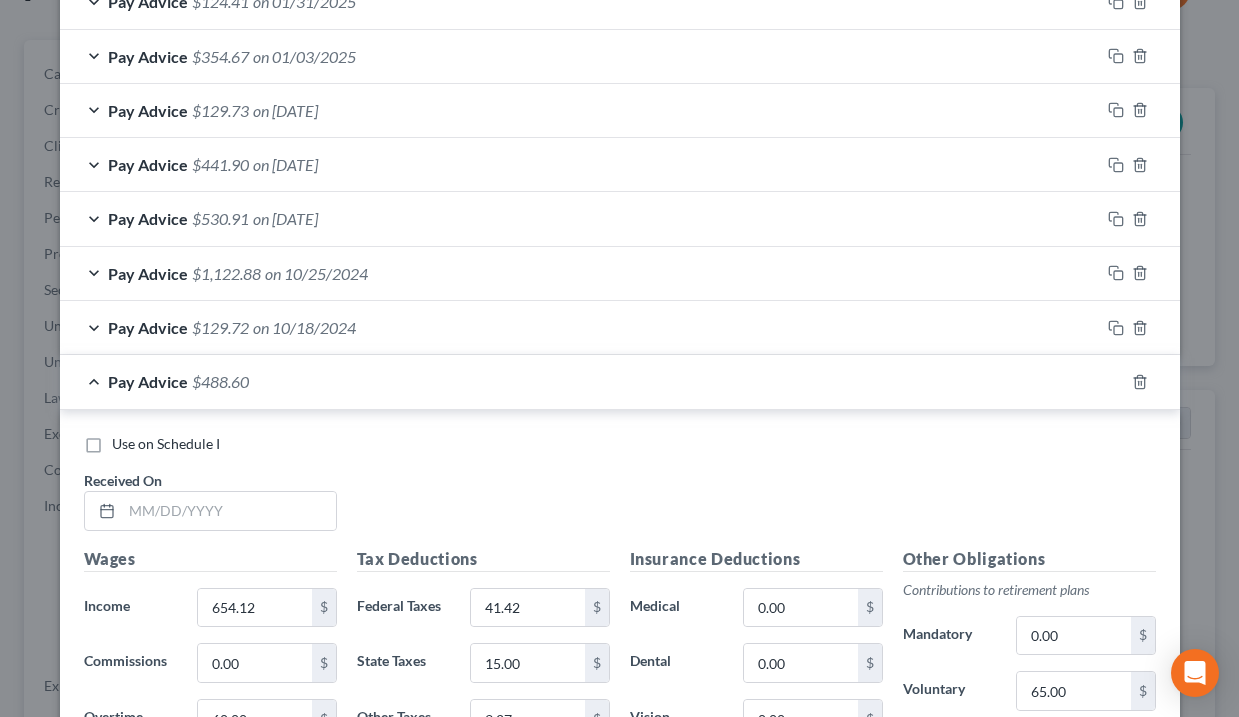 scroll, scrollTop: 1598, scrollLeft: 0, axis: vertical 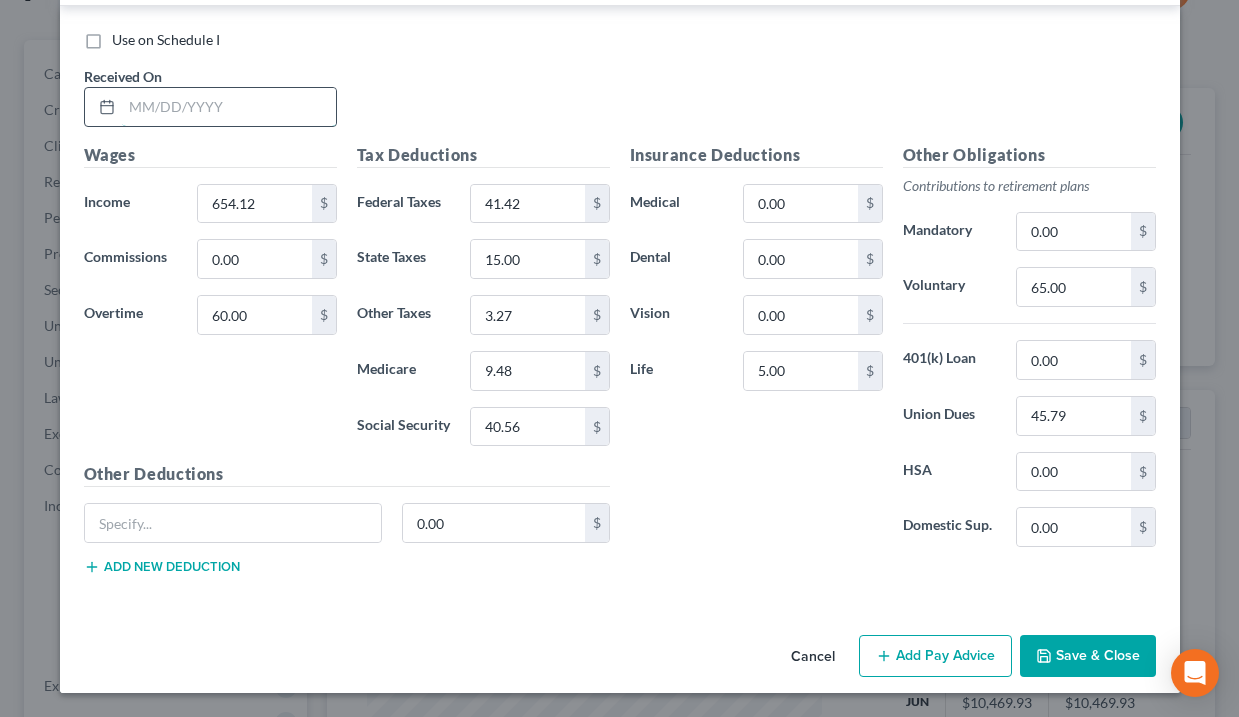 click at bounding box center (229, 107) 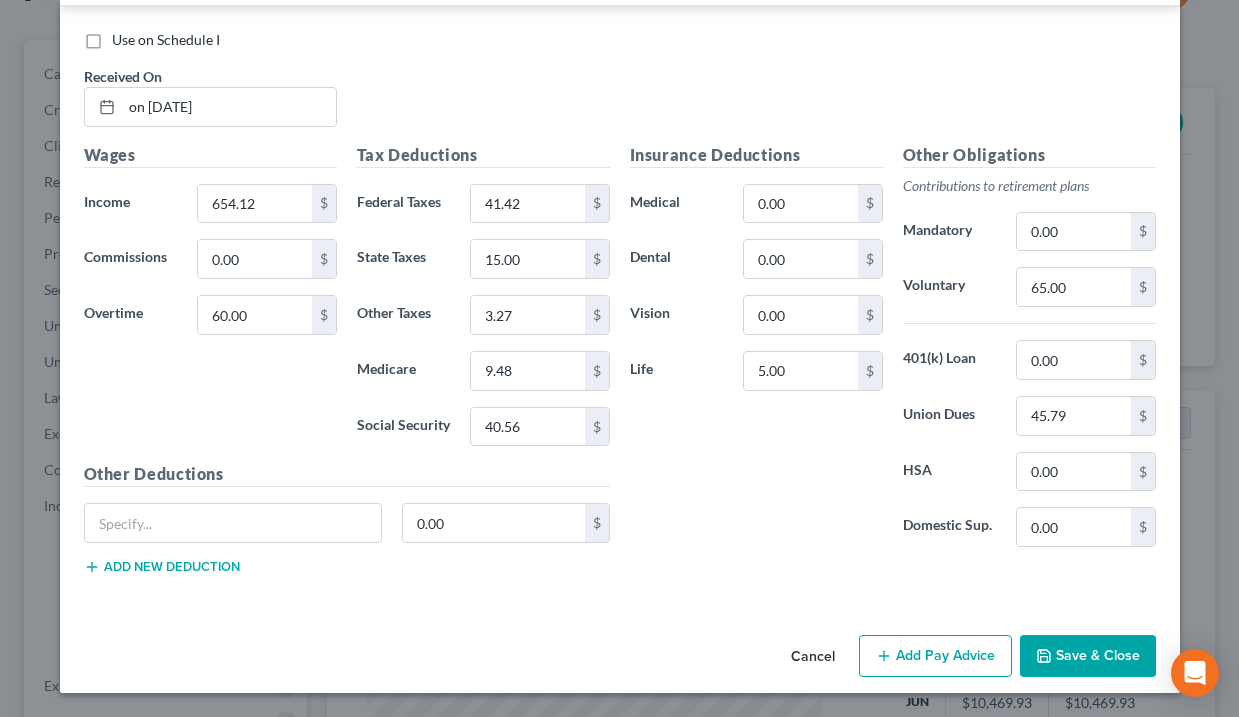 scroll, scrollTop: 1471, scrollLeft: 0, axis: vertical 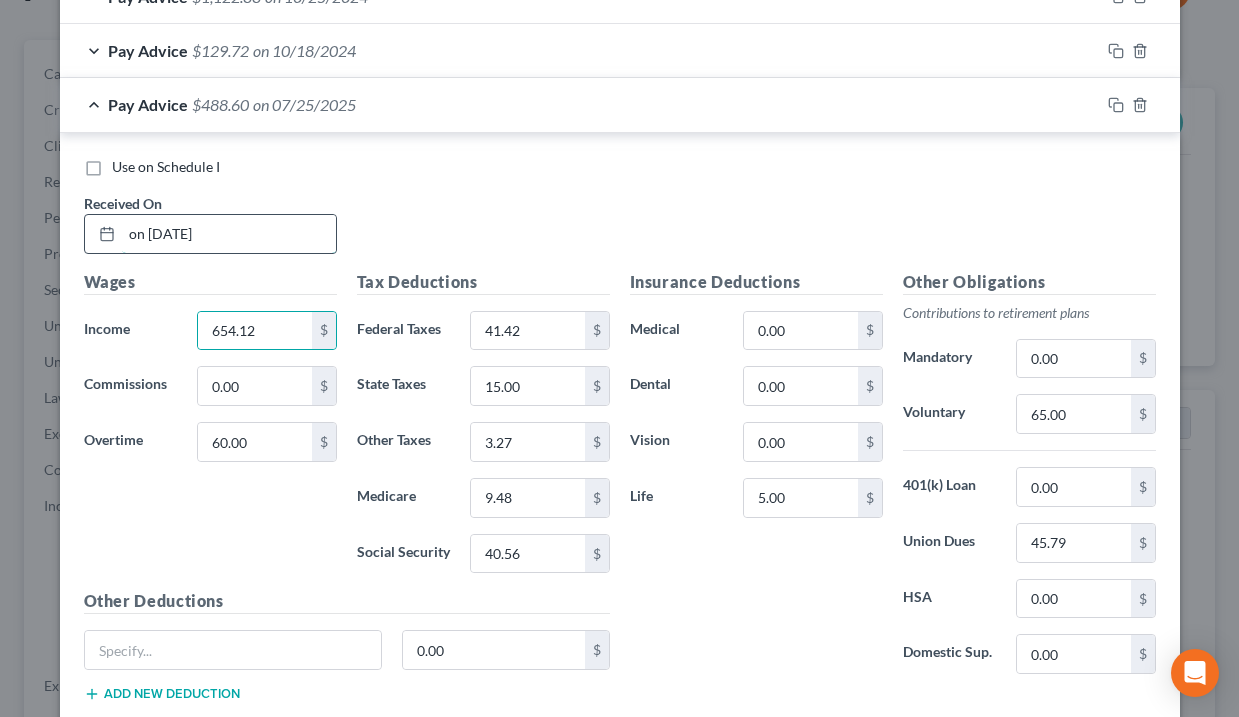 click on "on [DATE]" at bounding box center [229, 234] 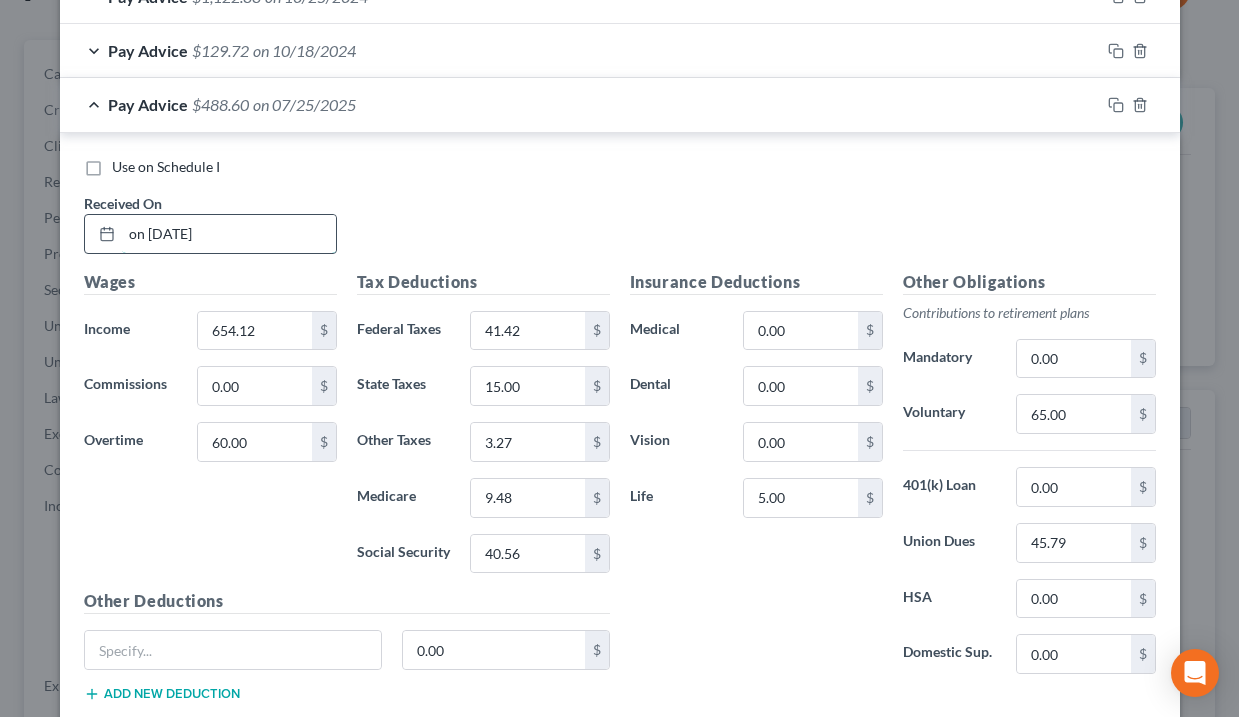 click on "on [DATE]" at bounding box center (229, 234) 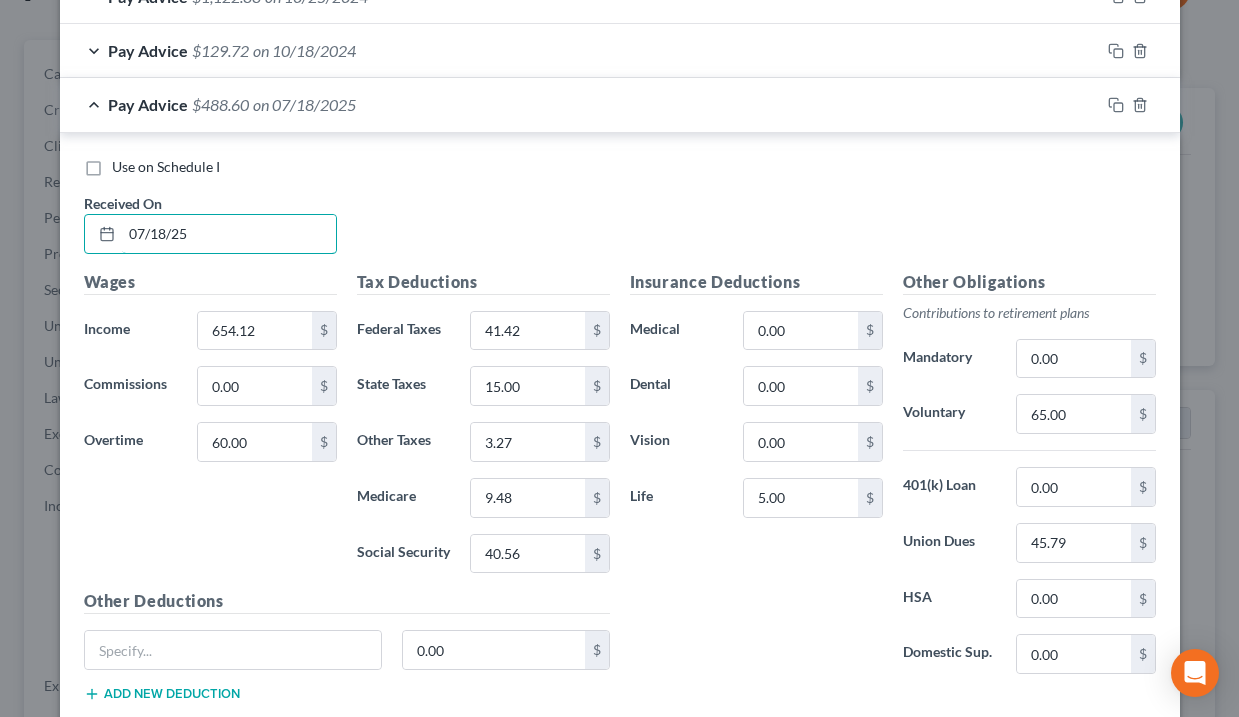type on "07/18/25" 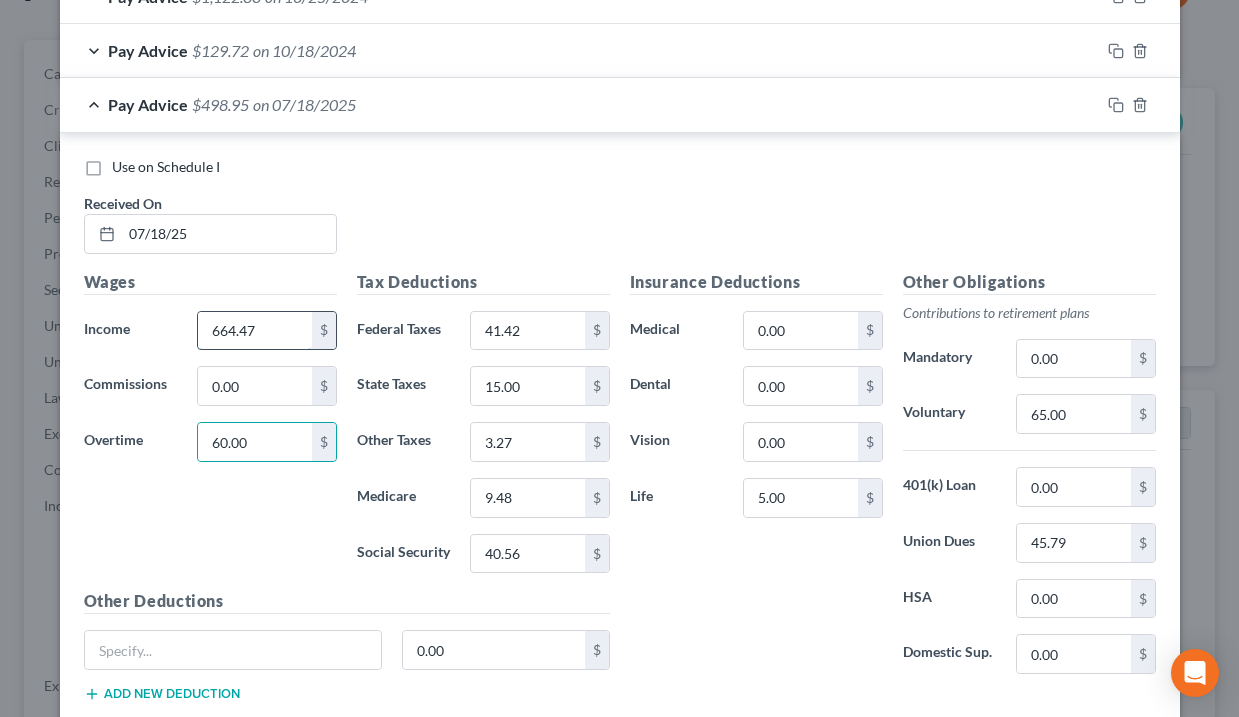 click on "664.47" at bounding box center (254, 331) 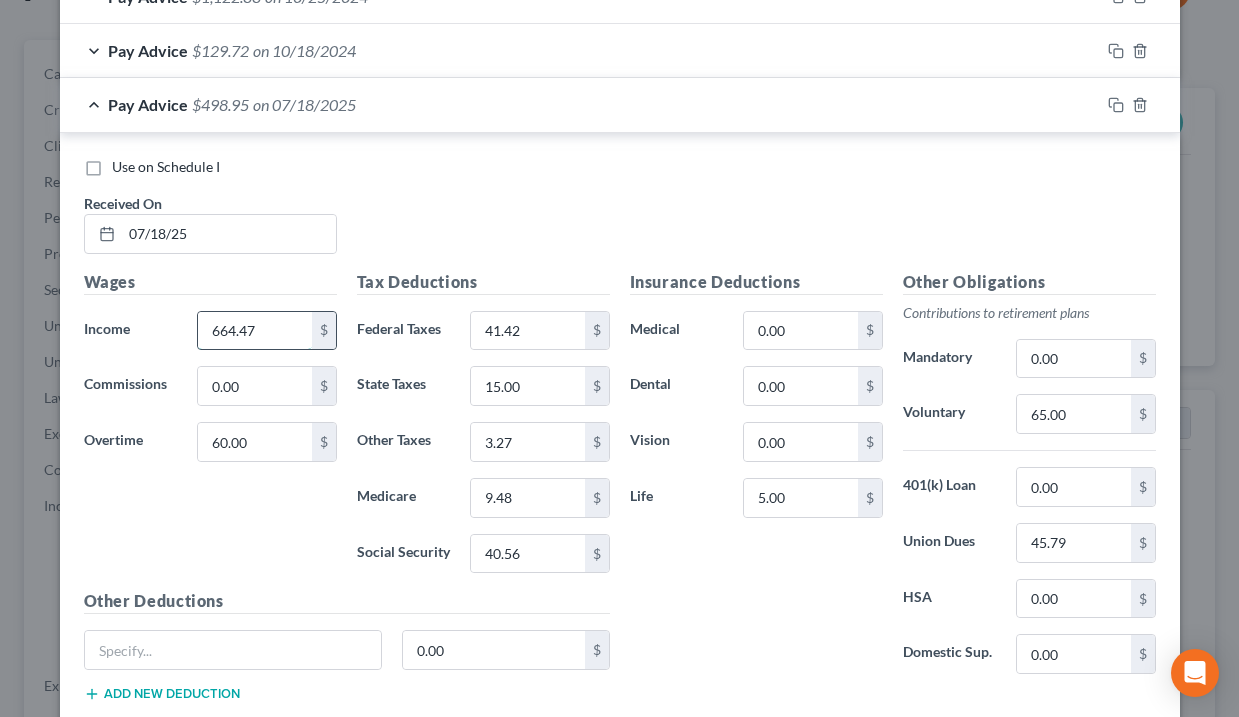 click on "664.47" at bounding box center [254, 331] 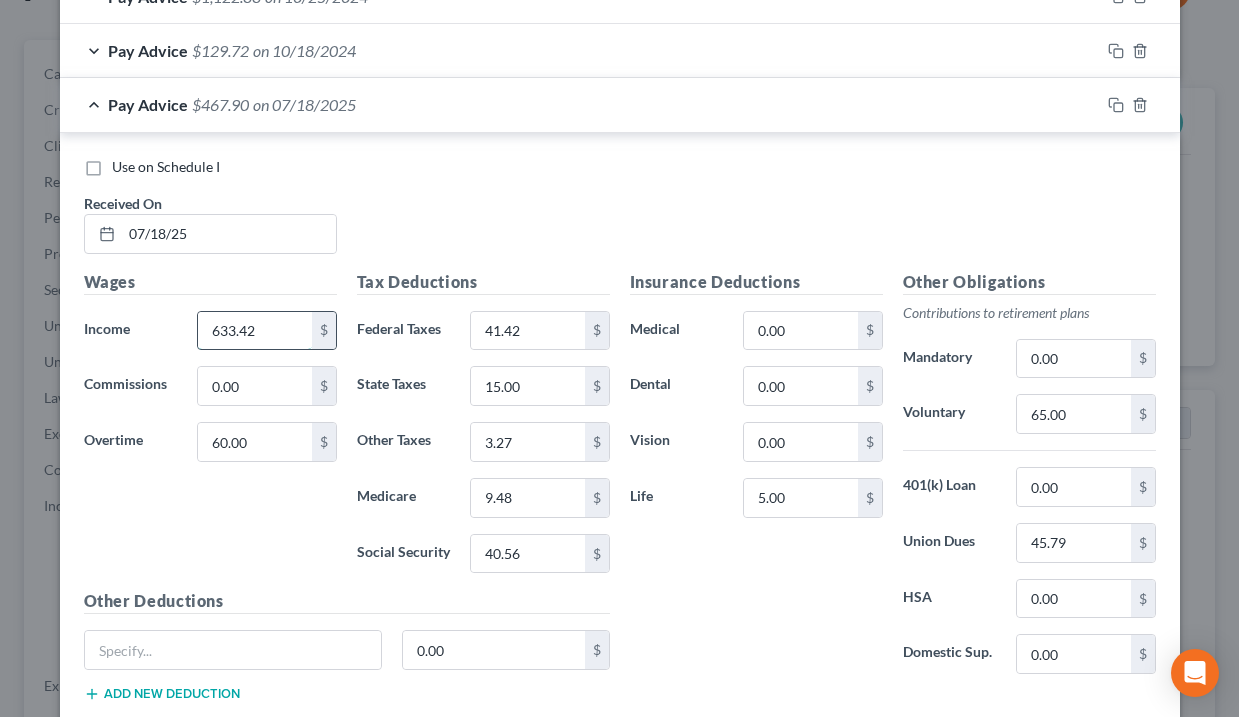 type on "633.42" 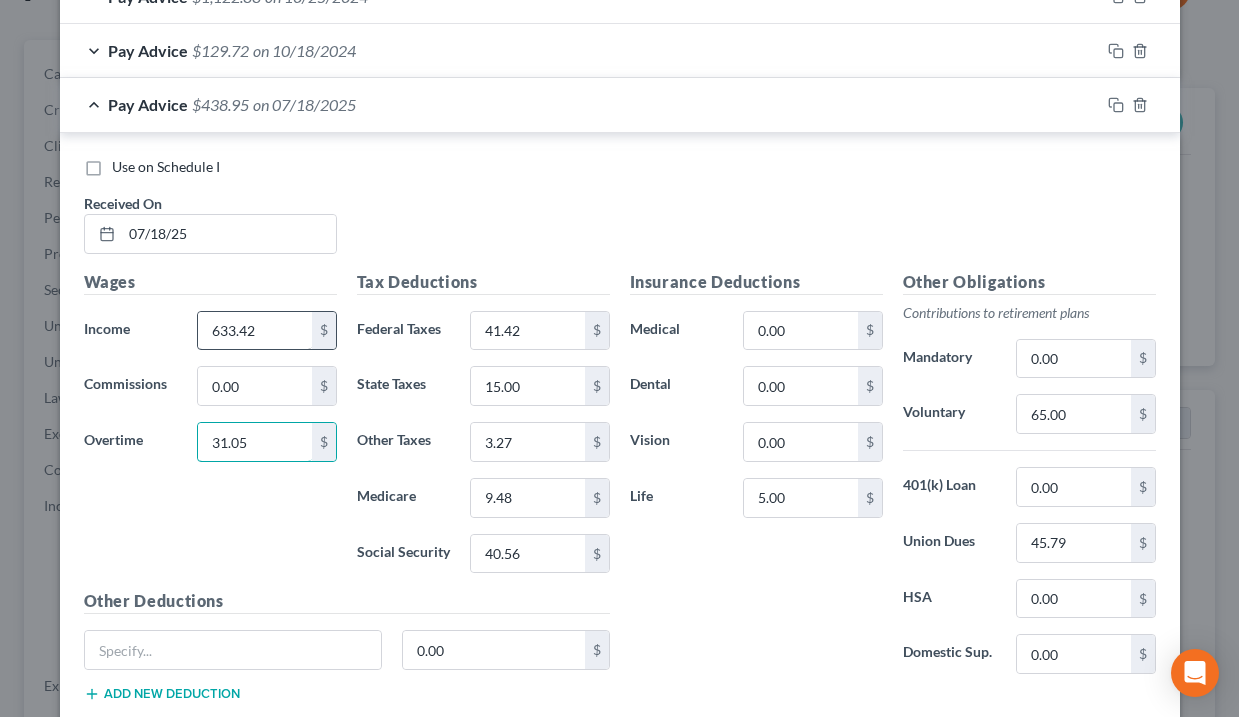 type on "31.05" 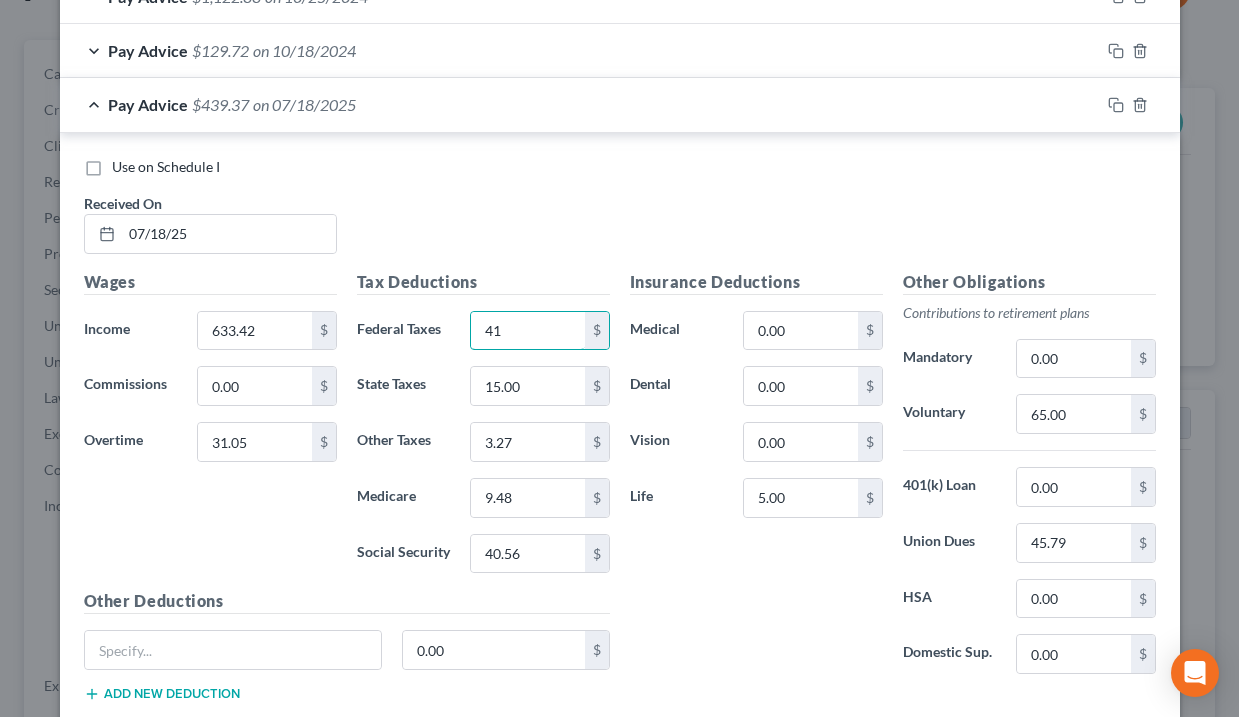 type on "4" 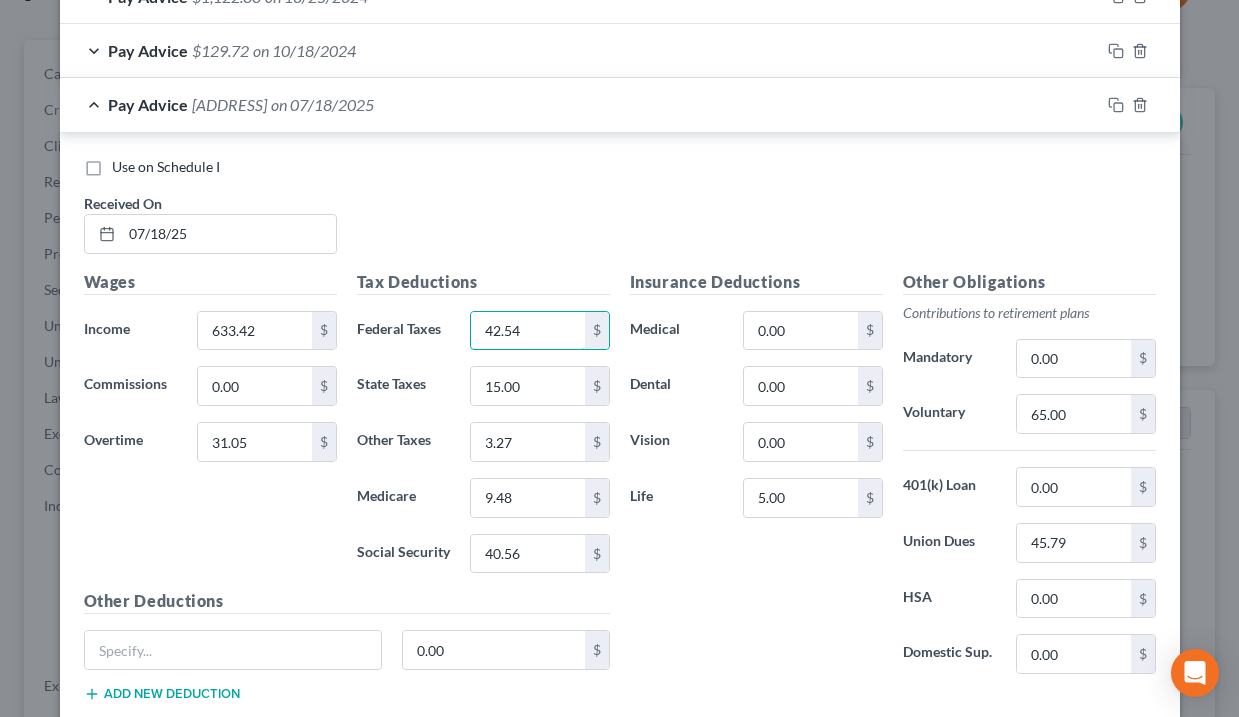 type on "42.54" 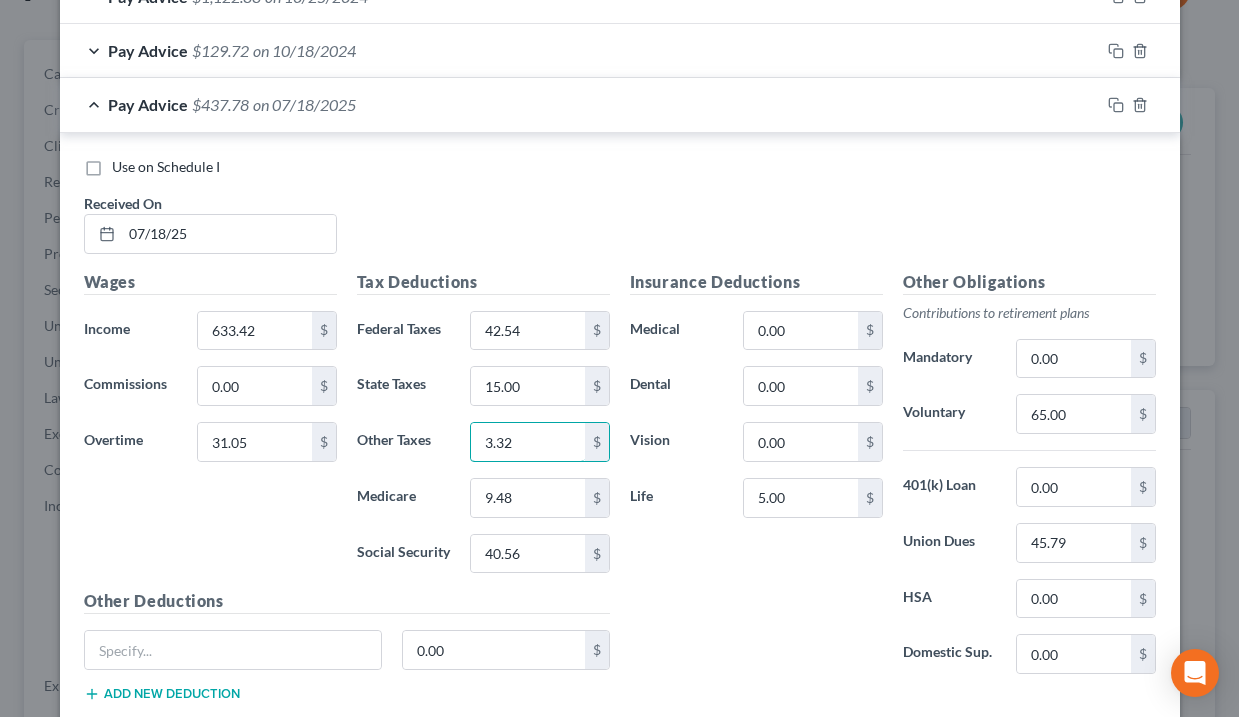 type on "3.32" 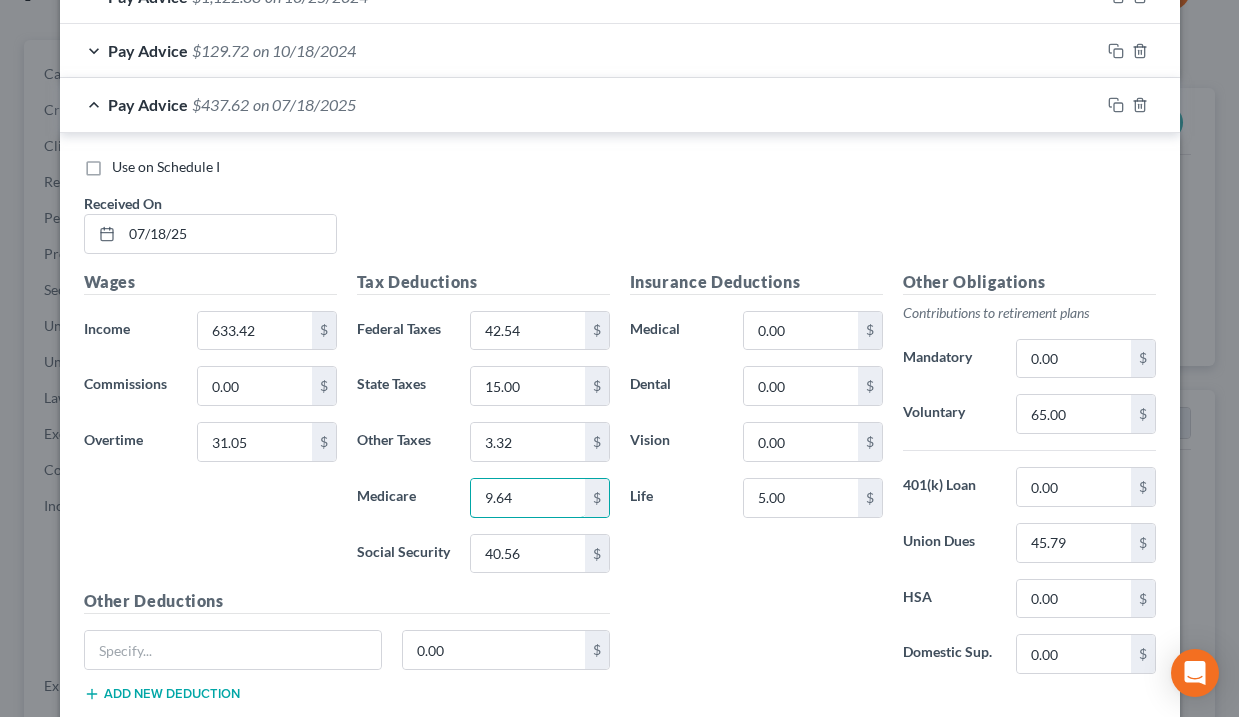 type on "9.64" 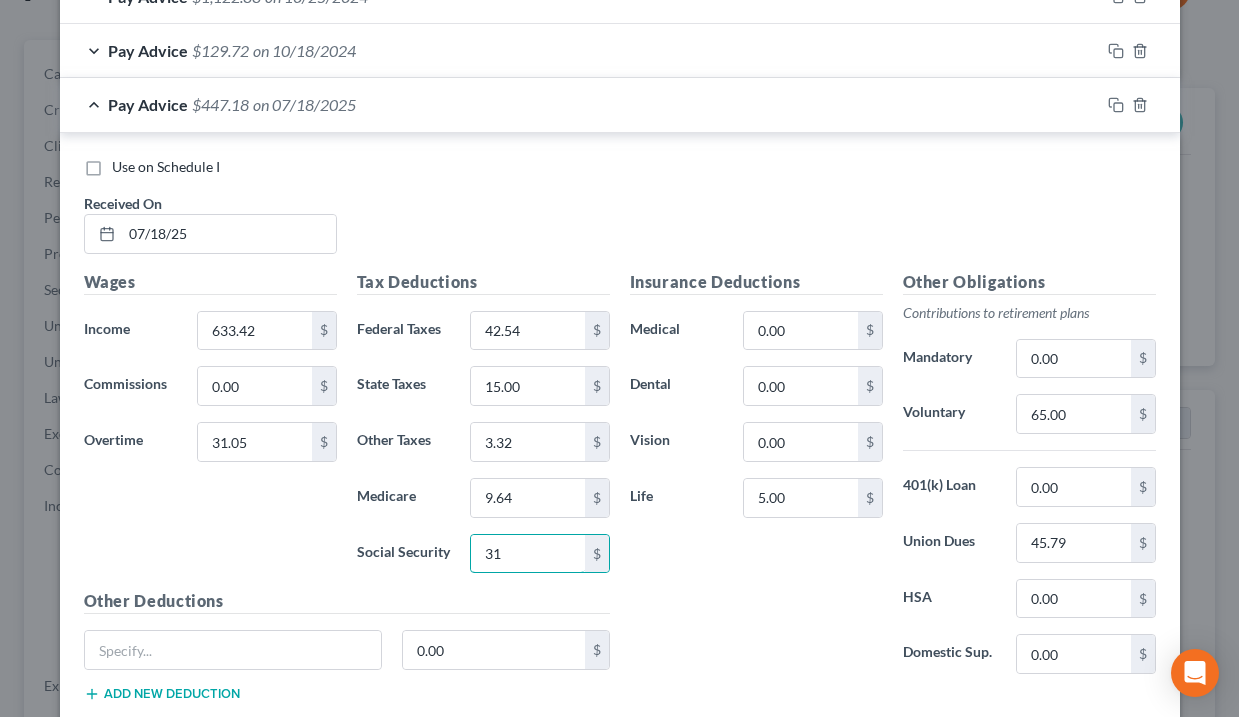 type on "3" 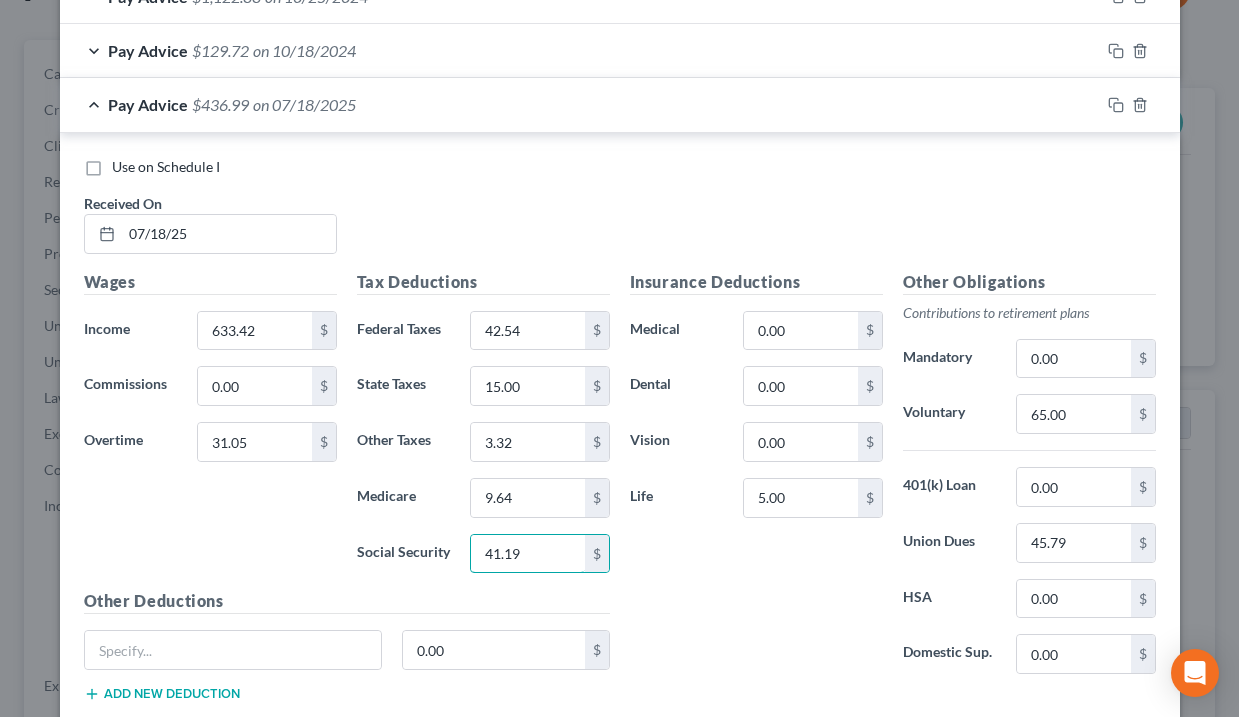 scroll, scrollTop: 1484, scrollLeft: 0, axis: vertical 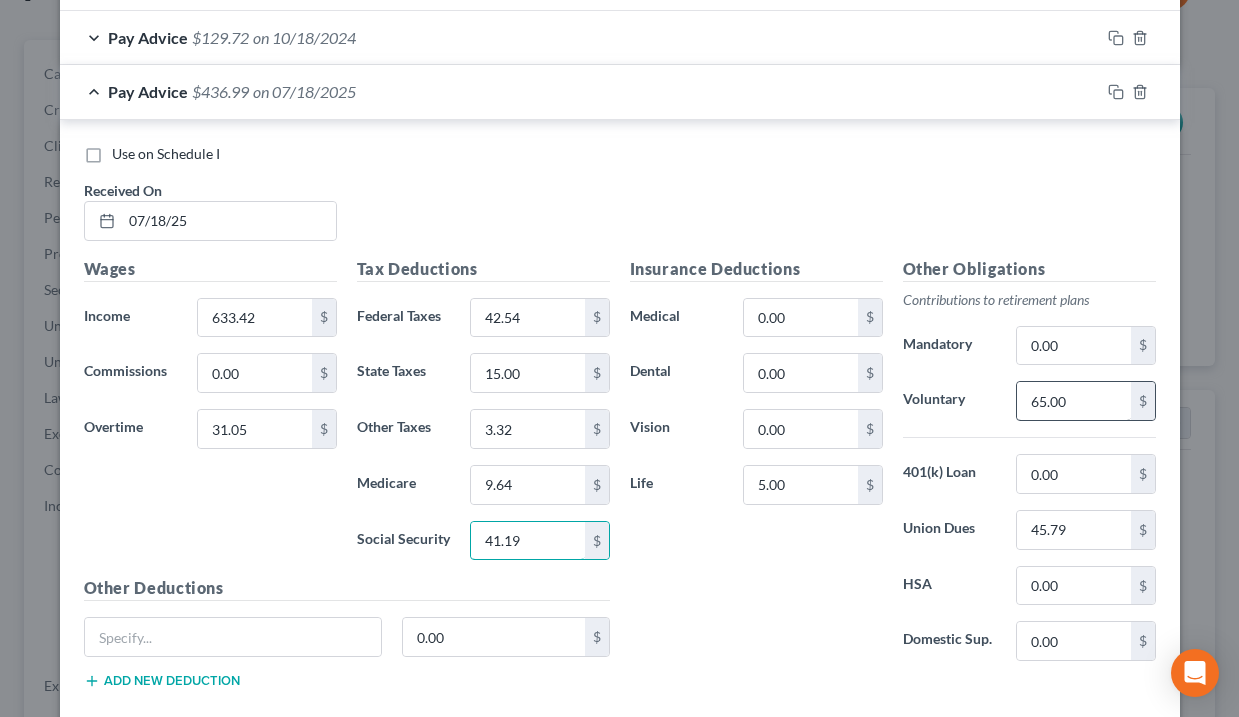 type on "41.19" 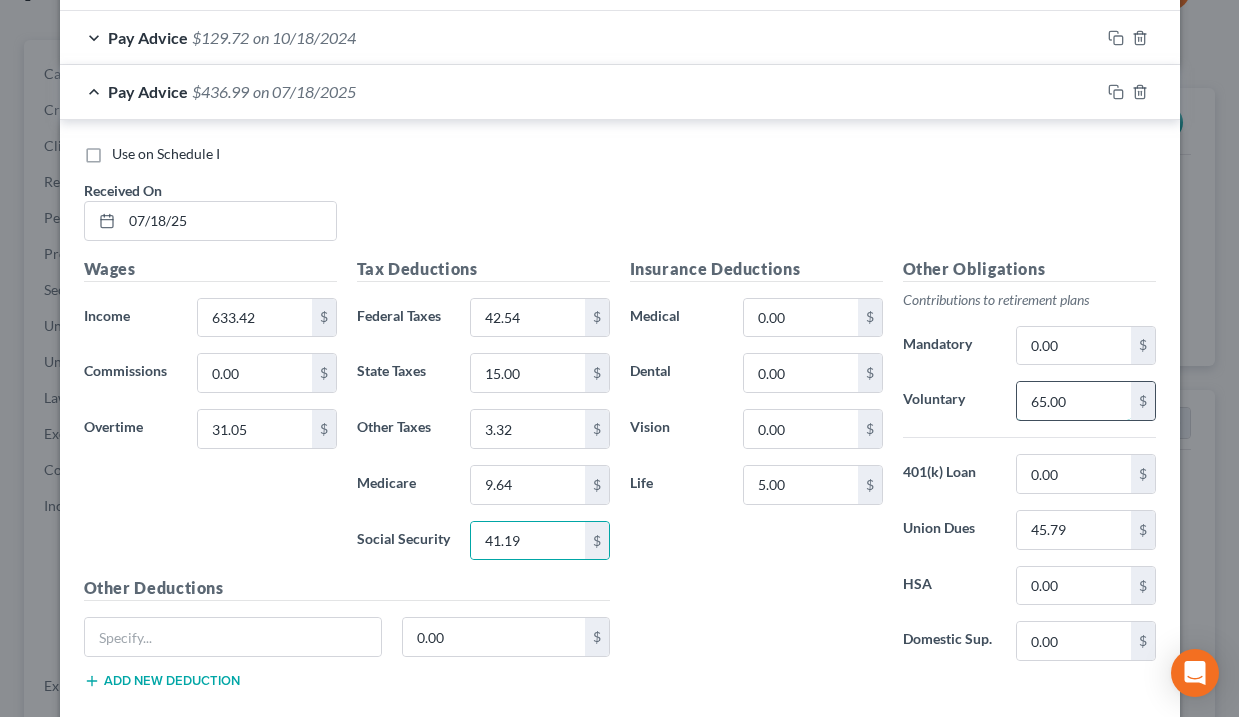 click on "65.00" at bounding box center (1073, 401) 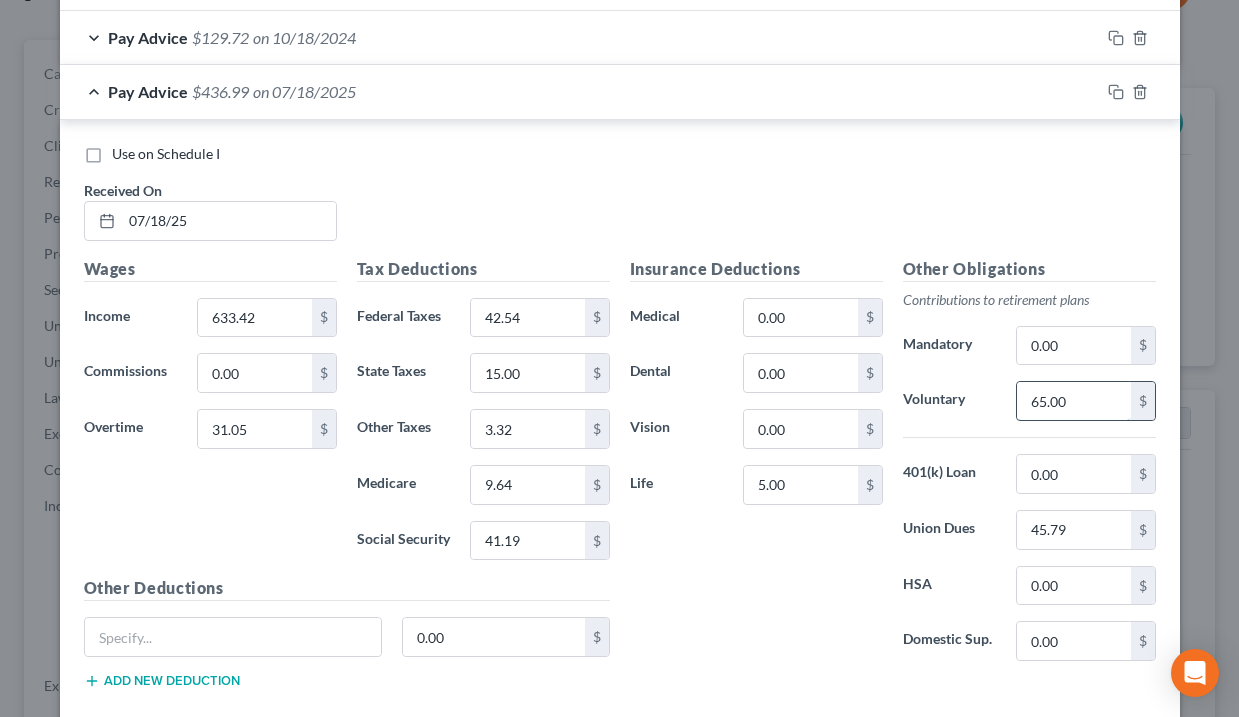 click on "65.00" at bounding box center [1073, 401] 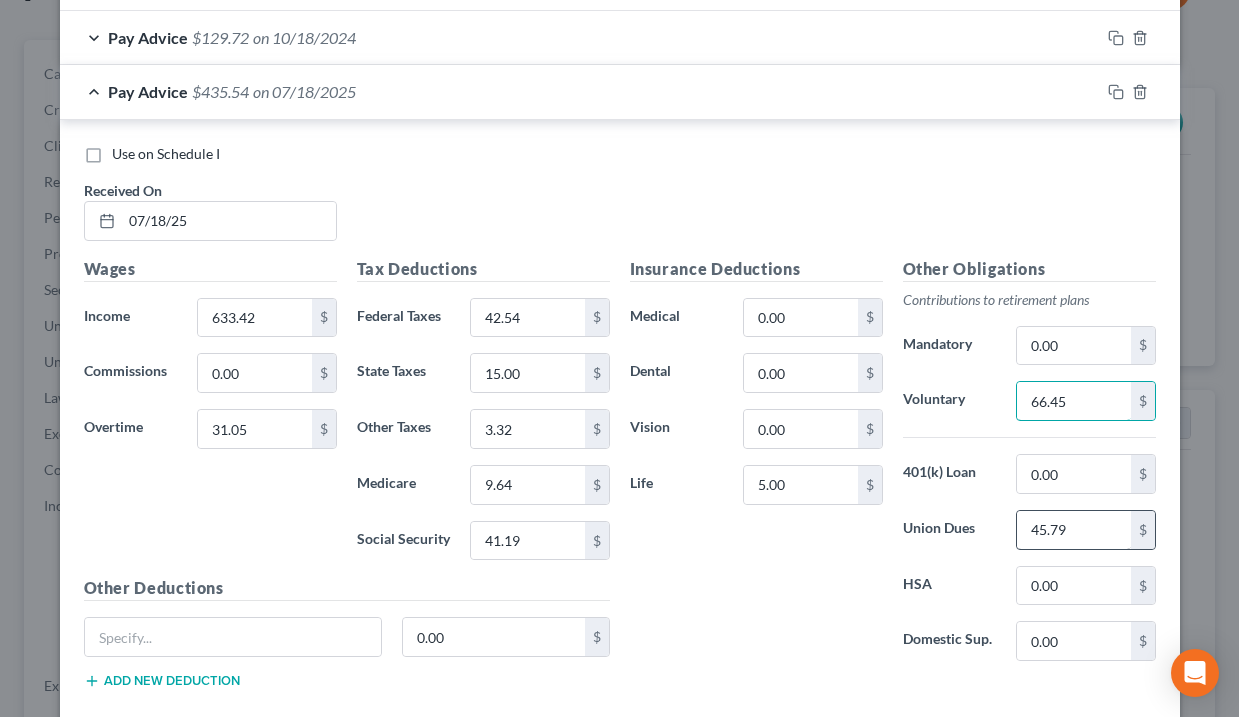 type on "66.45" 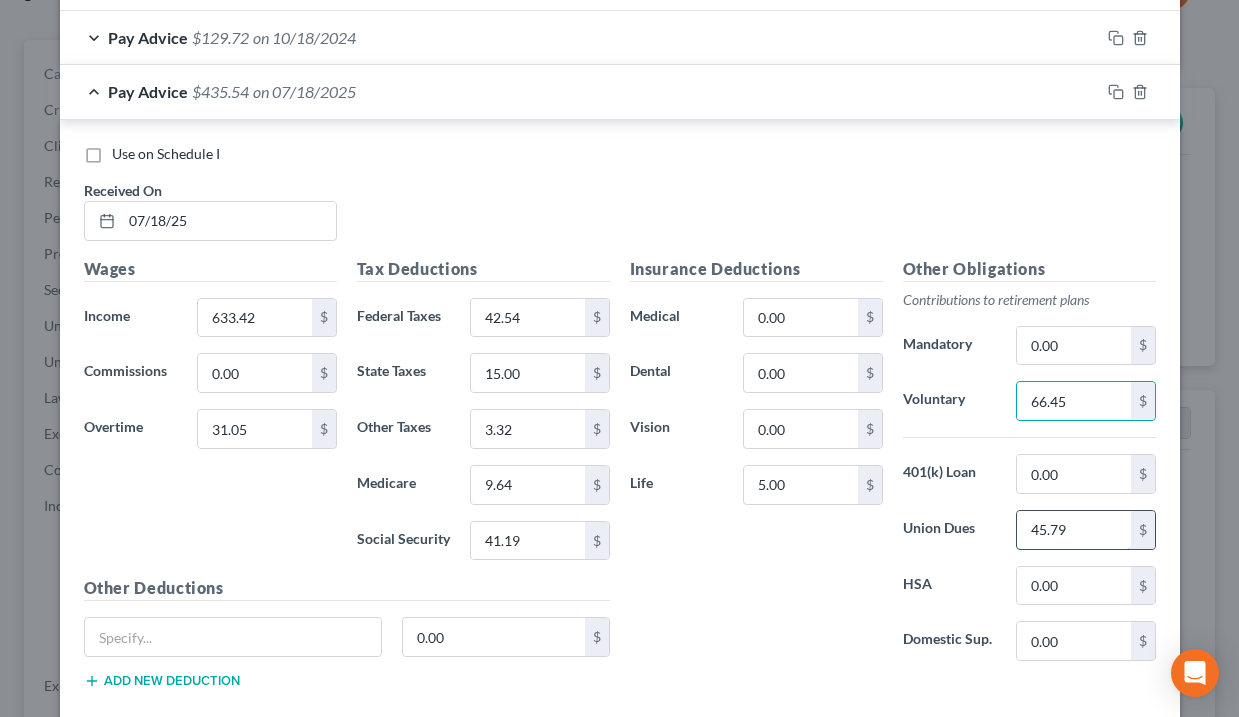 click on "45.79" at bounding box center (1073, 530) 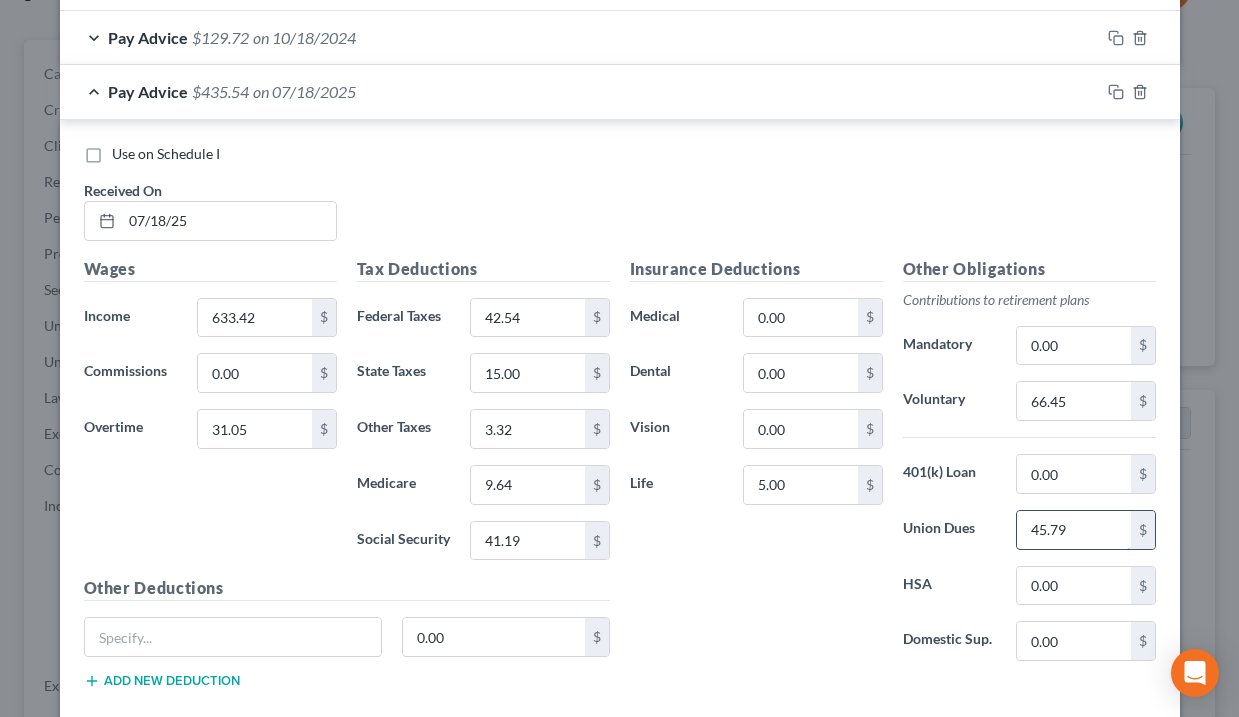 click on "45.79" at bounding box center (1073, 530) 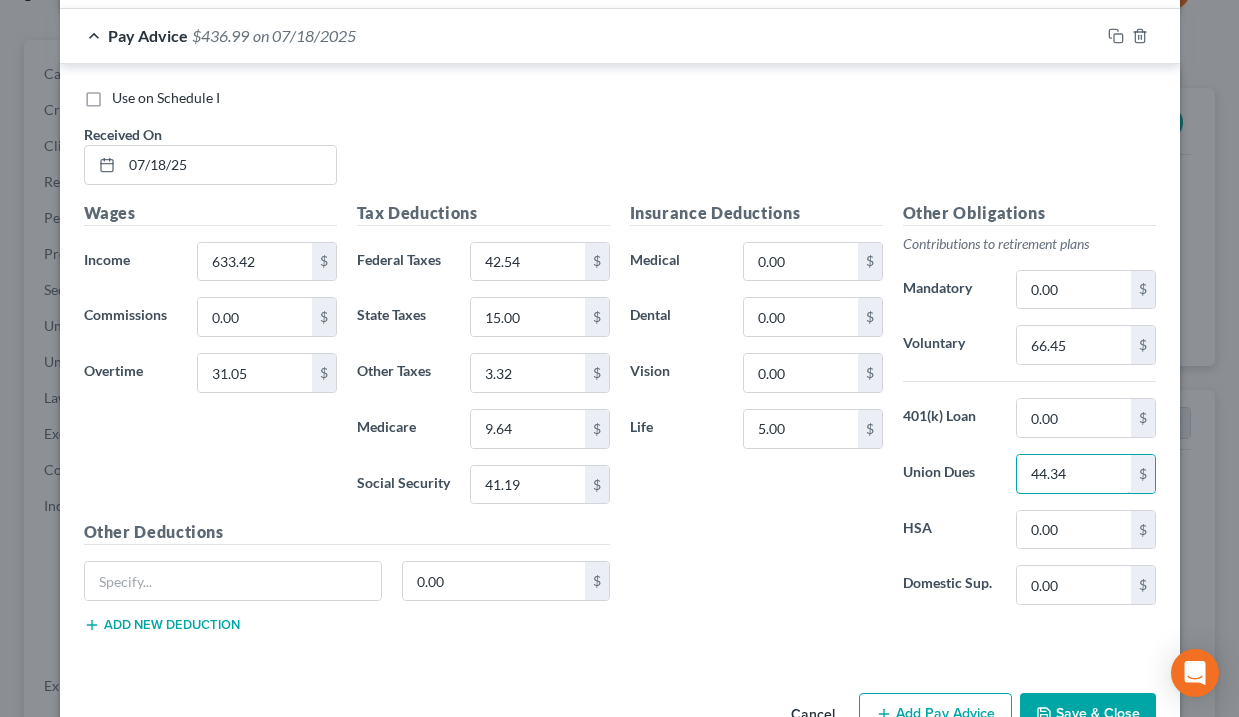 scroll, scrollTop: 1585, scrollLeft: 0, axis: vertical 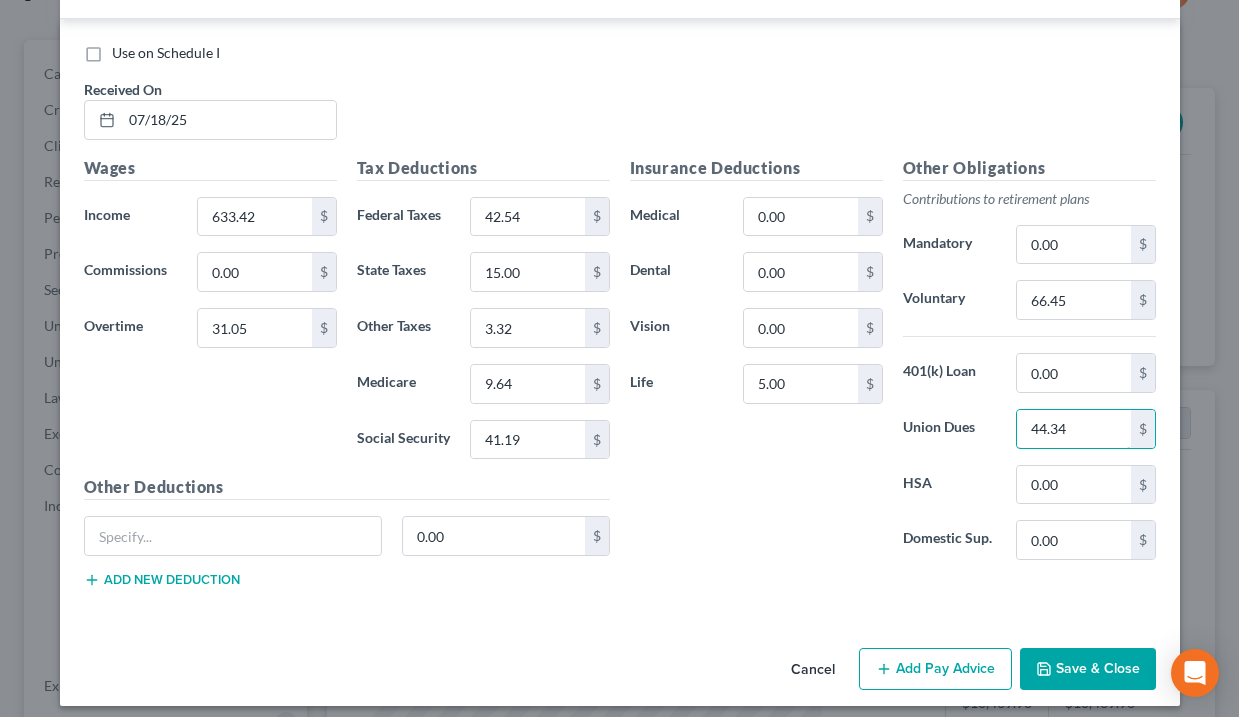 type on "44.34" 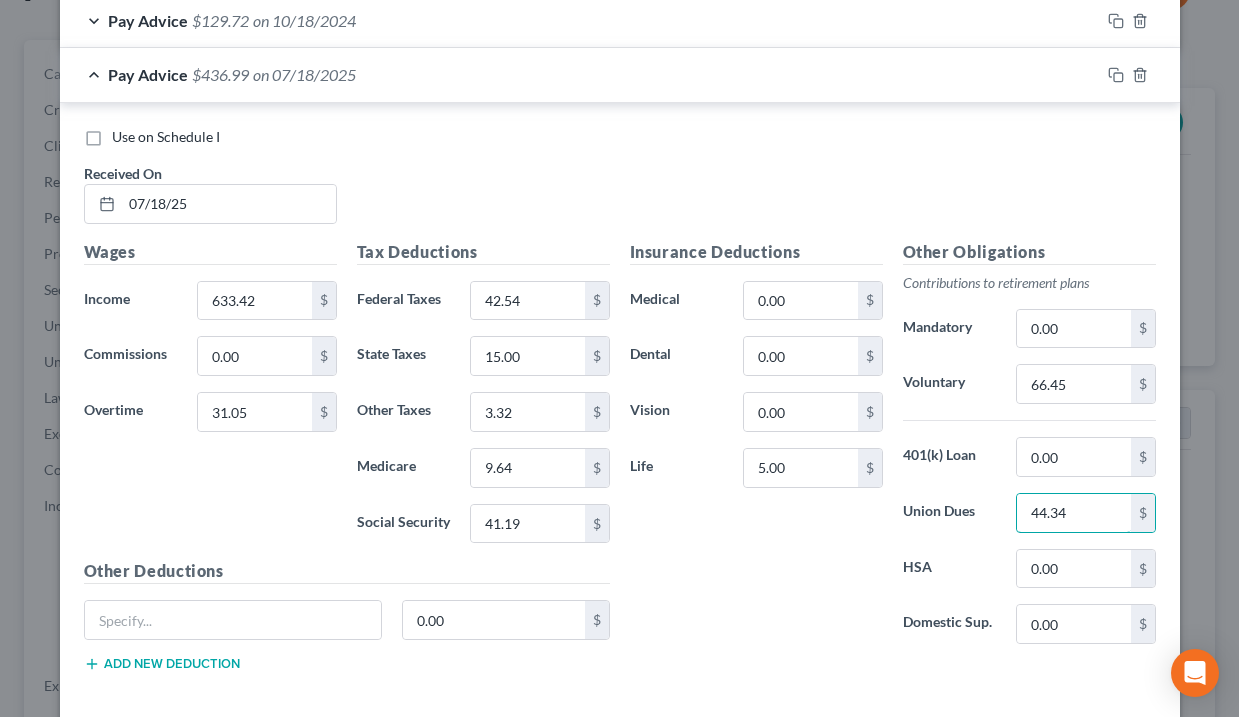 scroll, scrollTop: 1487, scrollLeft: 0, axis: vertical 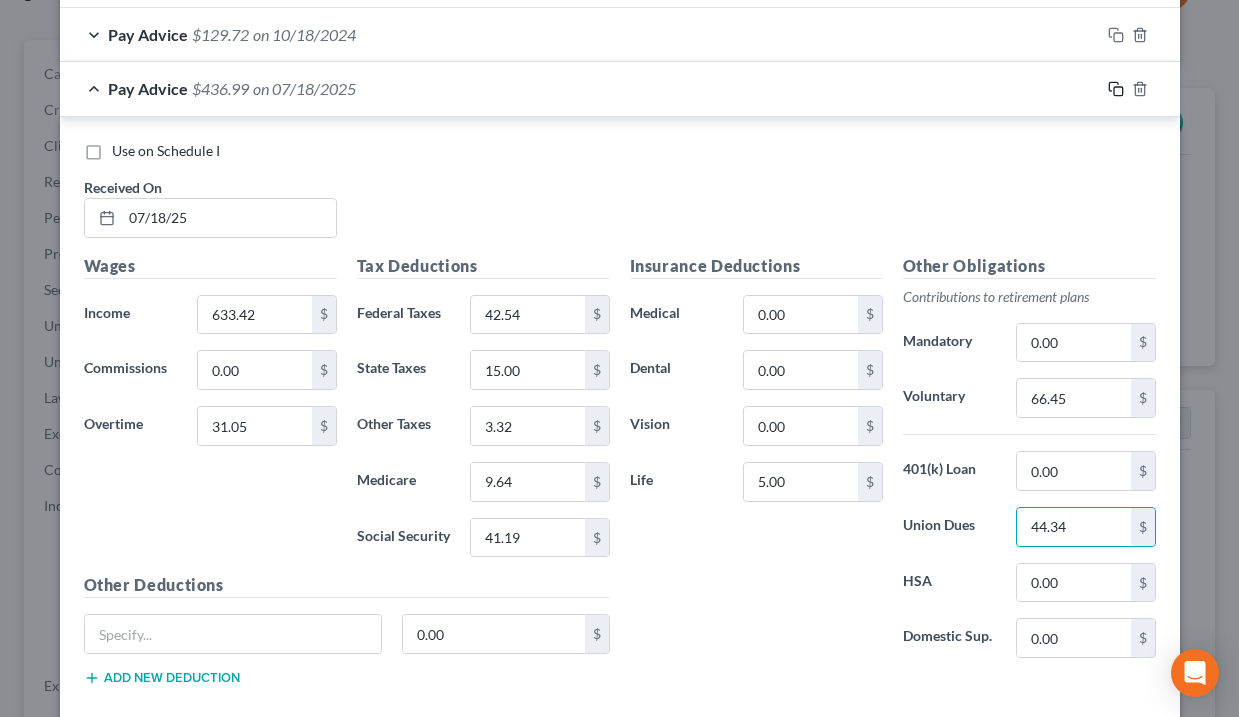 click 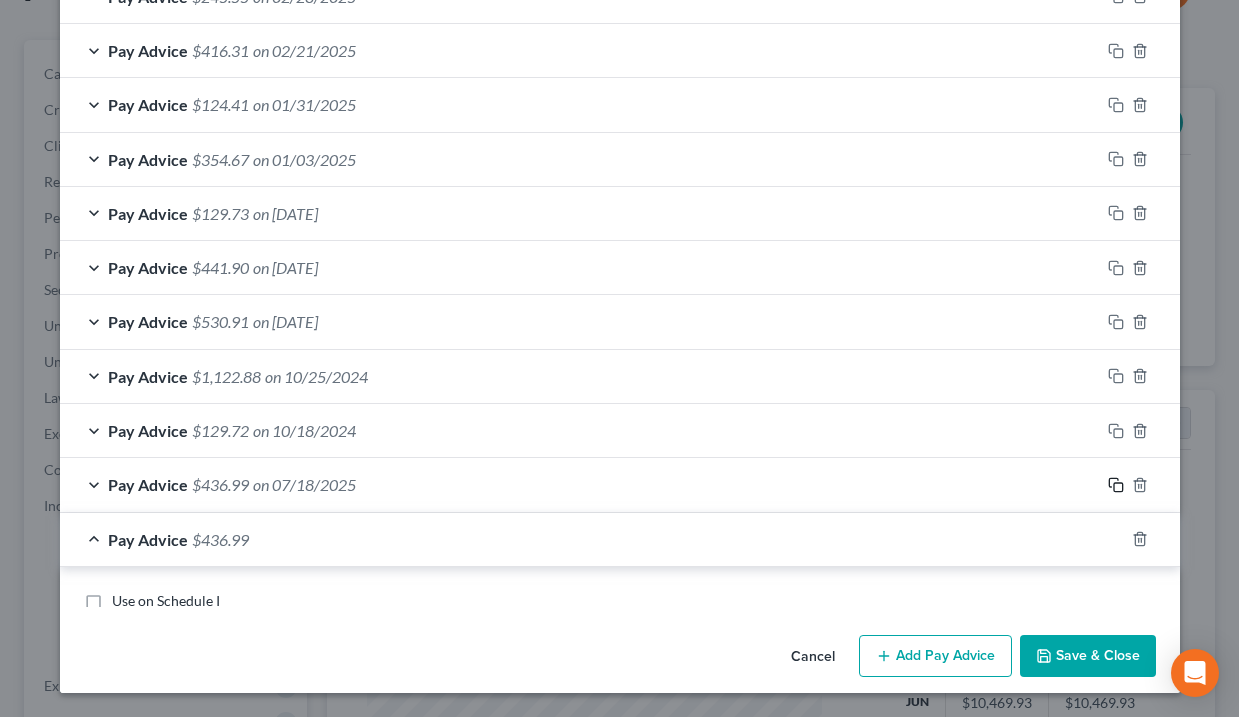 scroll, scrollTop: 1487, scrollLeft: 0, axis: vertical 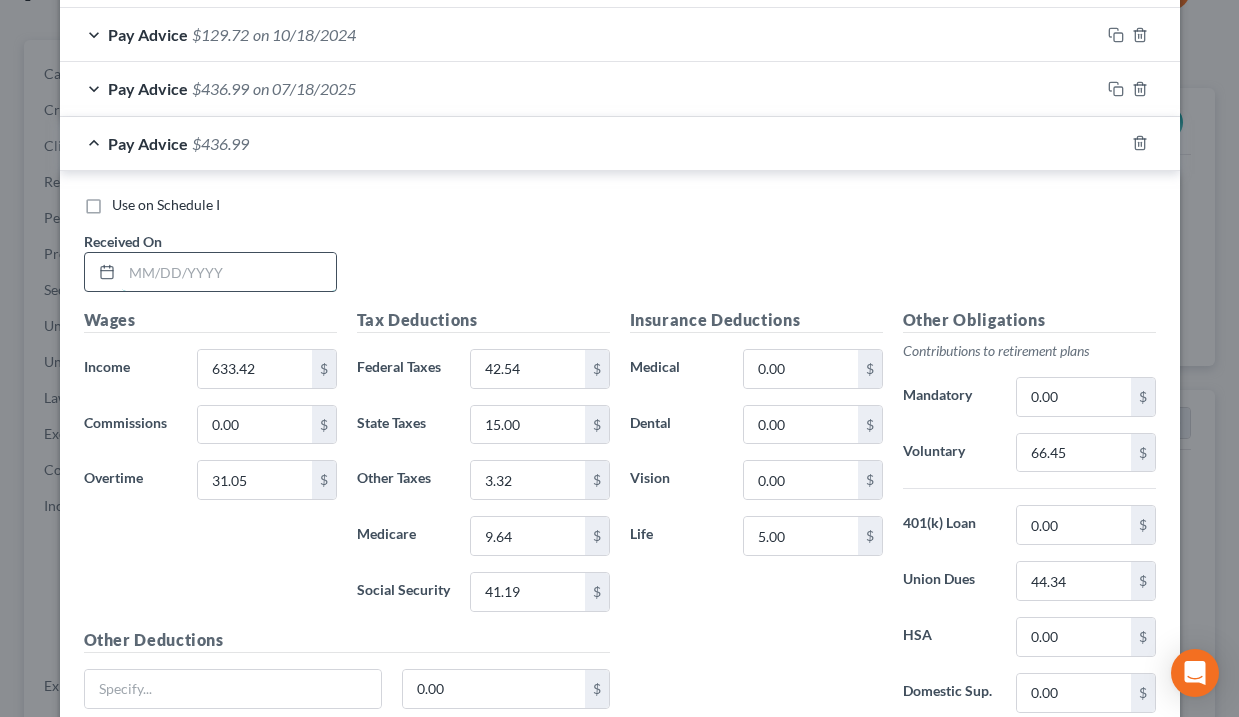 click at bounding box center [229, 272] 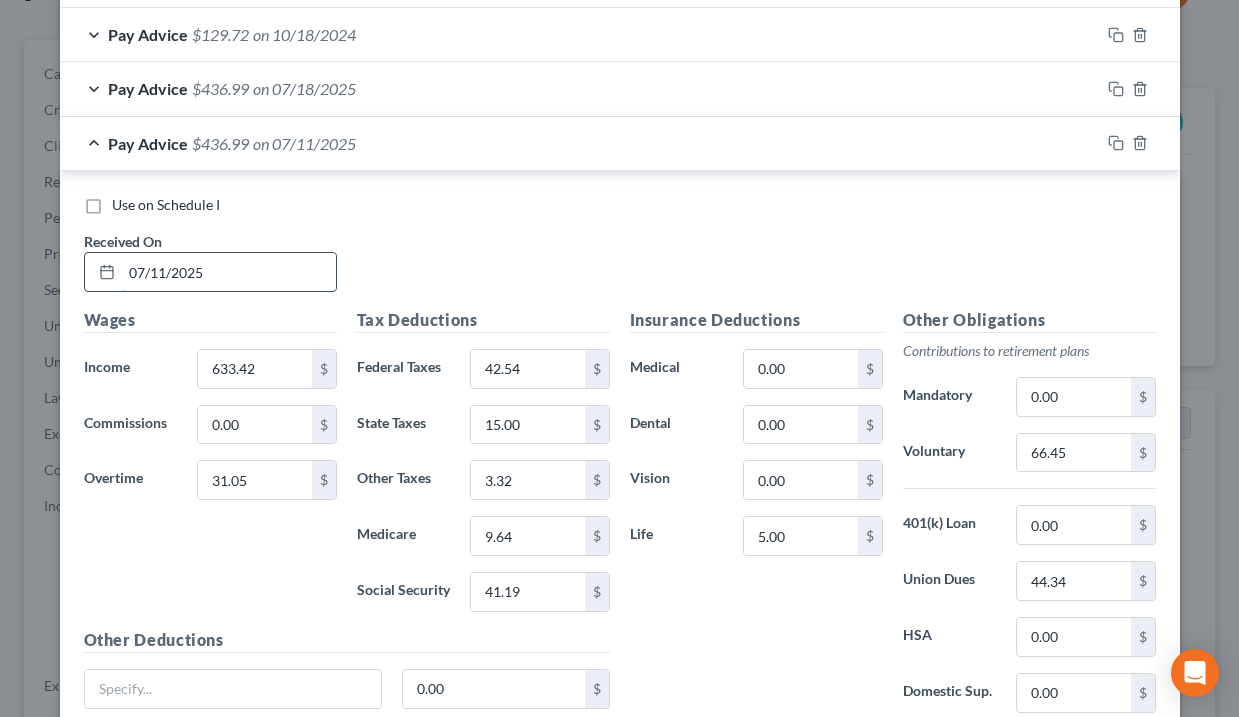 type on "07/11/2025" 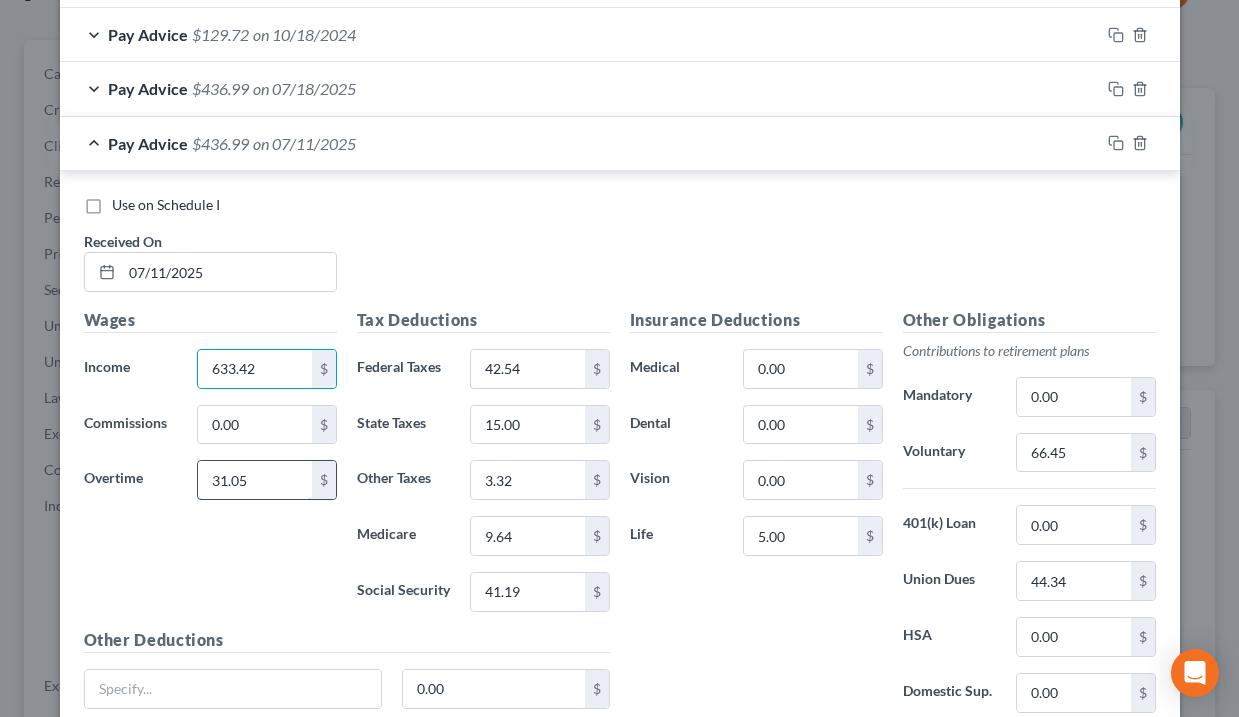 click on "31.05" at bounding box center (254, 480) 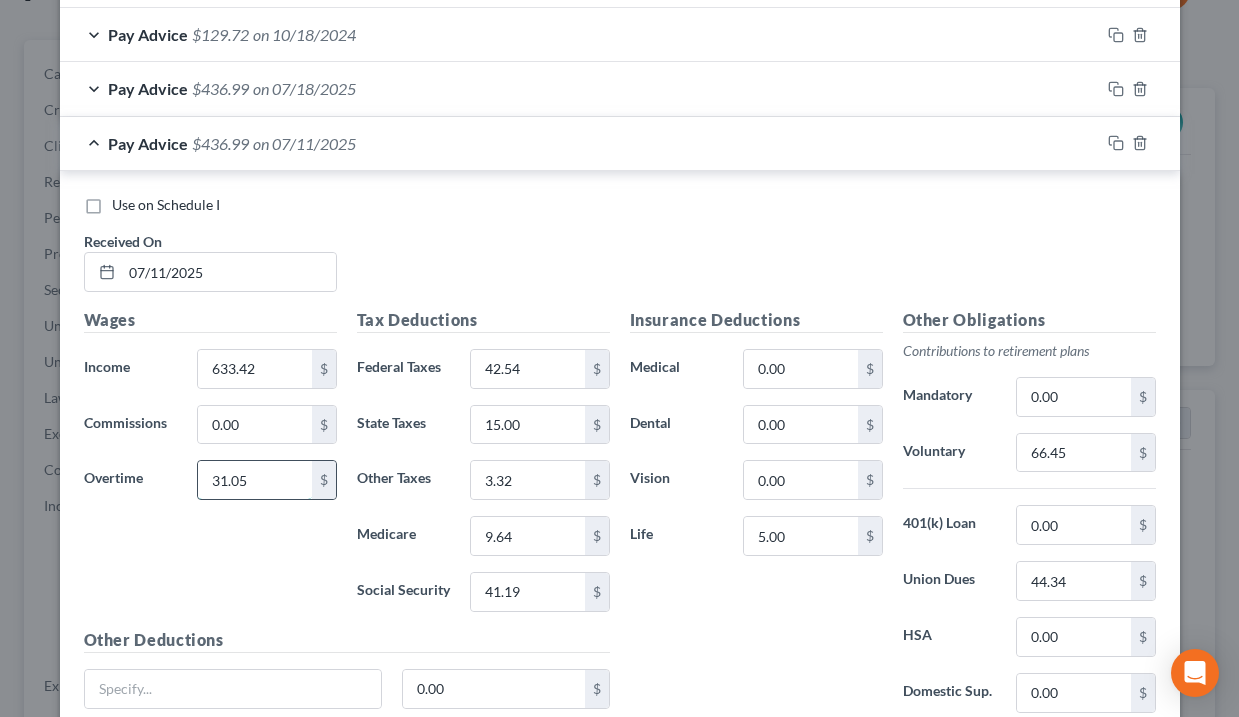 click on "31.05" at bounding box center (254, 480) 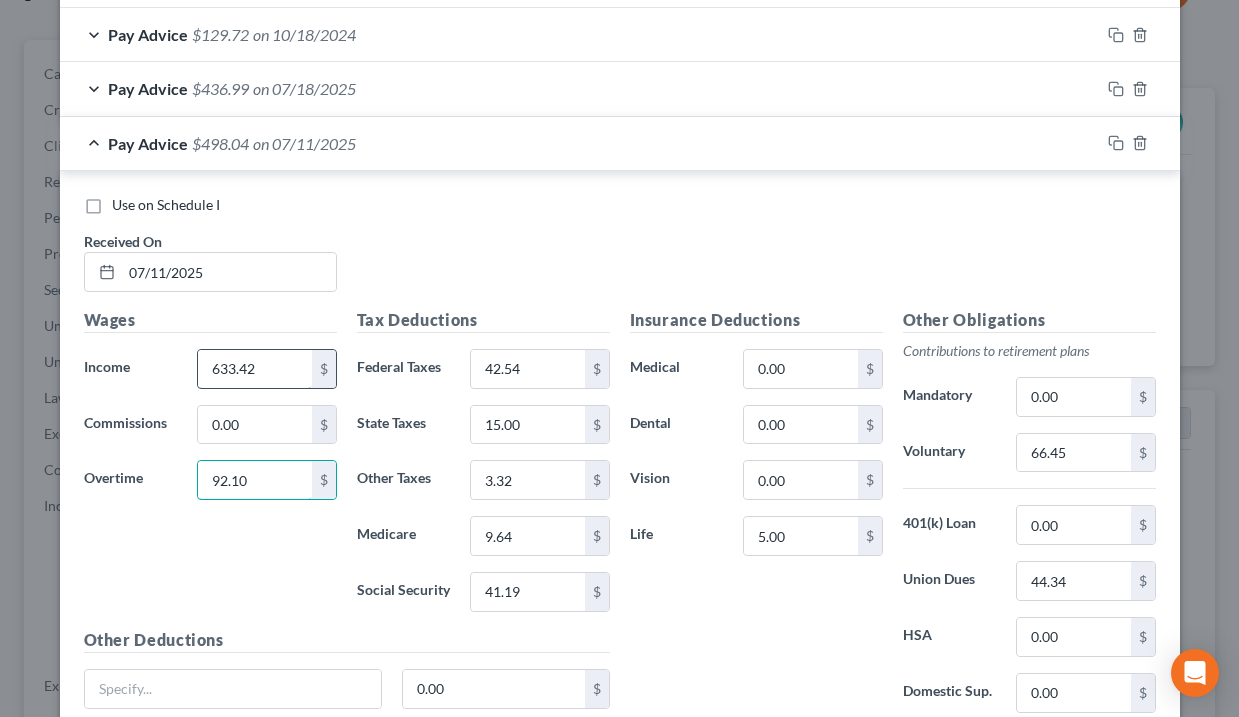 type on "92.10" 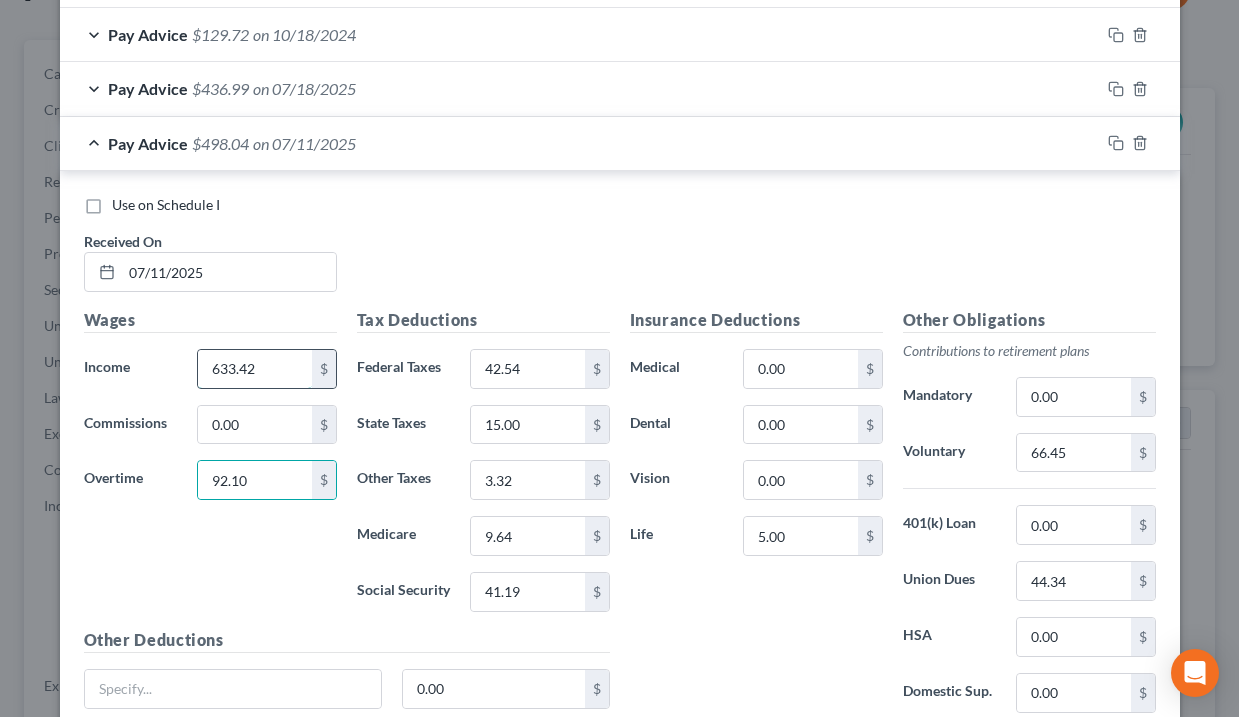 click on "633.42" at bounding box center [254, 369] 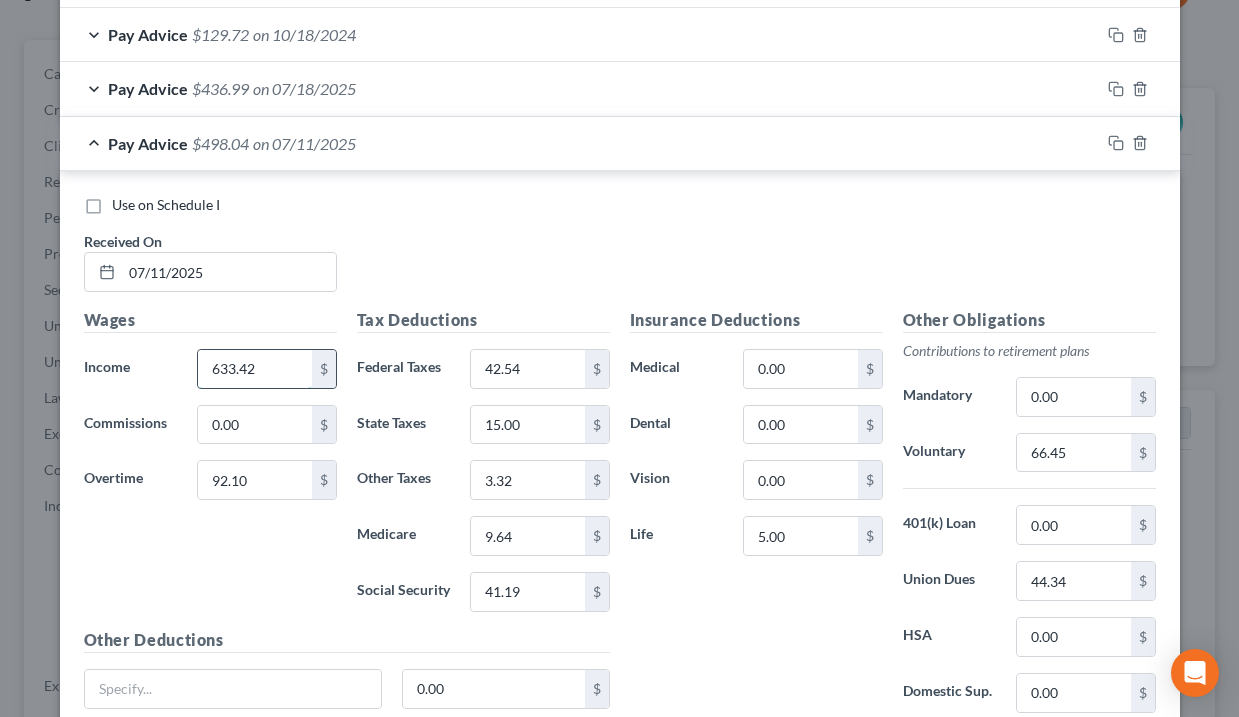 click on "633.42" at bounding box center [254, 369] 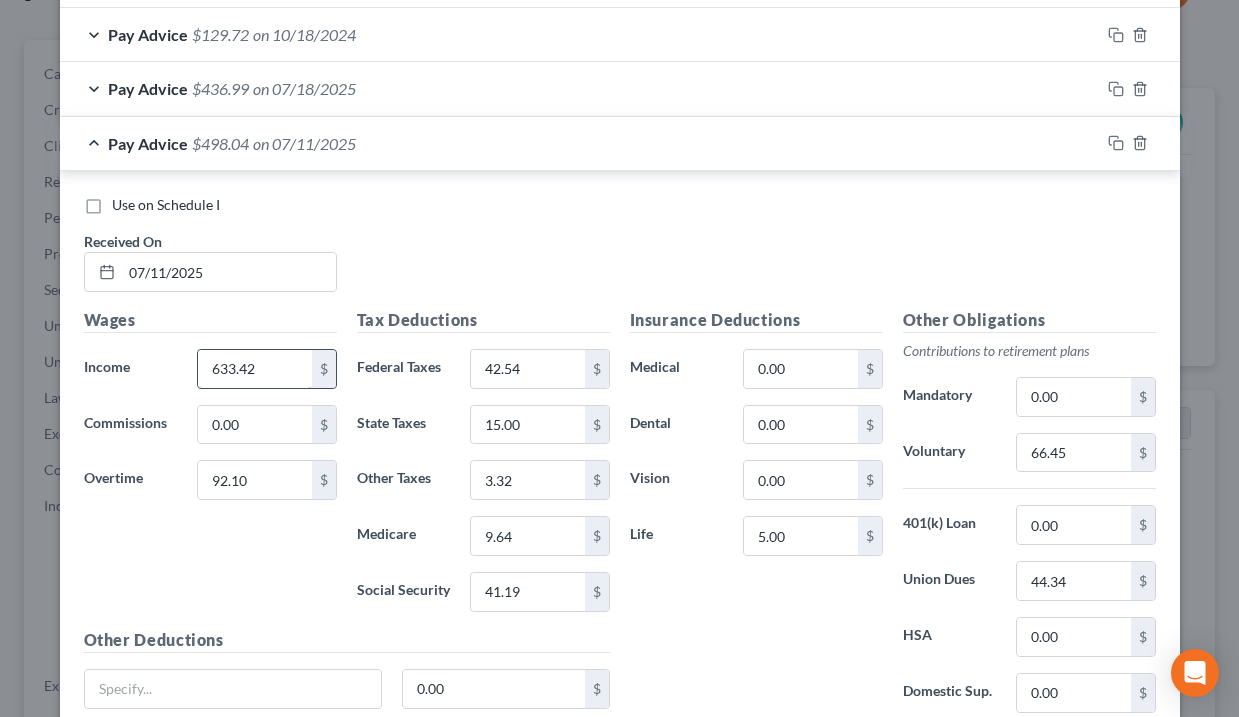 click on "633.42" at bounding box center [254, 369] 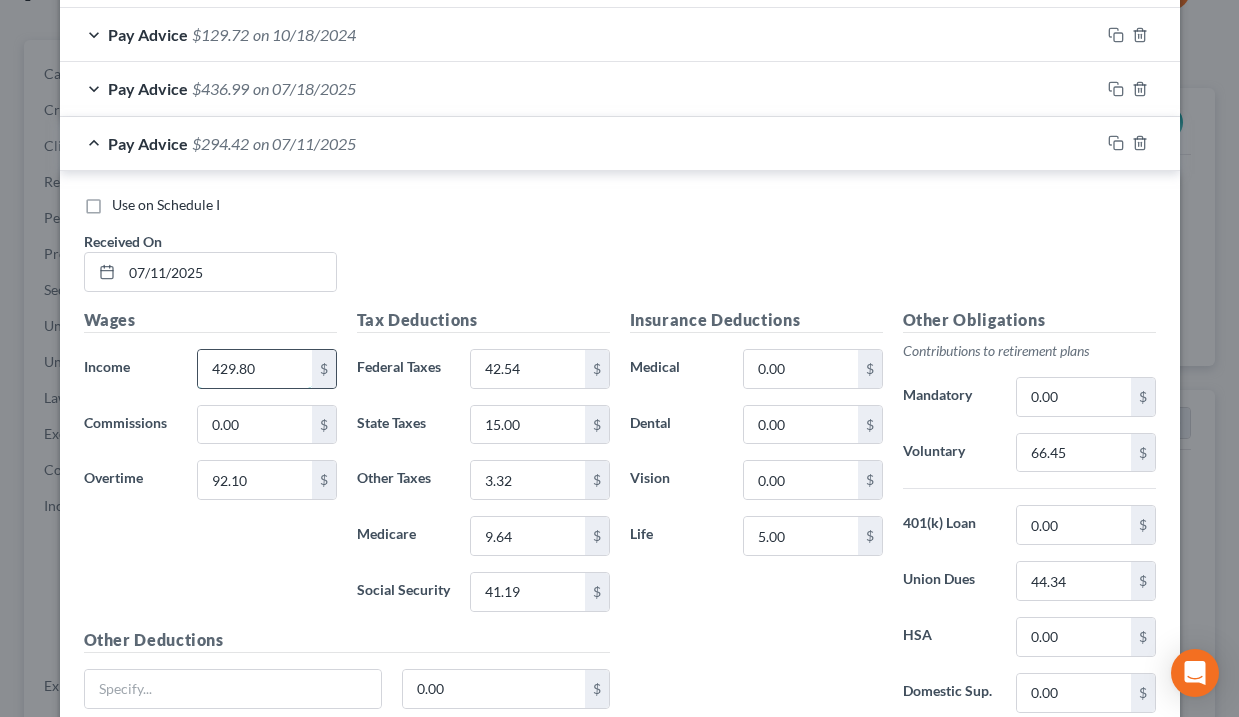 type on "429.80" 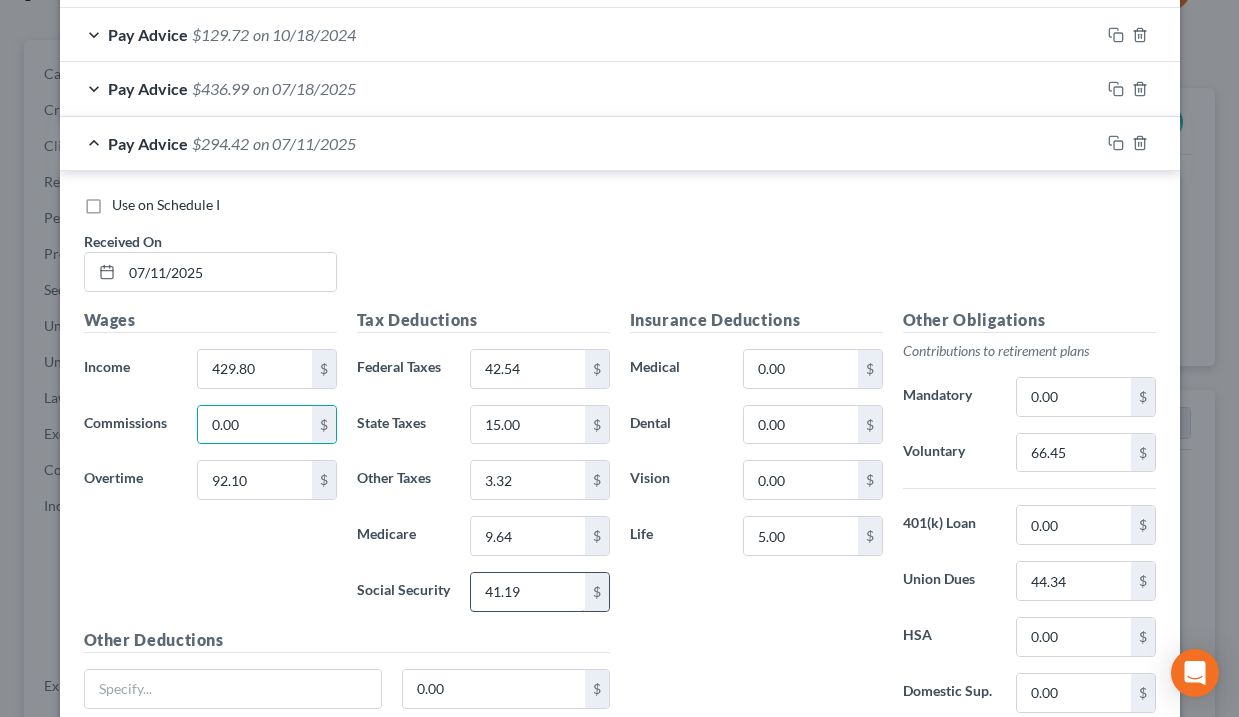 click on "41.19" at bounding box center [527, 592] 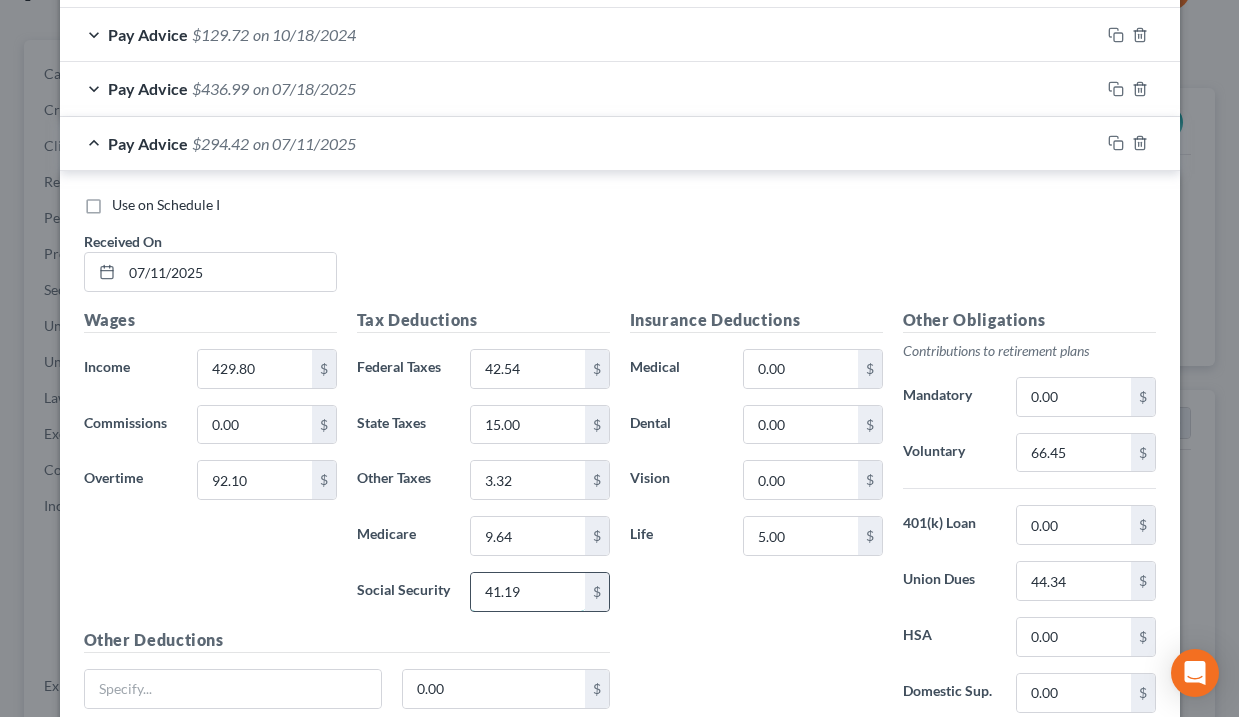 click on "41.19" at bounding box center (527, 592) 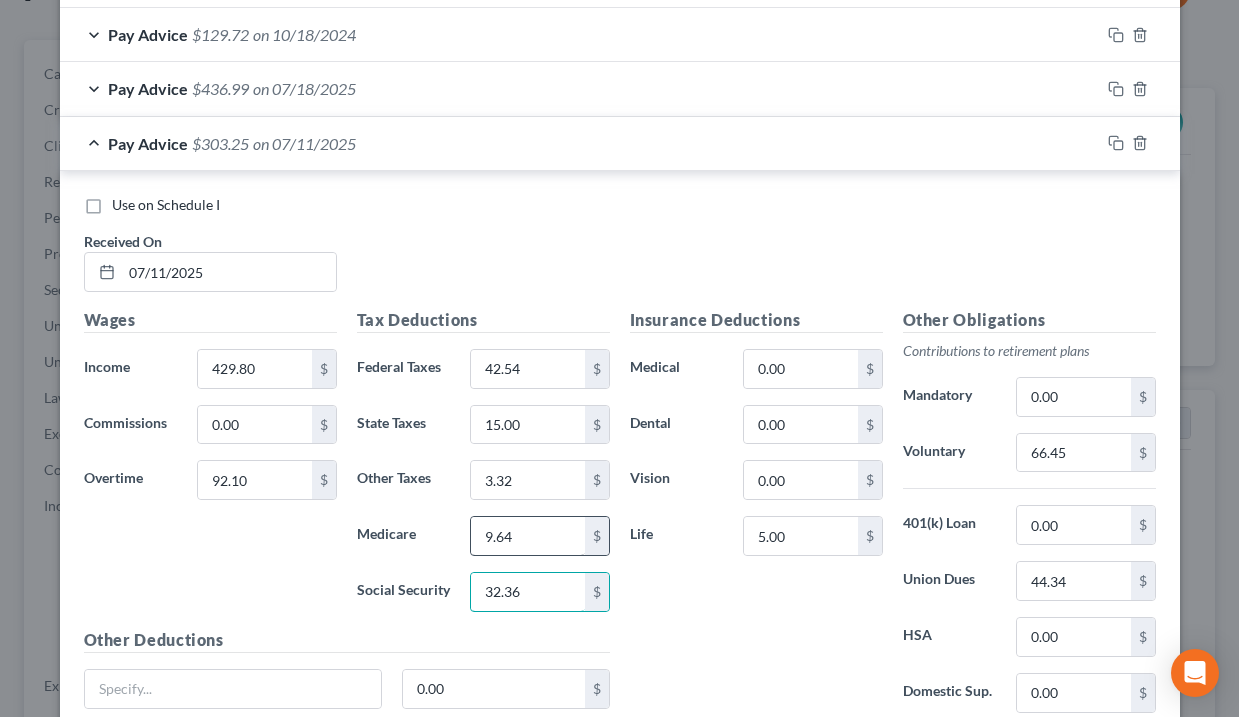 type on "32.36" 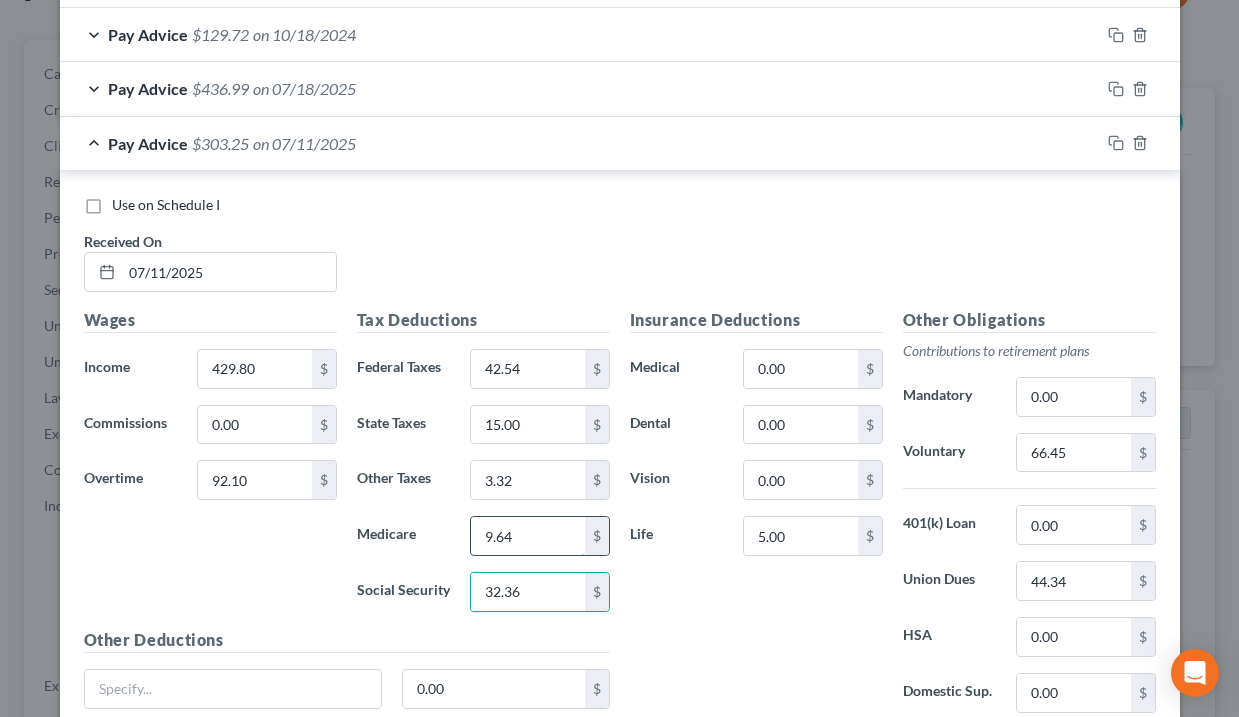 click on "9.64" at bounding box center (527, 536) 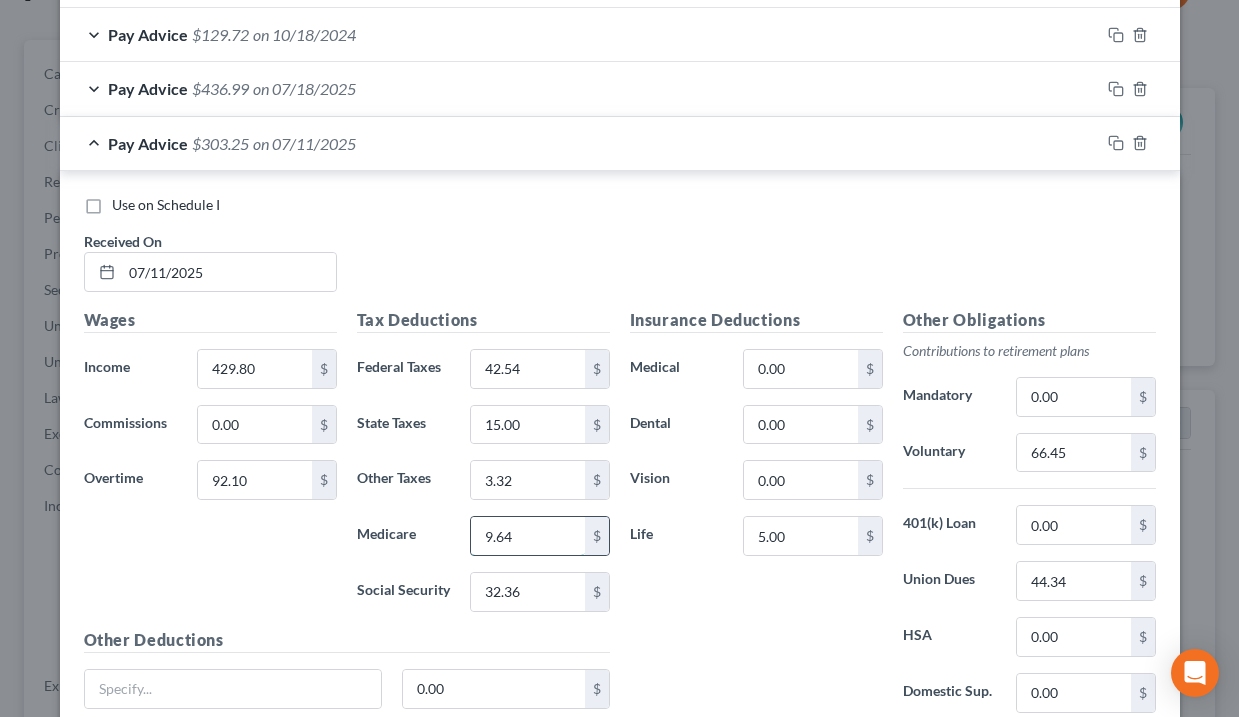 click on "9.64" at bounding box center [527, 536] 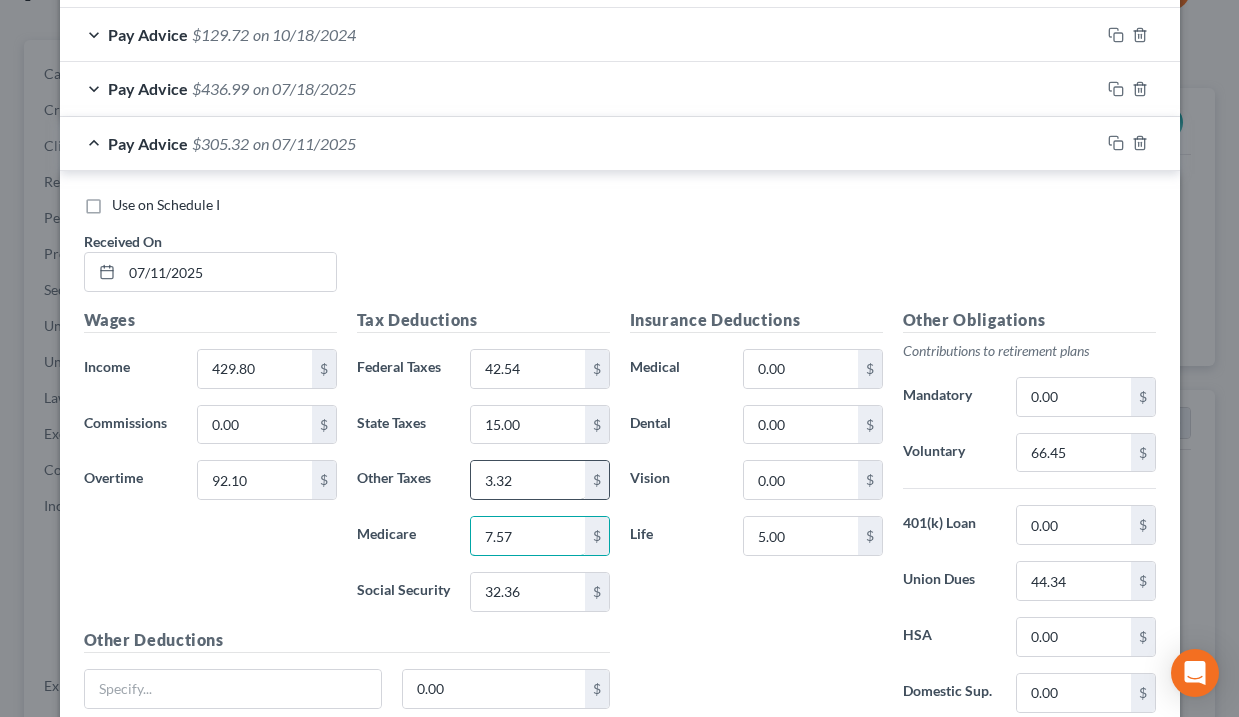 type on "7.57" 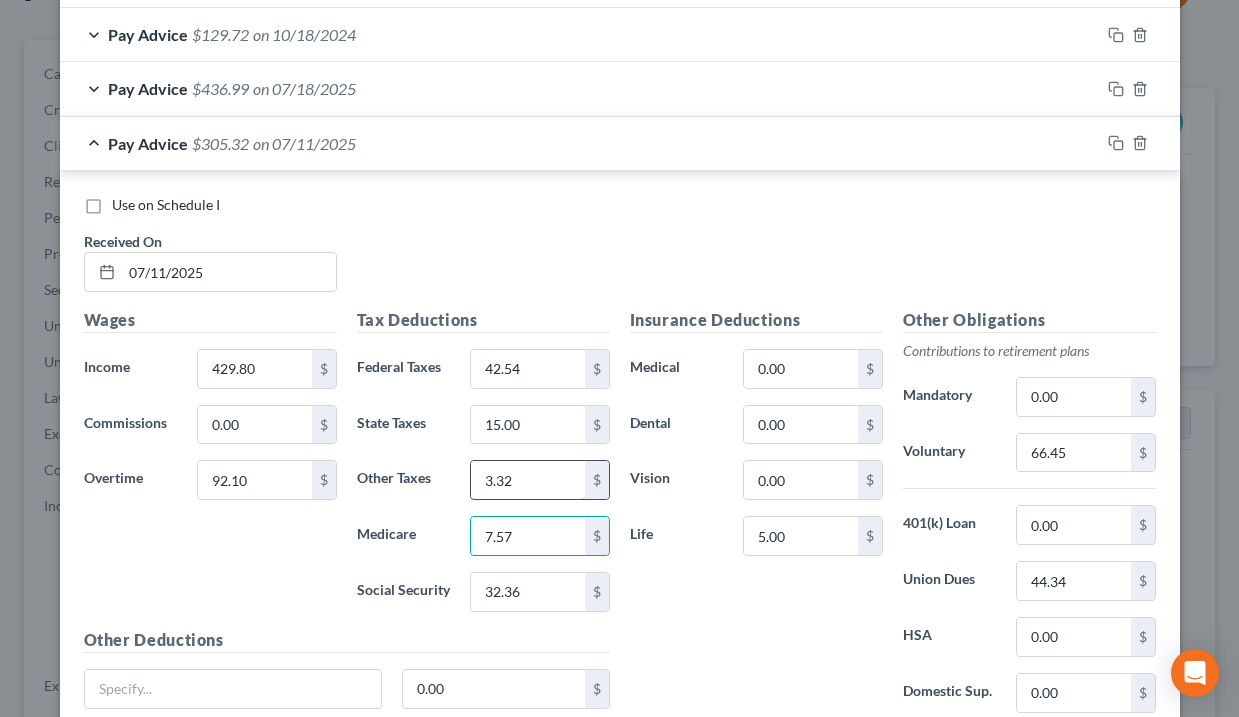 click on "3.32" at bounding box center (527, 480) 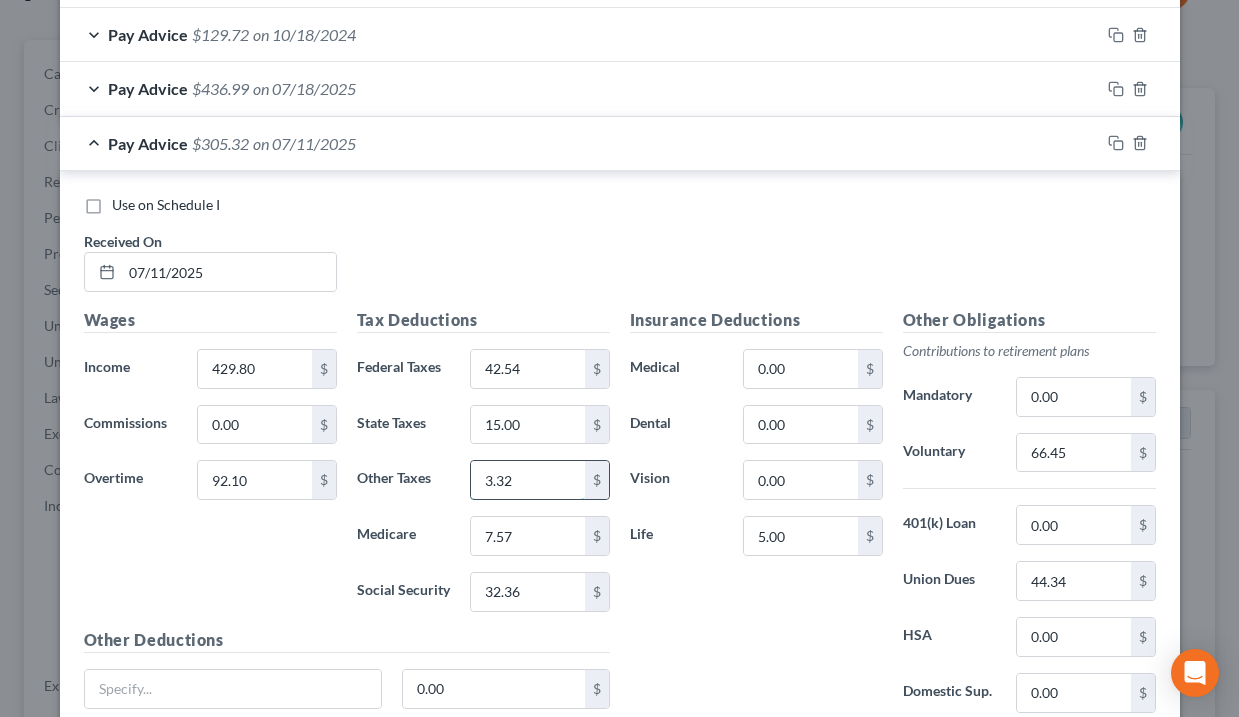 click on "3.32" at bounding box center [527, 480] 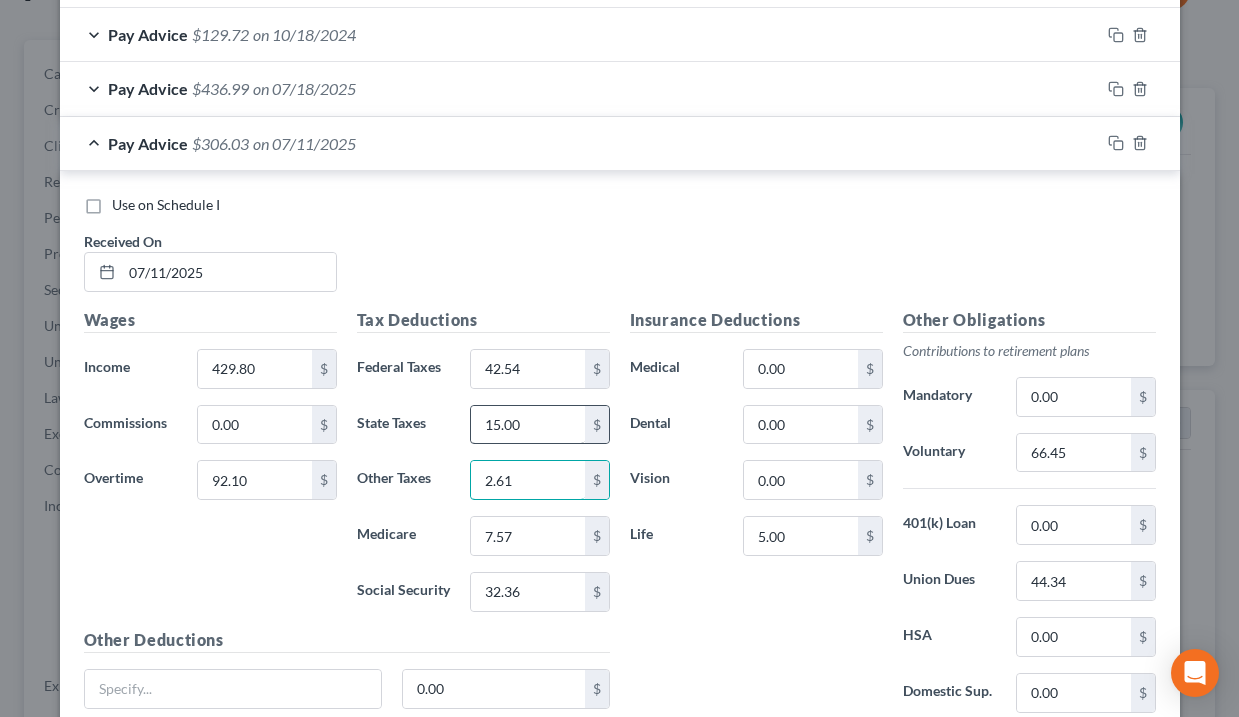 type on "2.61" 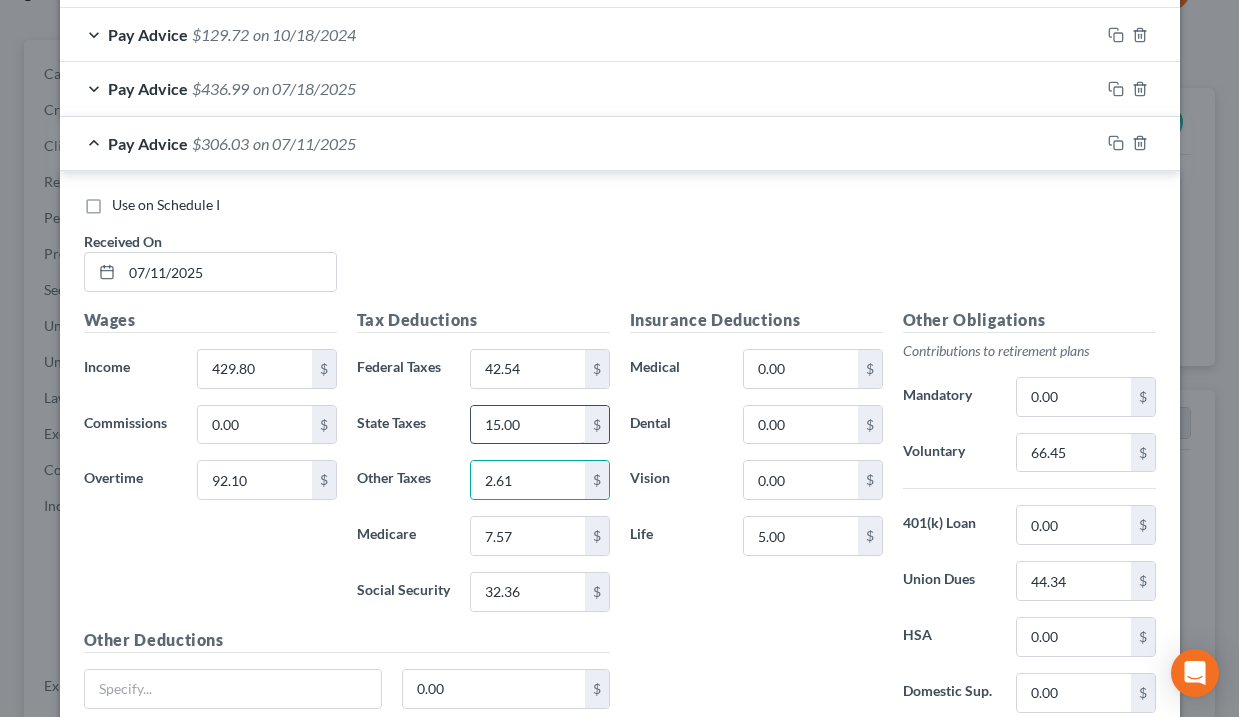 click on "15.00" at bounding box center [527, 425] 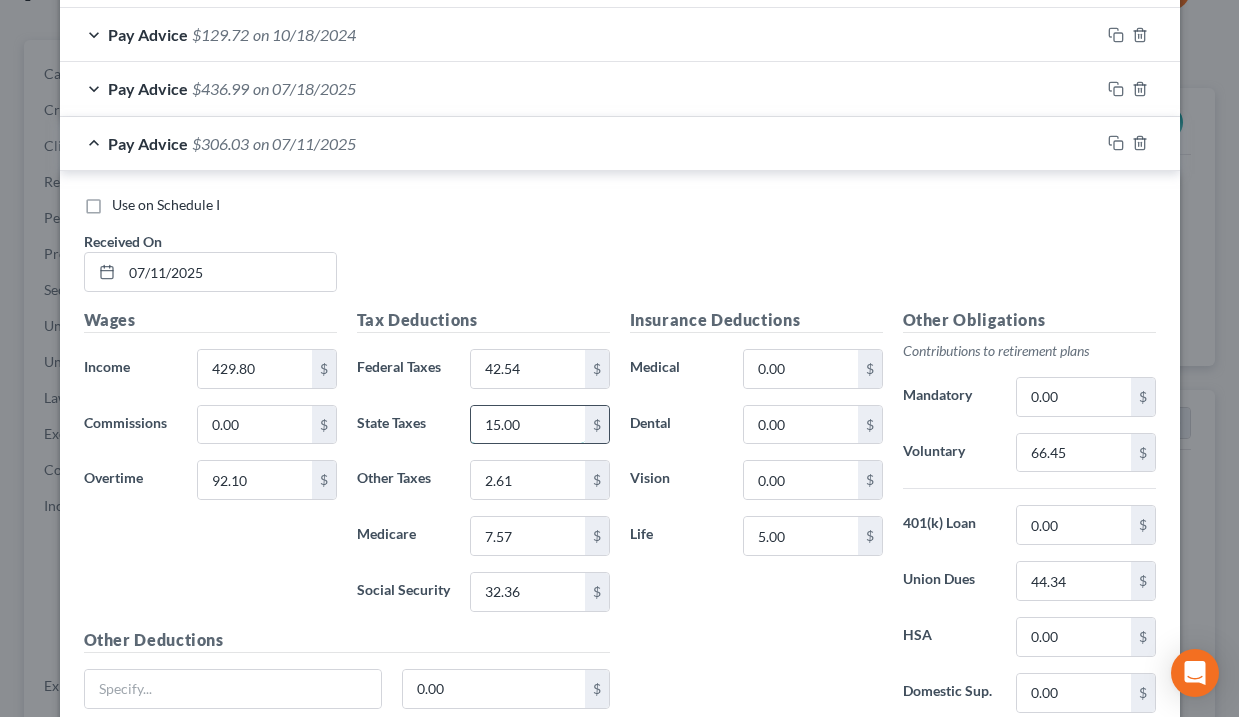 click on "15.00" at bounding box center (527, 425) 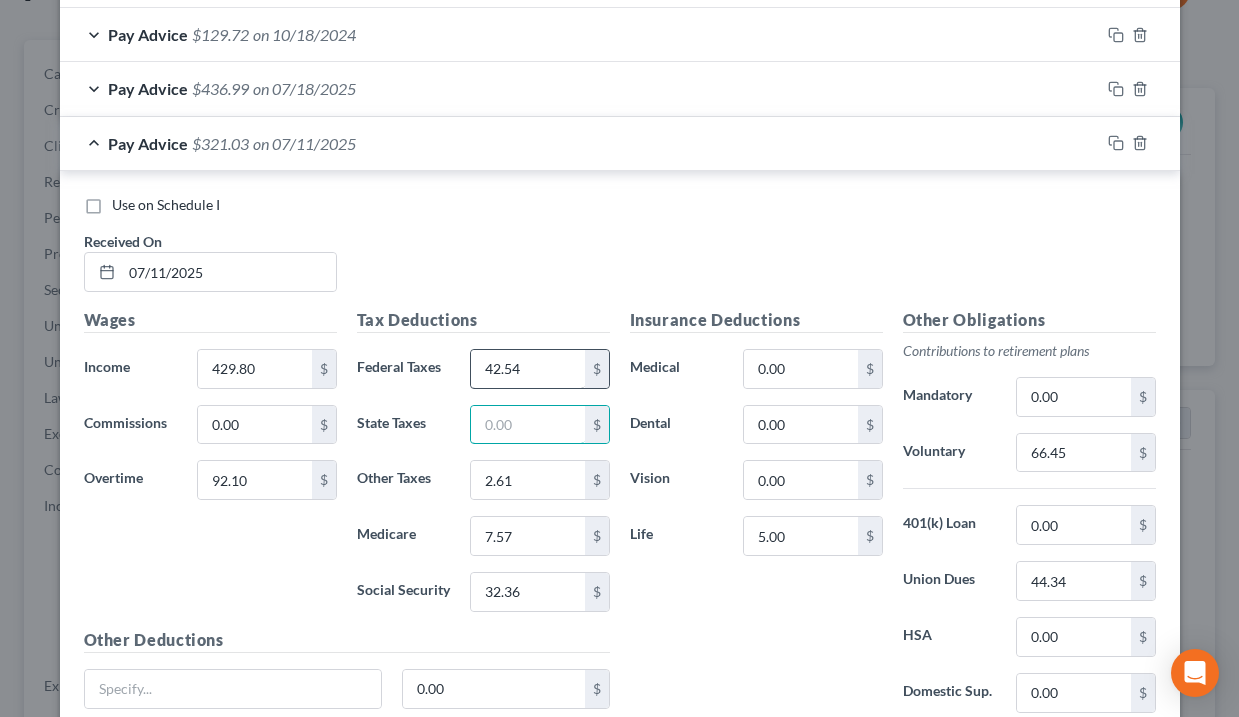 type 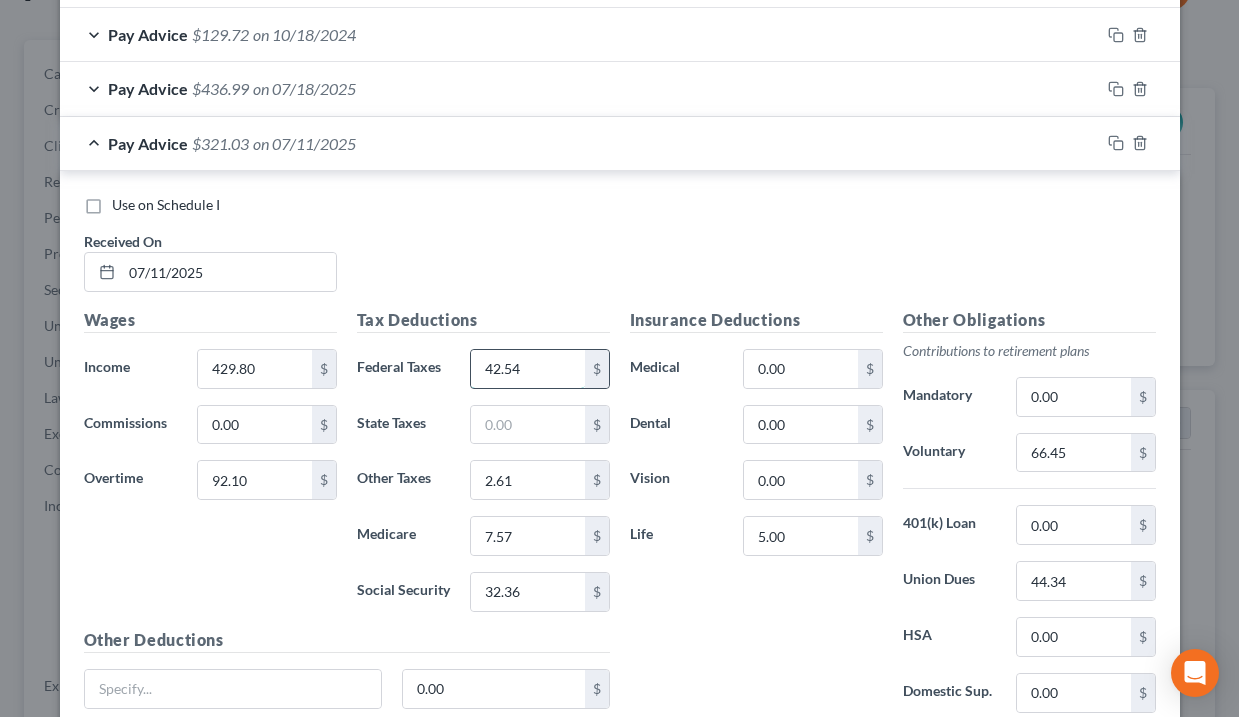 click on "42.54" at bounding box center [527, 369] 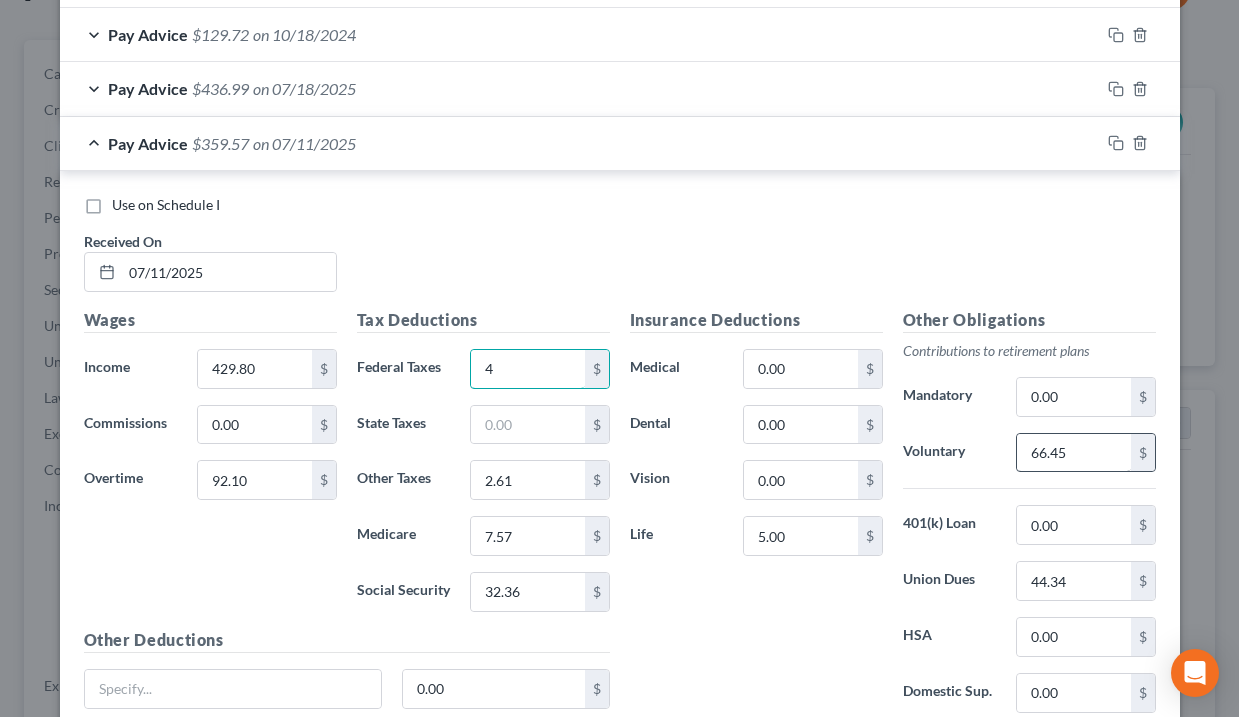 type on "4" 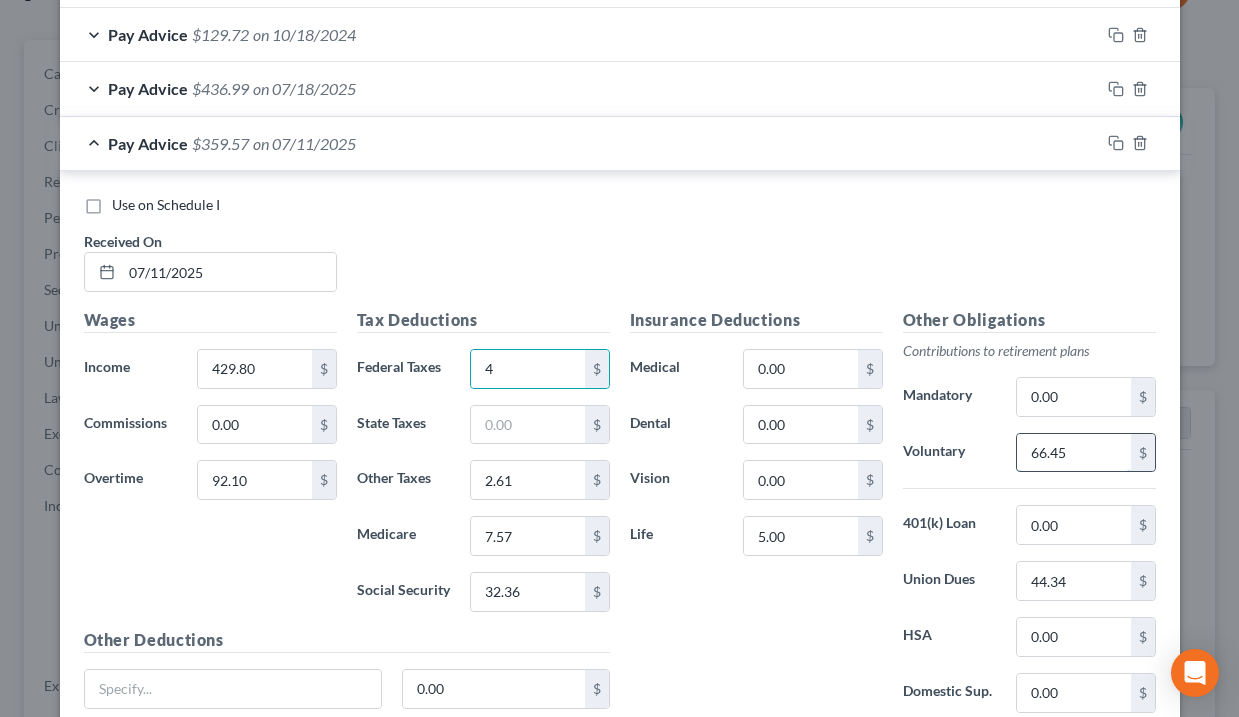 click on "66.45" at bounding box center [1073, 453] 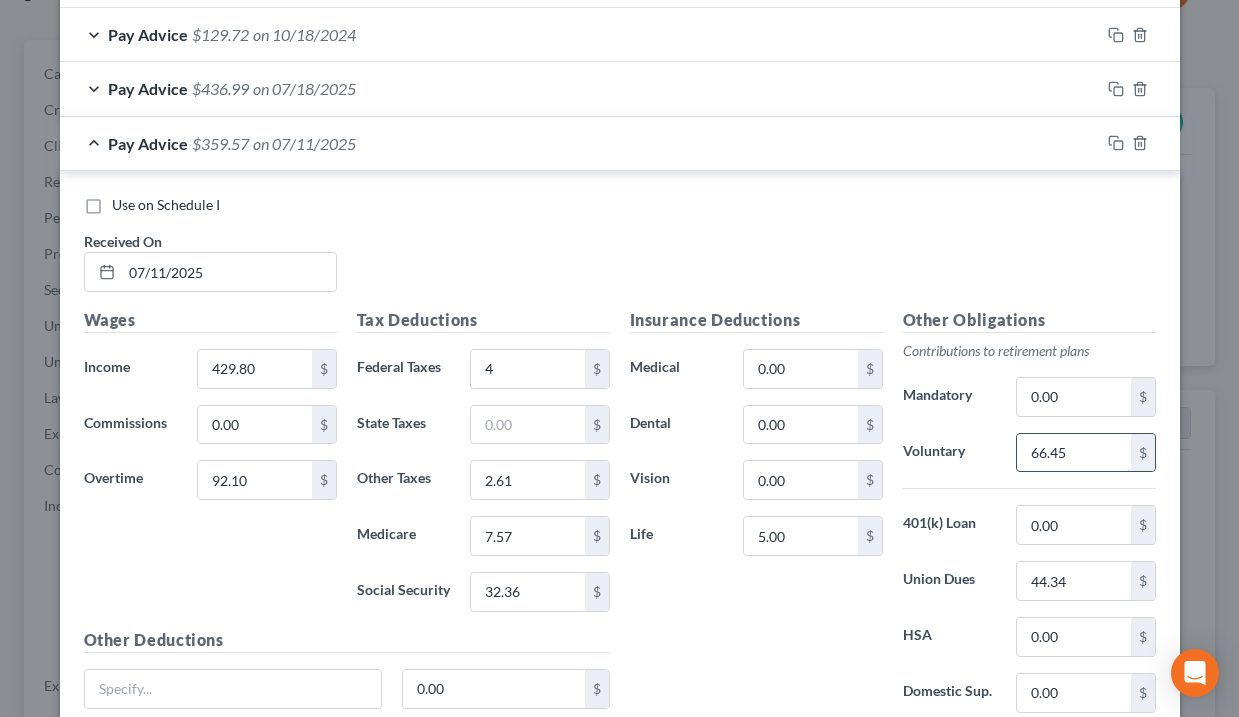 click on "66.45" at bounding box center [1073, 453] 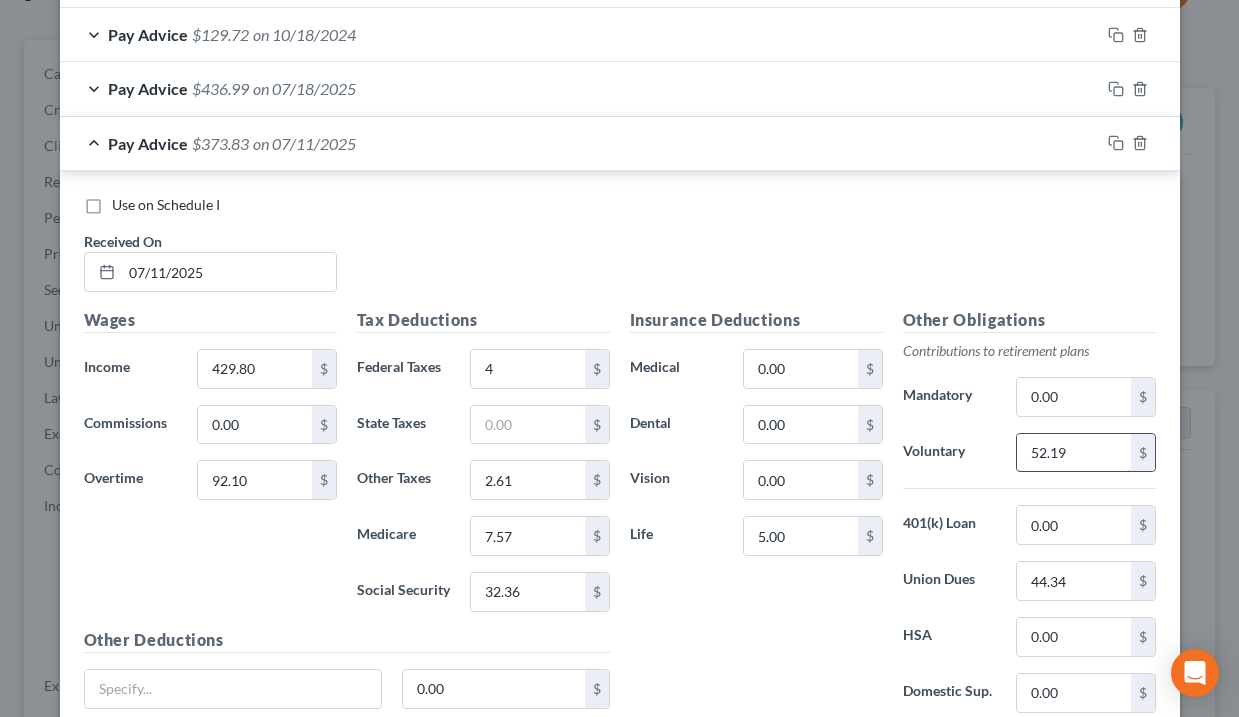 type on "52.19" 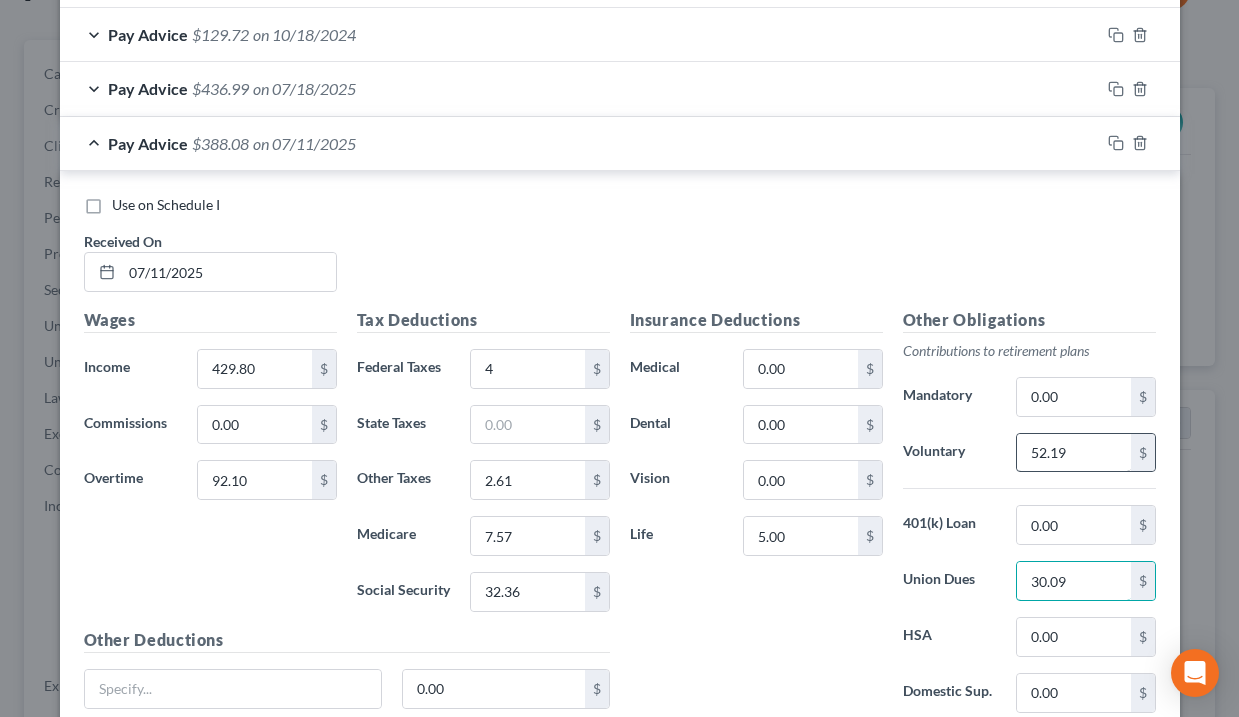 type on "30.09" 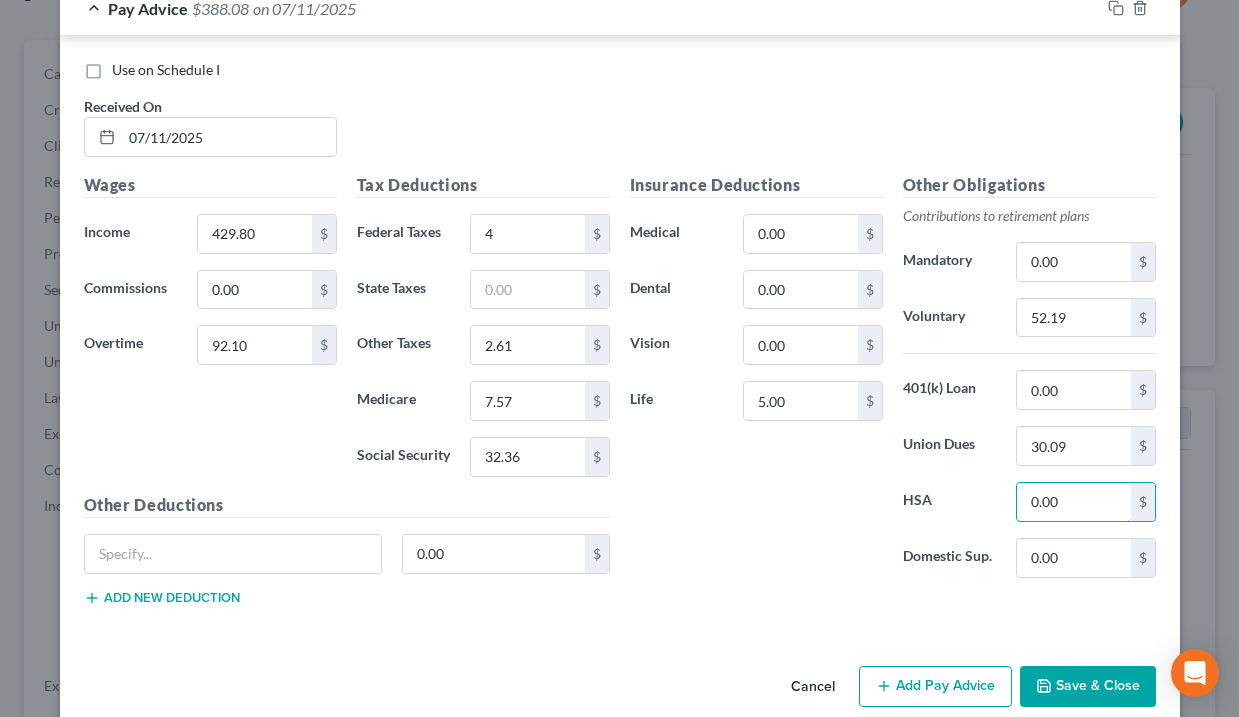 scroll, scrollTop: 1652, scrollLeft: 0, axis: vertical 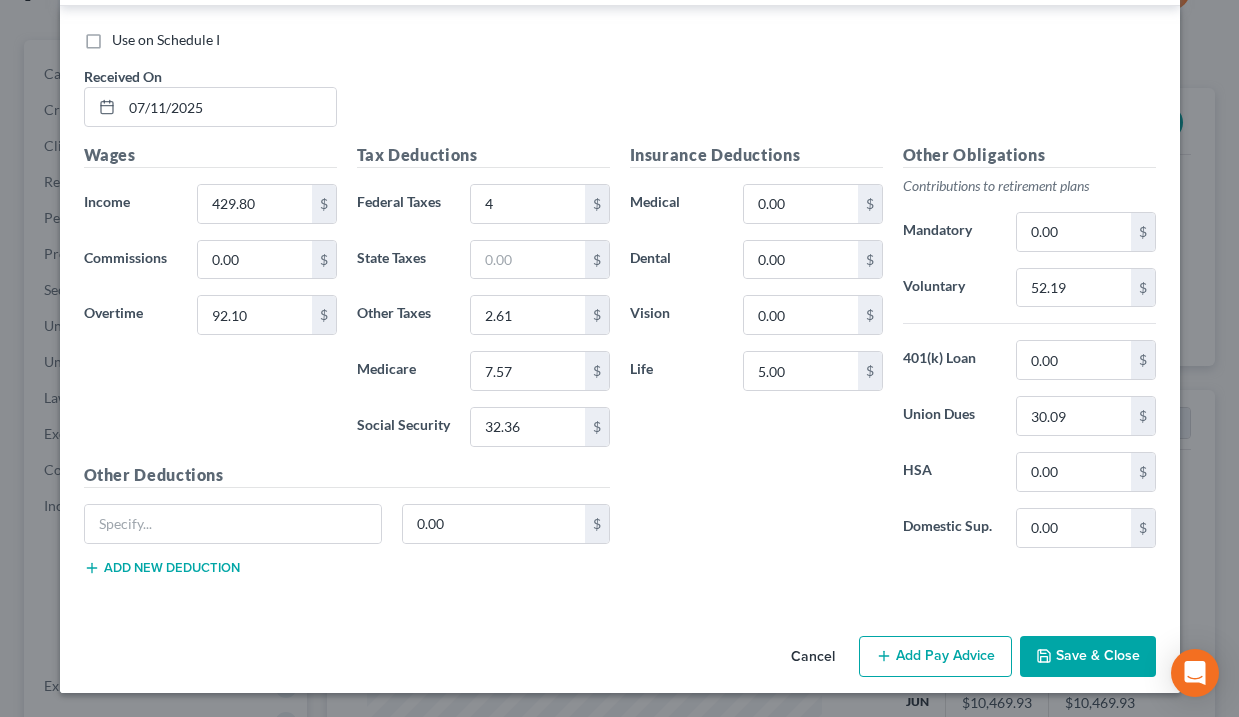 click on "Save & Close" at bounding box center (1088, 657) 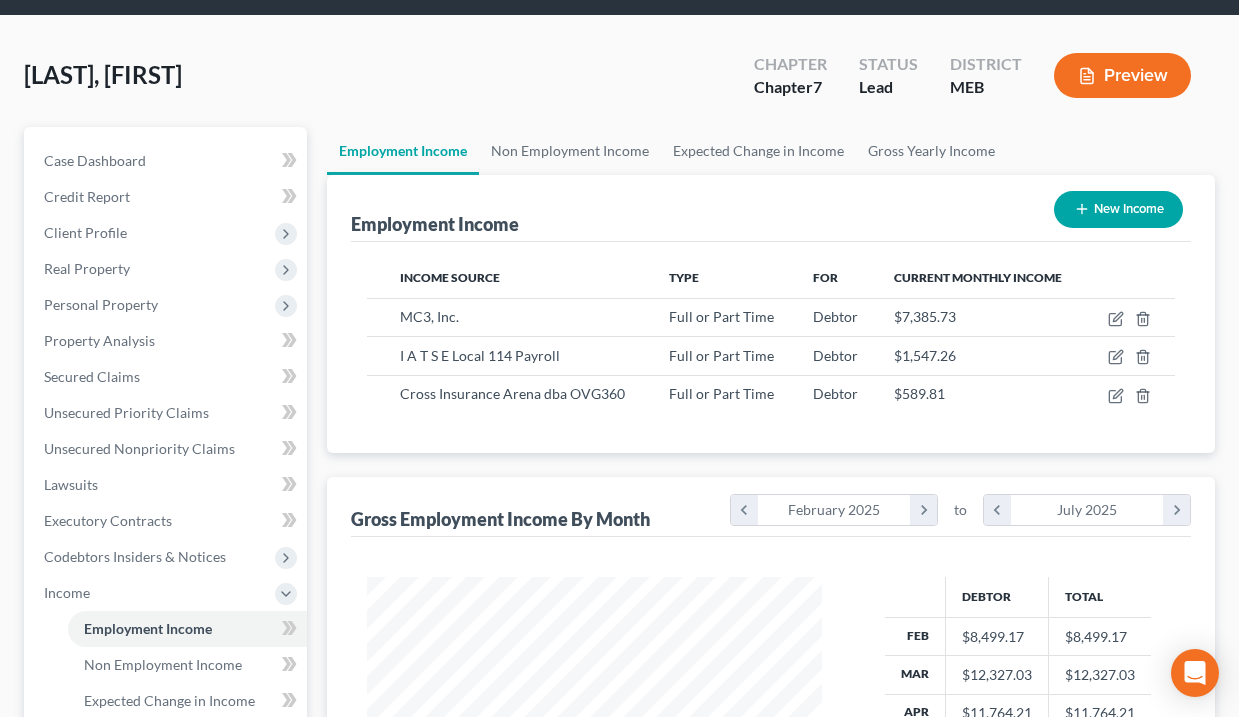 scroll, scrollTop: 0, scrollLeft: 0, axis: both 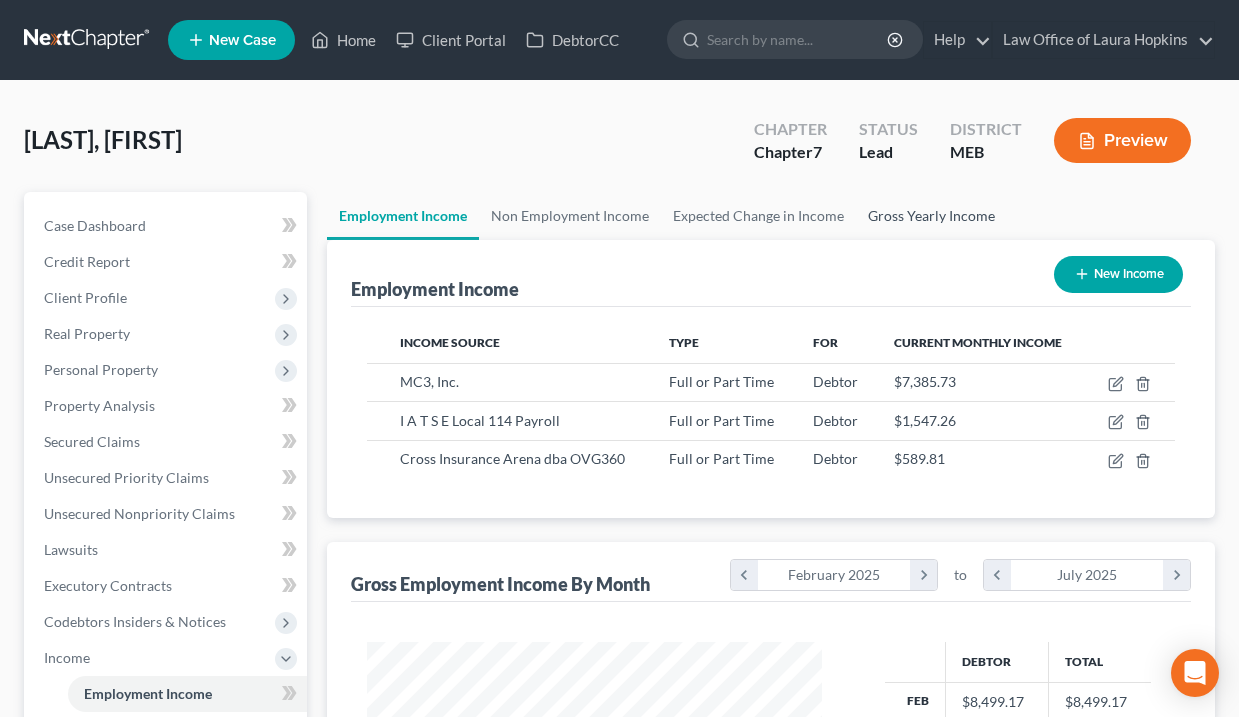 click on "Gross Yearly Income" at bounding box center [931, 216] 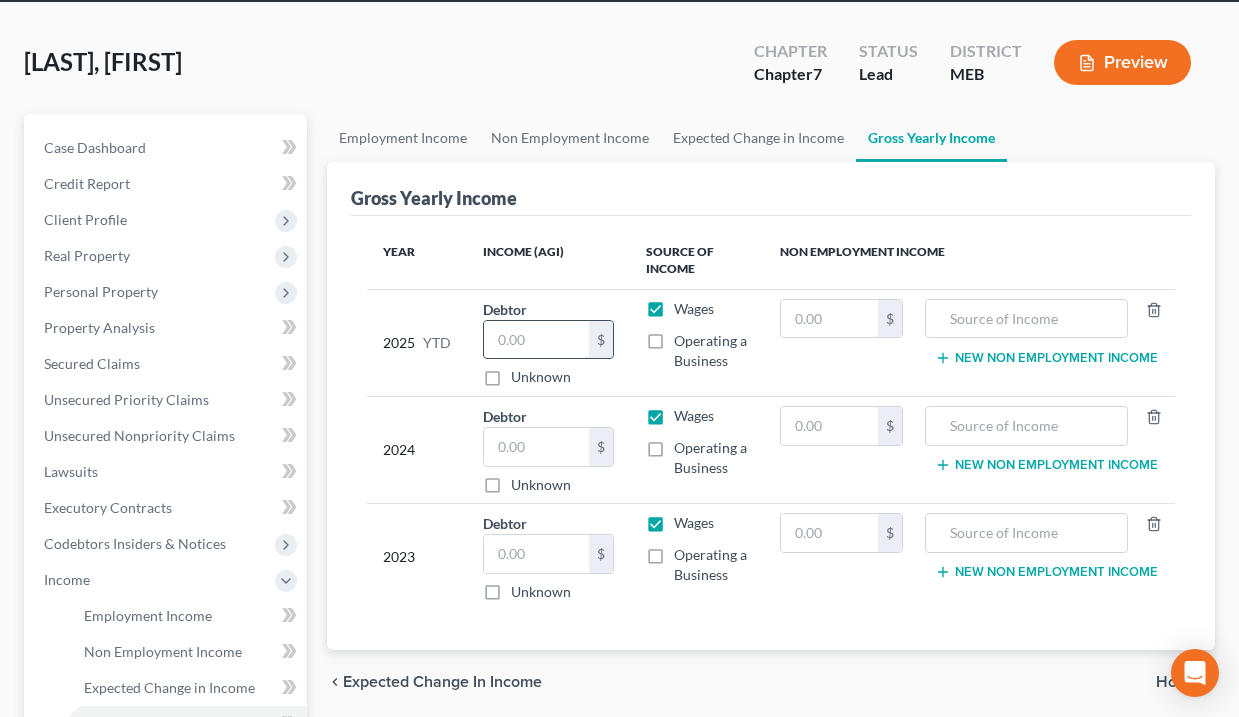 scroll, scrollTop: 80, scrollLeft: 0, axis: vertical 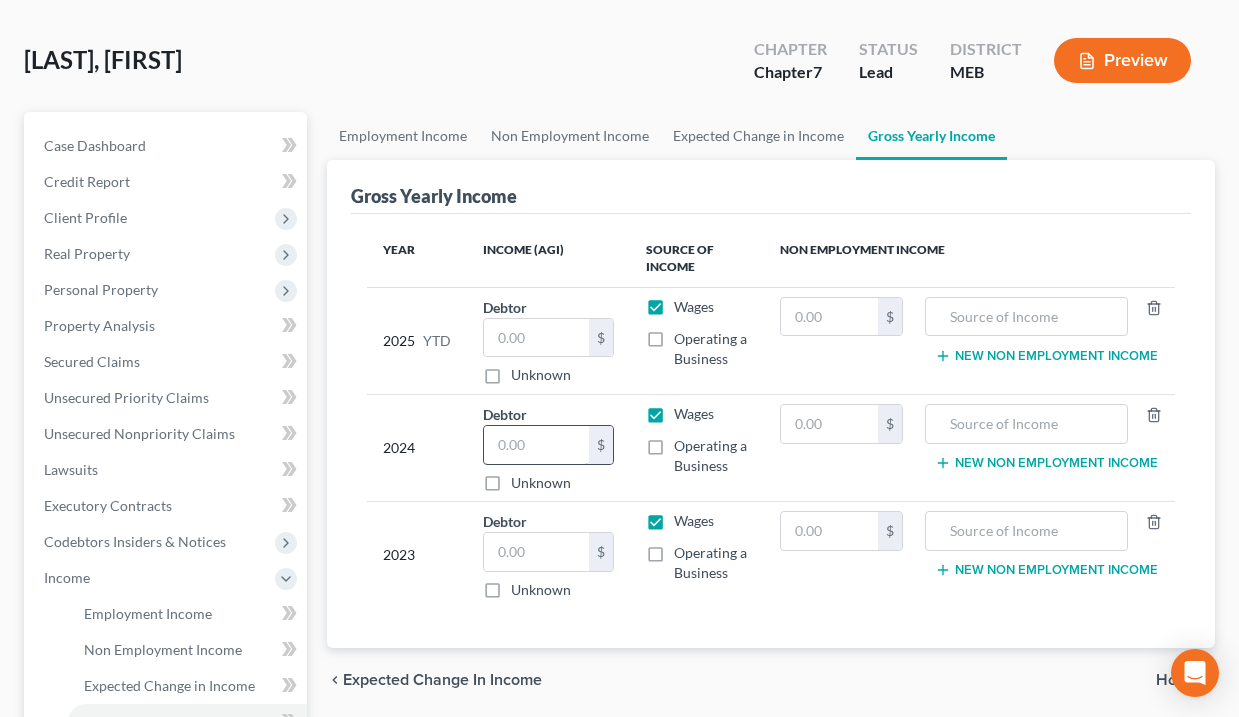 click at bounding box center (536, 445) 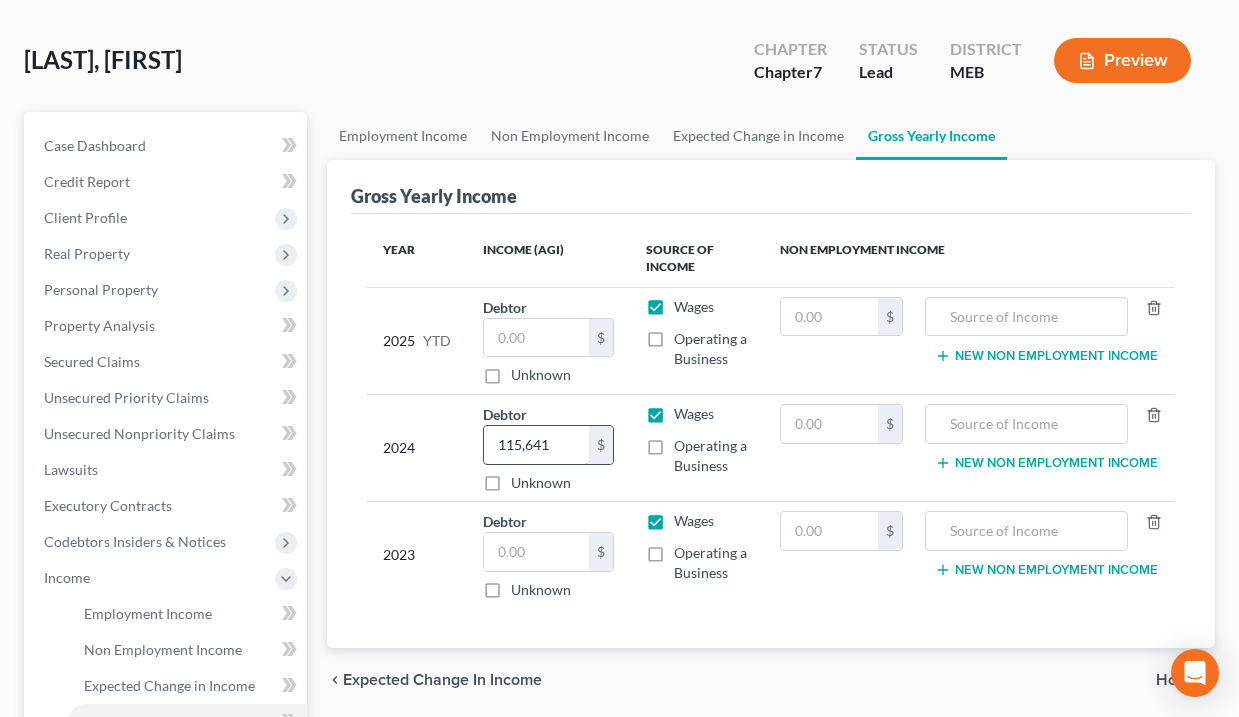 type on "115,641" 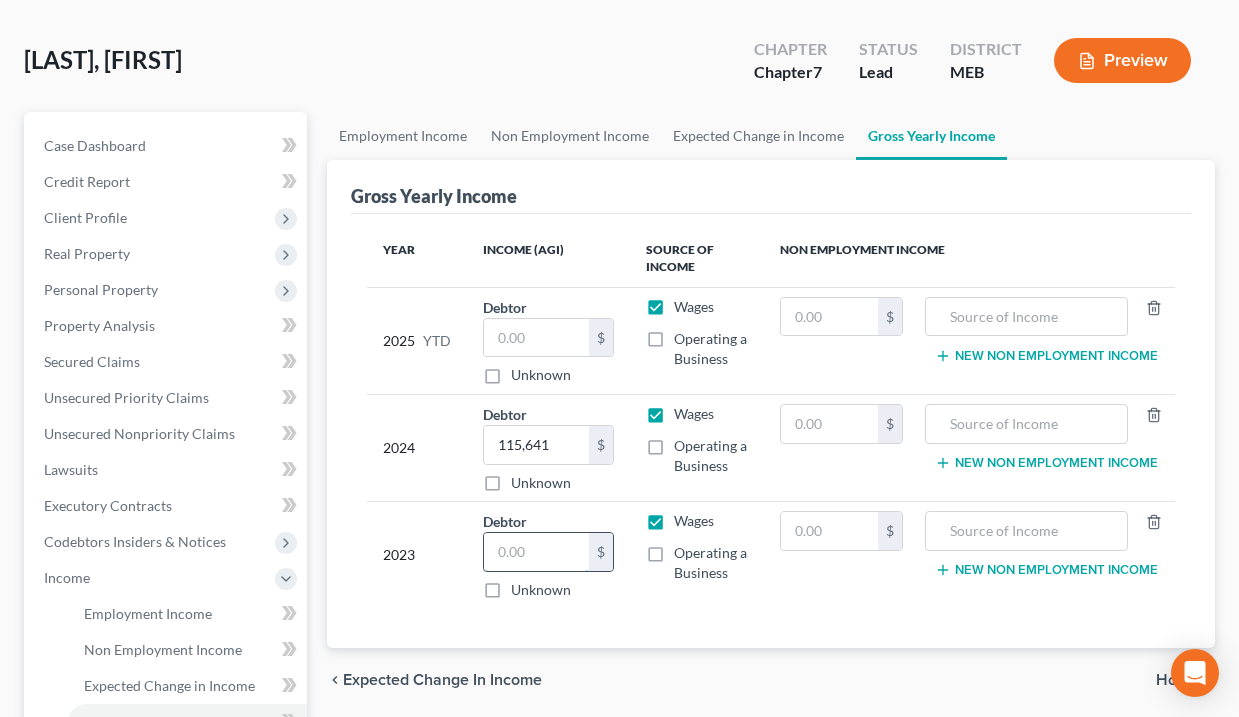 click at bounding box center [536, 552] 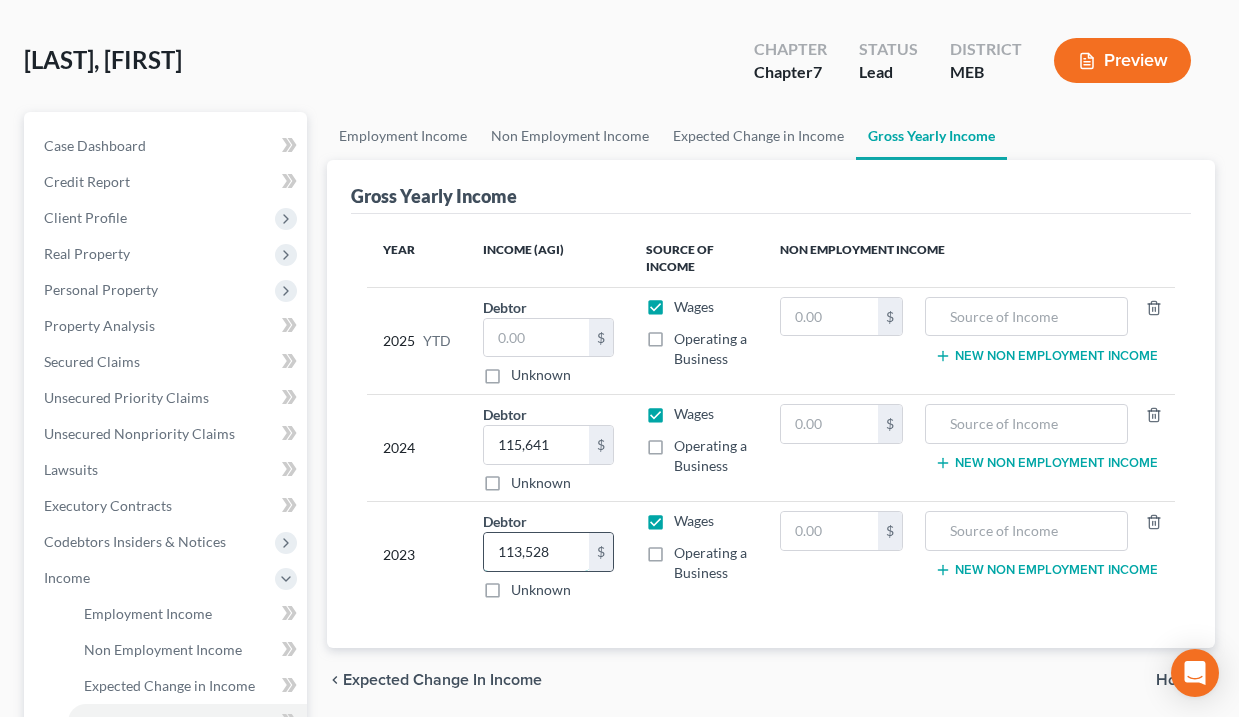 type on "113,528" 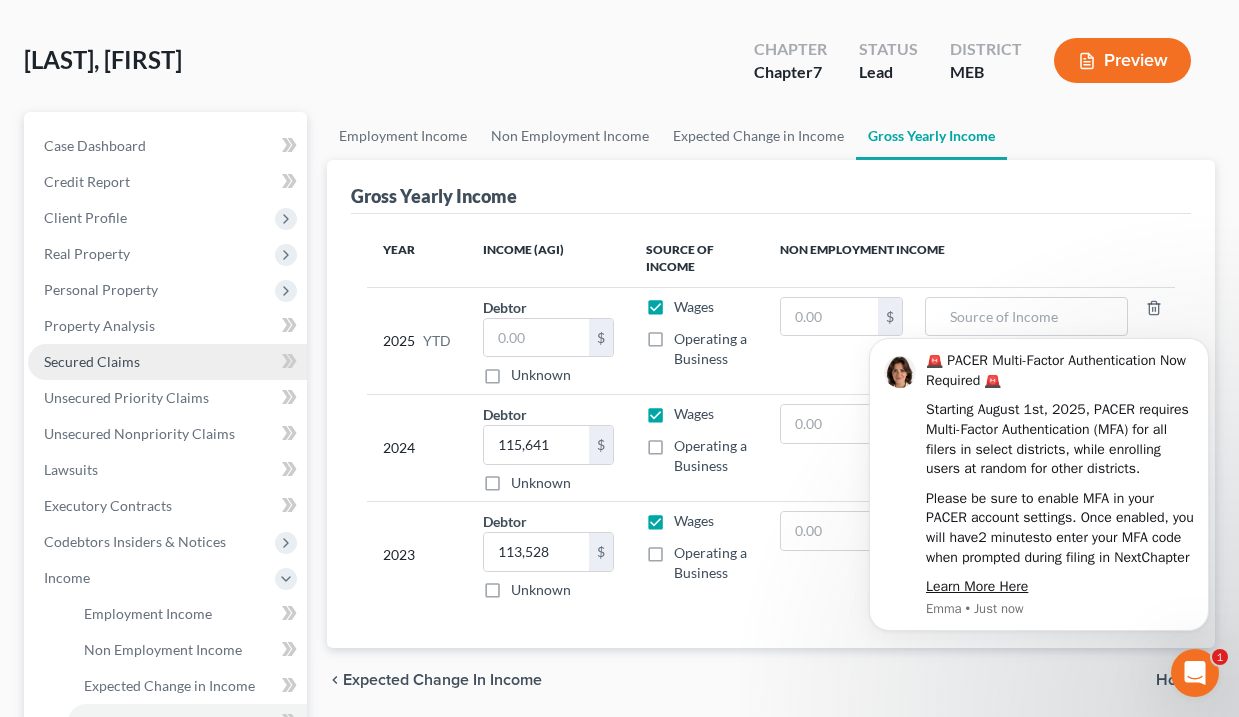 scroll, scrollTop: 0, scrollLeft: 0, axis: both 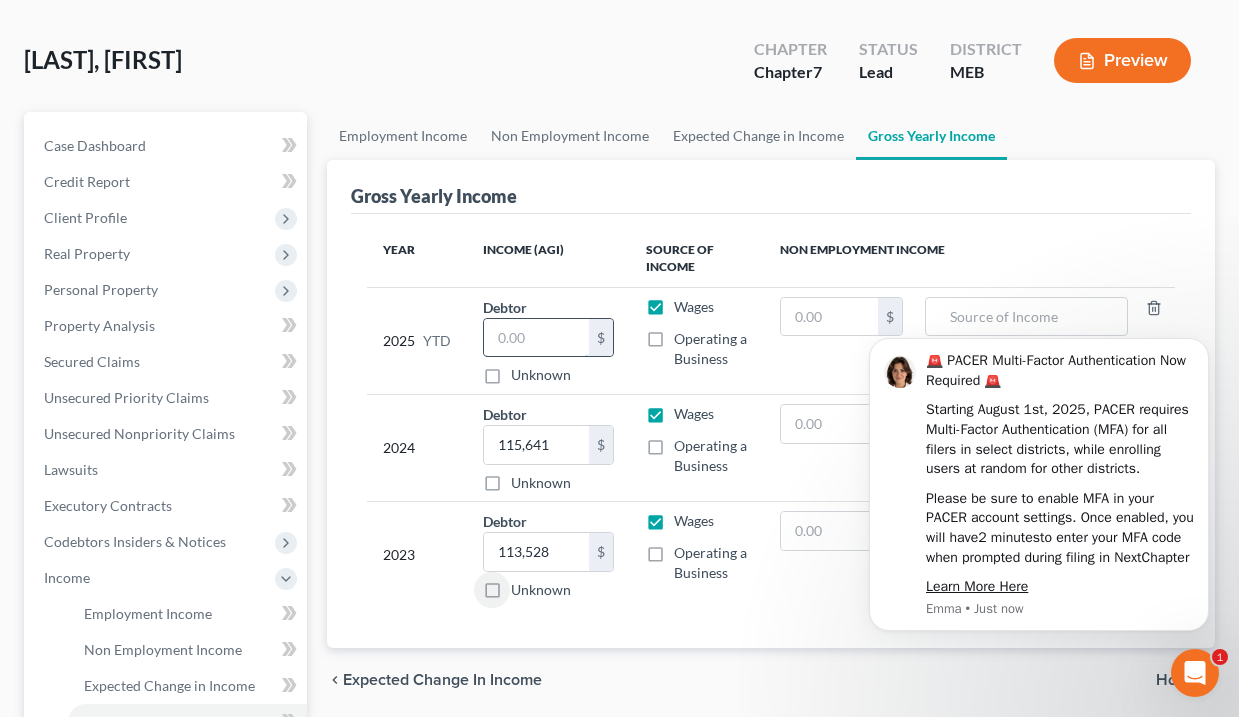click at bounding box center [536, 338] 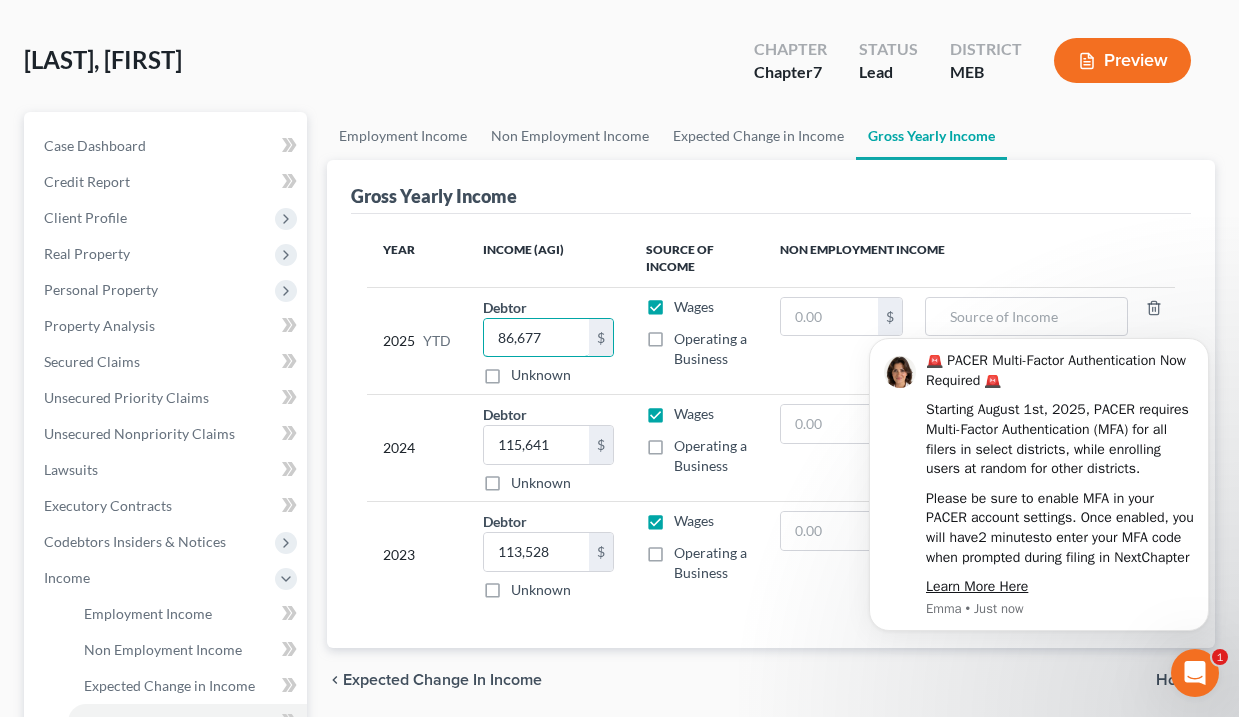 type on "86,677" 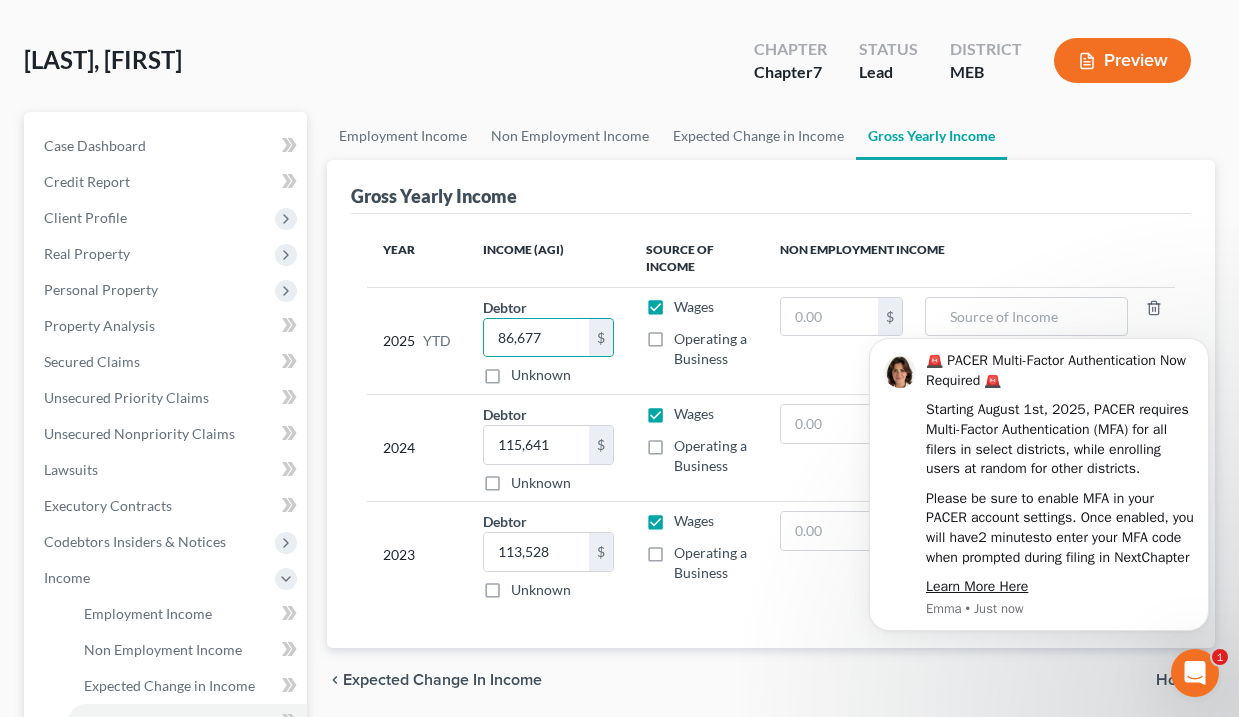 click on "Source of Income" at bounding box center (697, 259) 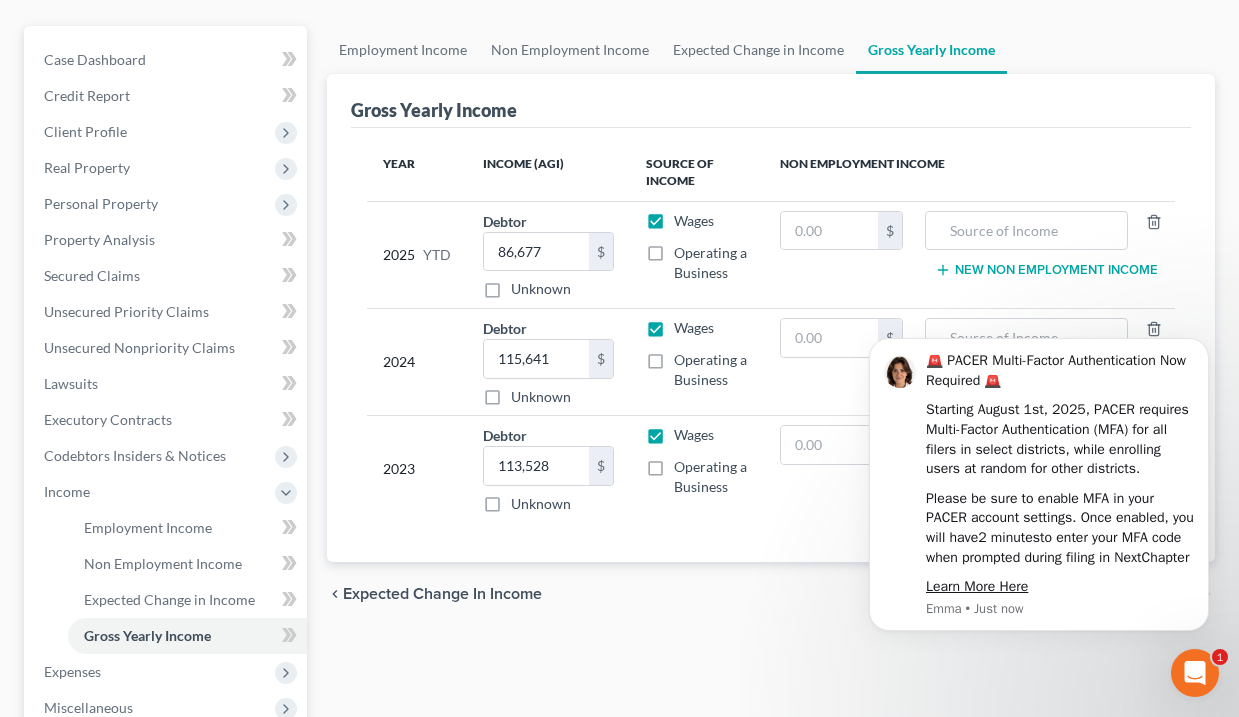 scroll, scrollTop: 178, scrollLeft: 0, axis: vertical 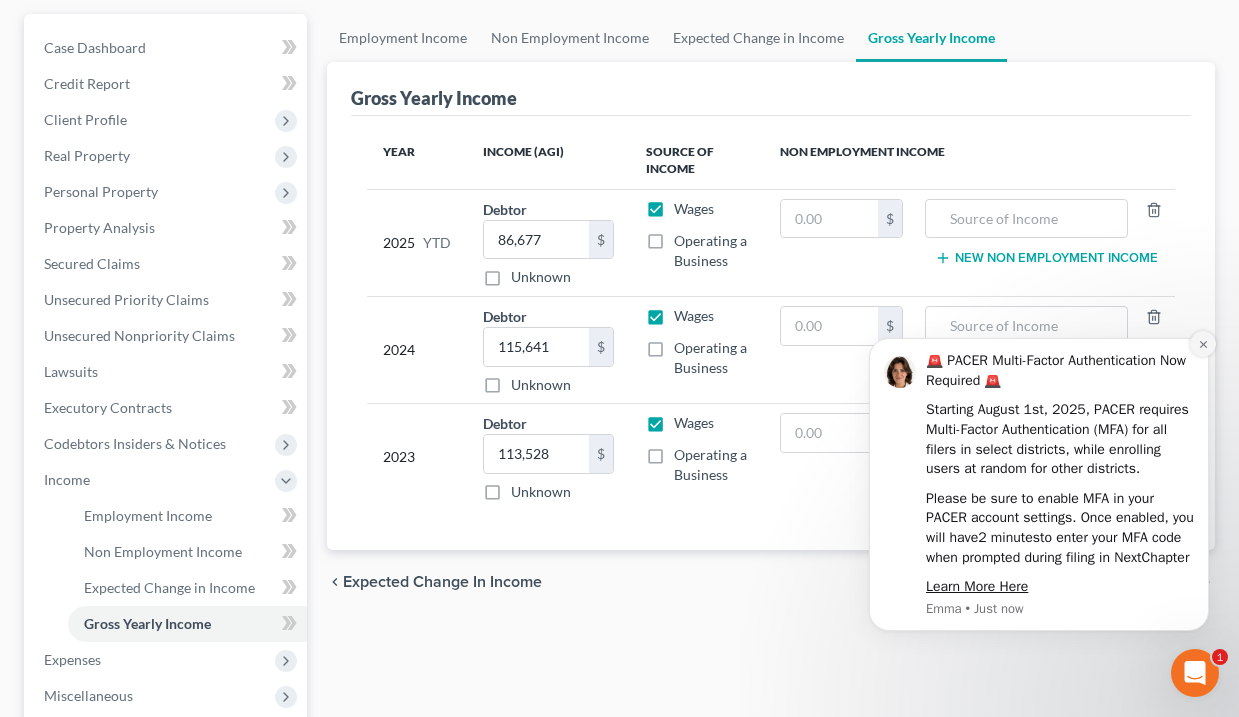 click 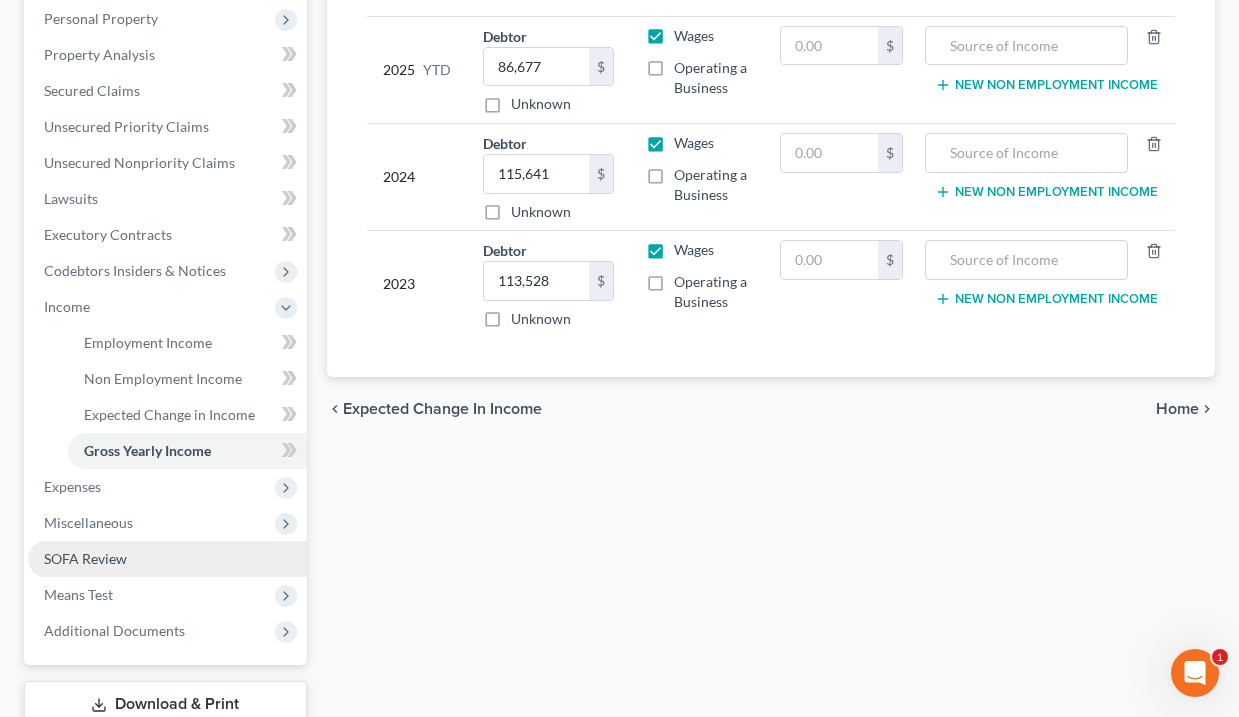 scroll, scrollTop: 367, scrollLeft: 0, axis: vertical 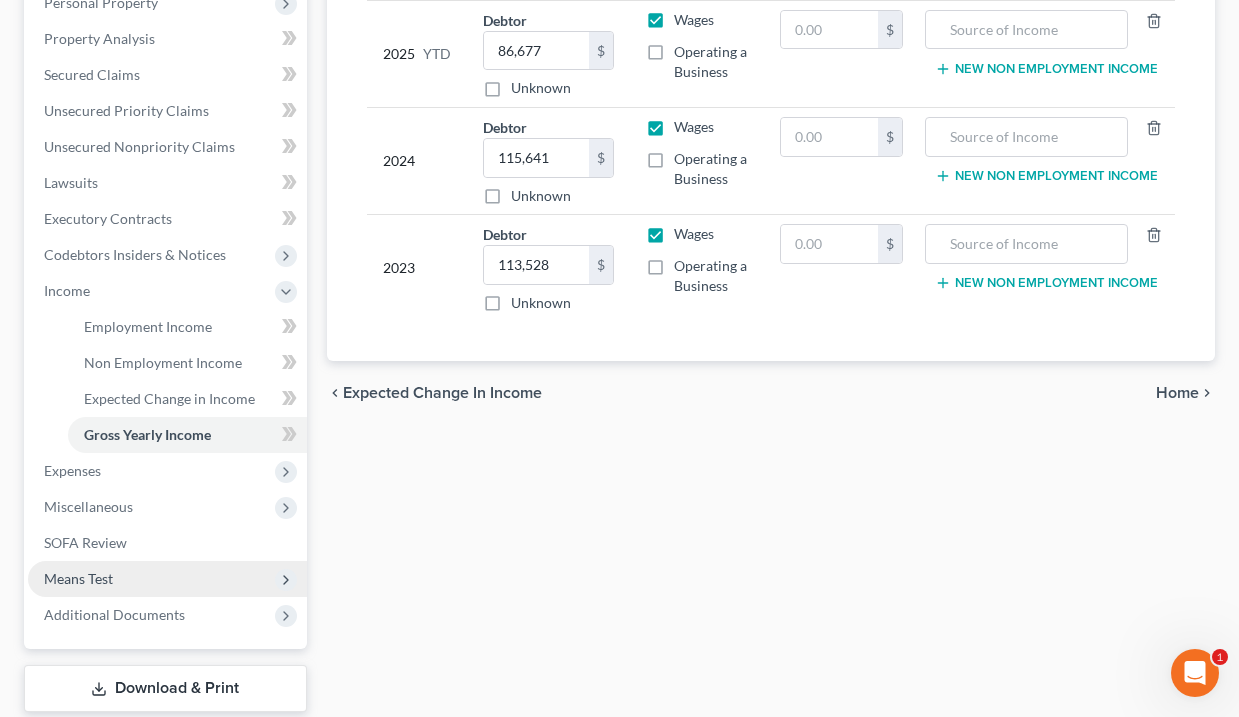 click on "Means Test" at bounding box center (78, 578) 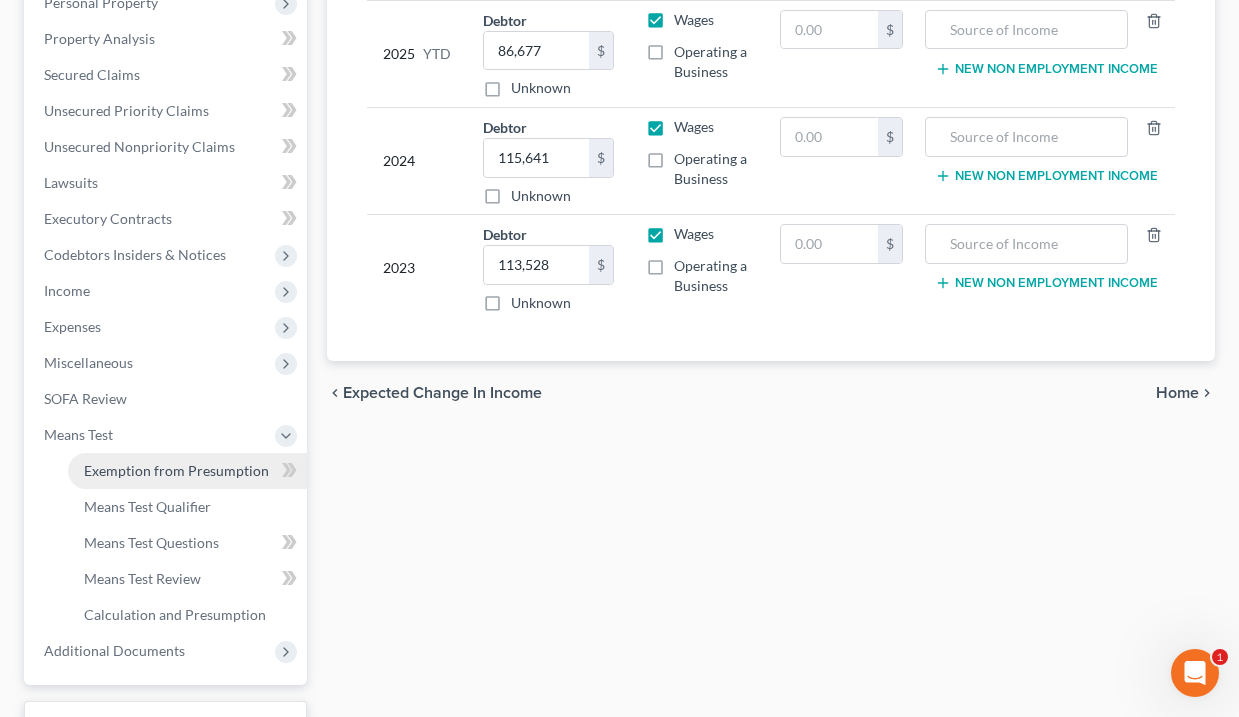 click on "Exemption from Presumption" at bounding box center [176, 470] 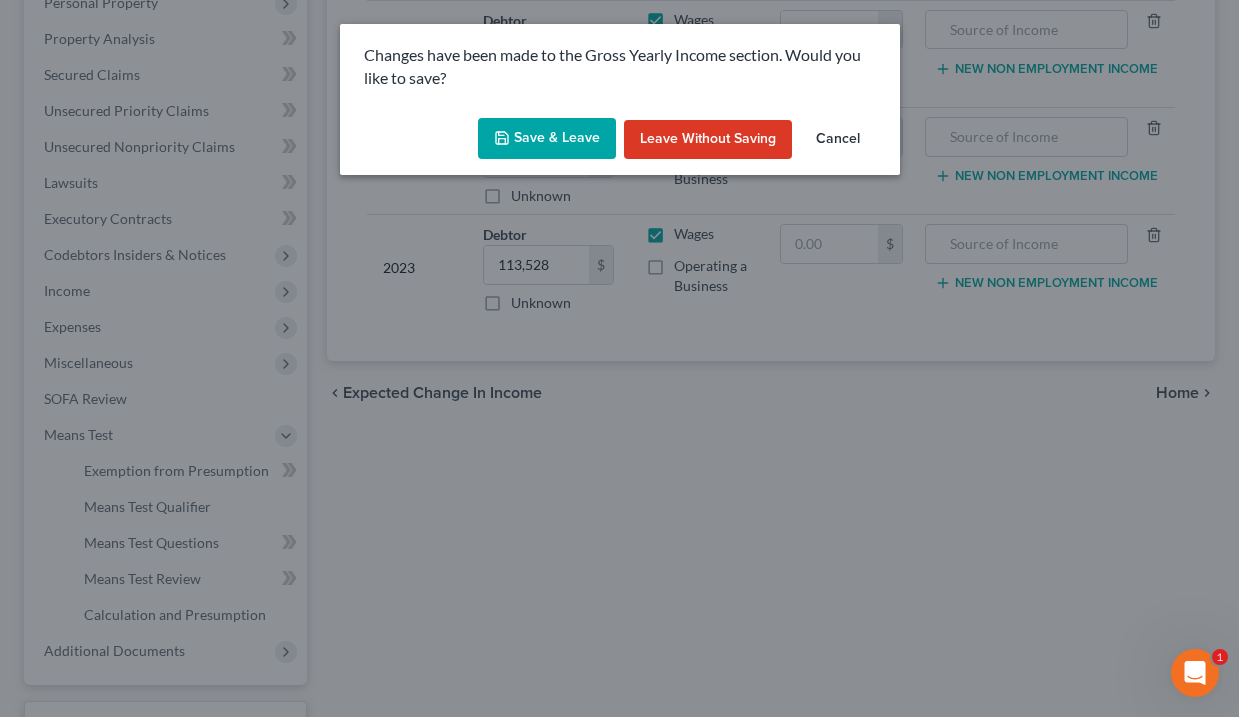 click on "Save & Leave" at bounding box center [547, 139] 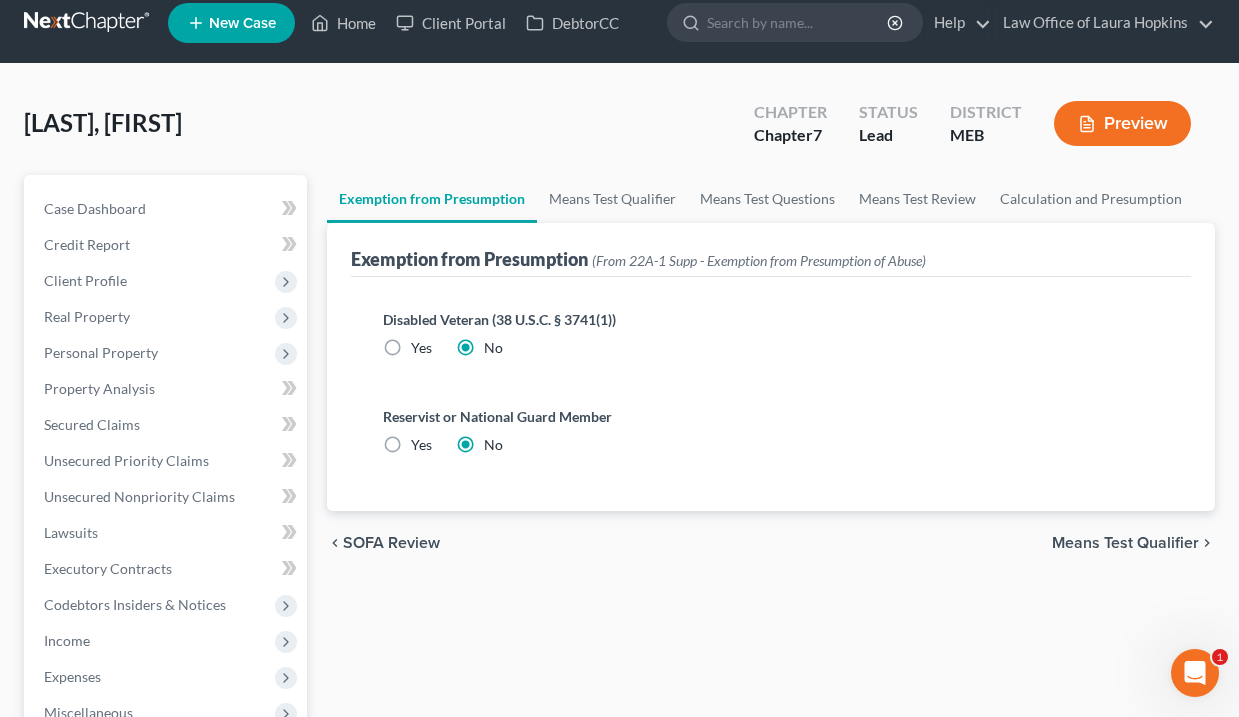 scroll, scrollTop: 0, scrollLeft: 0, axis: both 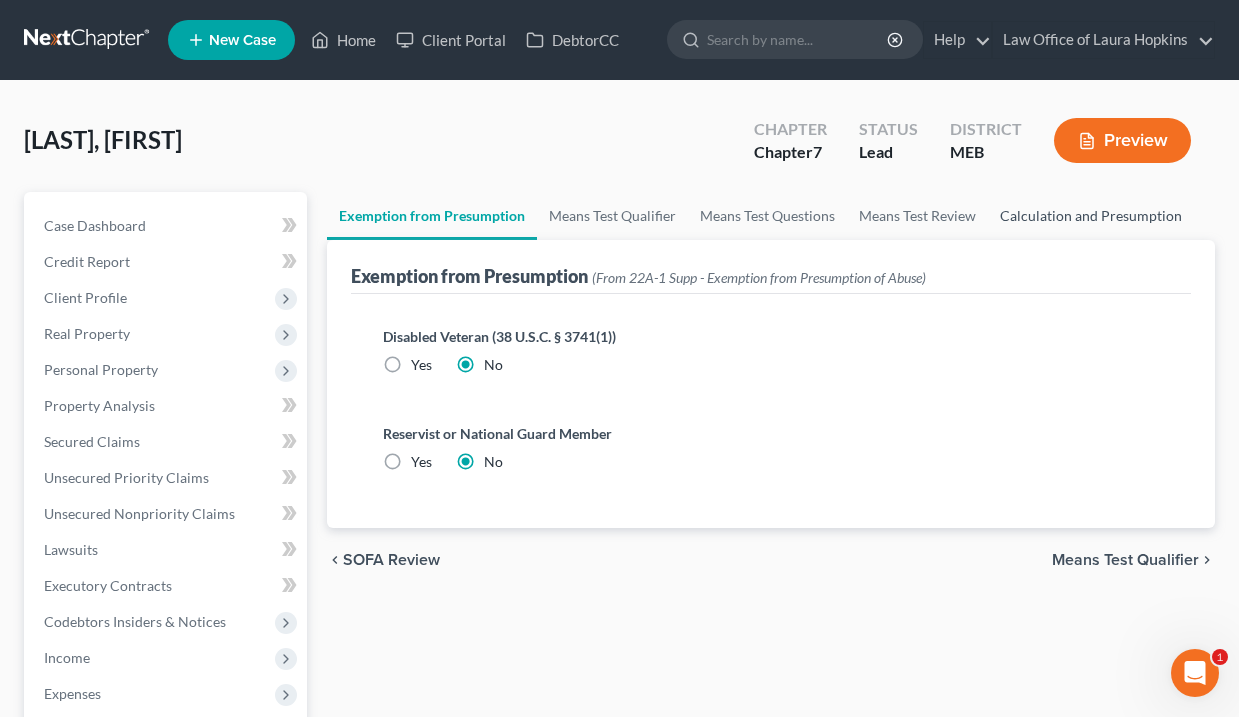 click on "Calculation and Presumption" at bounding box center (1091, 216) 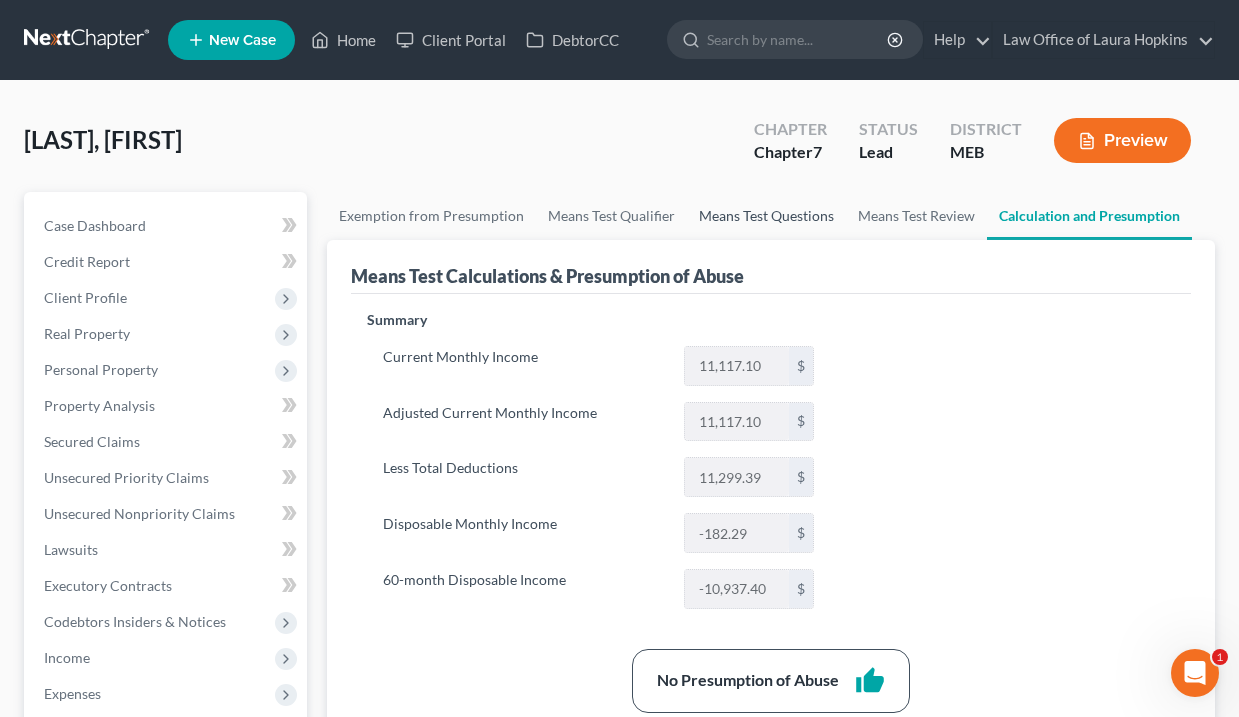 click on "Means Test Questions" at bounding box center (766, 216) 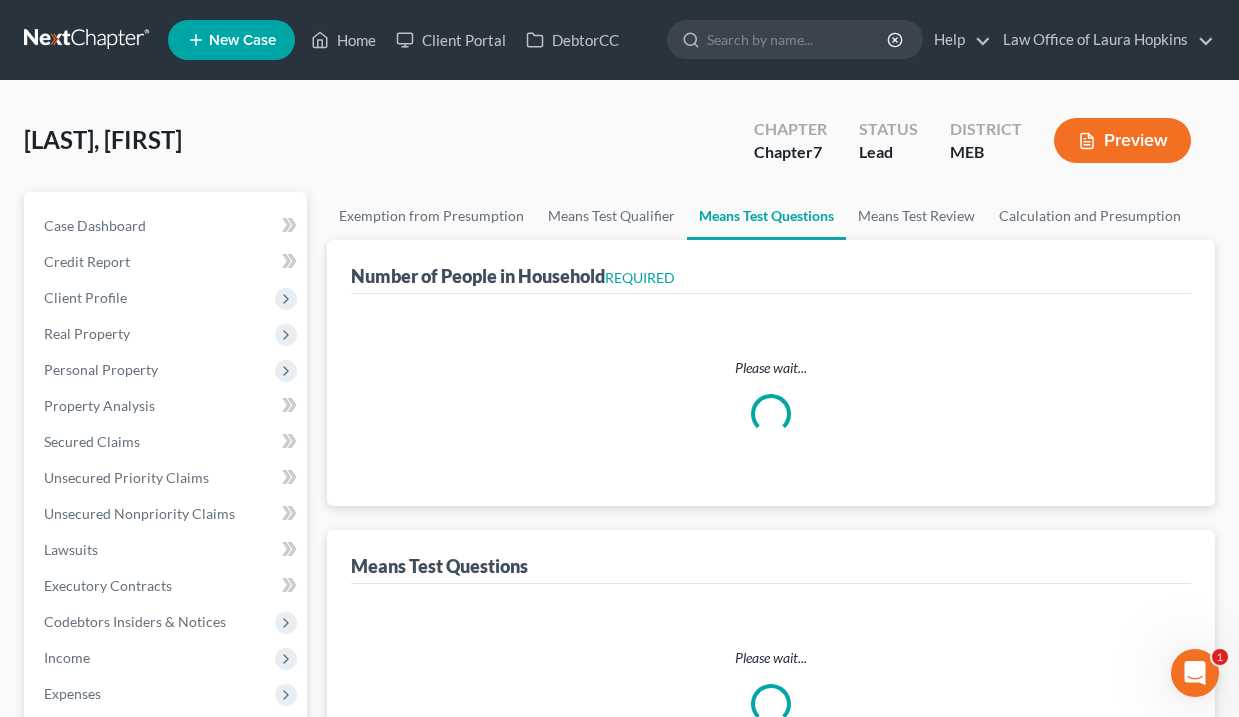select on "1" 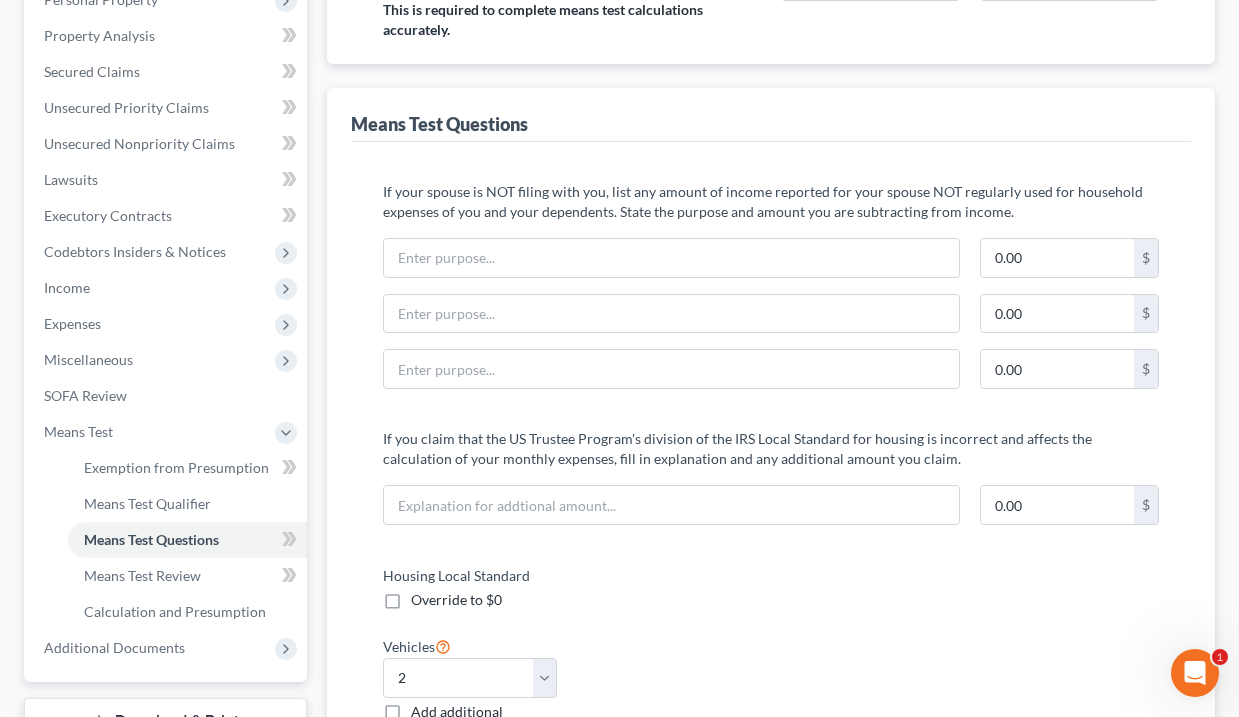 scroll, scrollTop: 403, scrollLeft: 0, axis: vertical 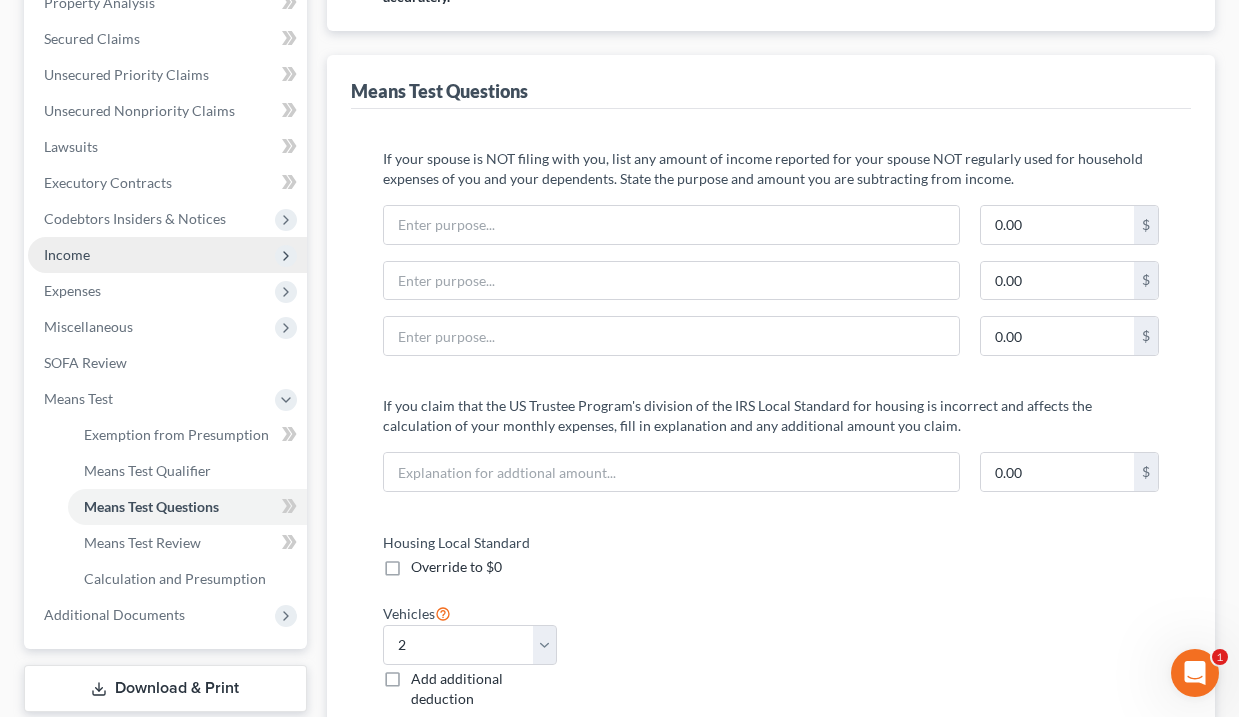 click on "Income" at bounding box center (167, 255) 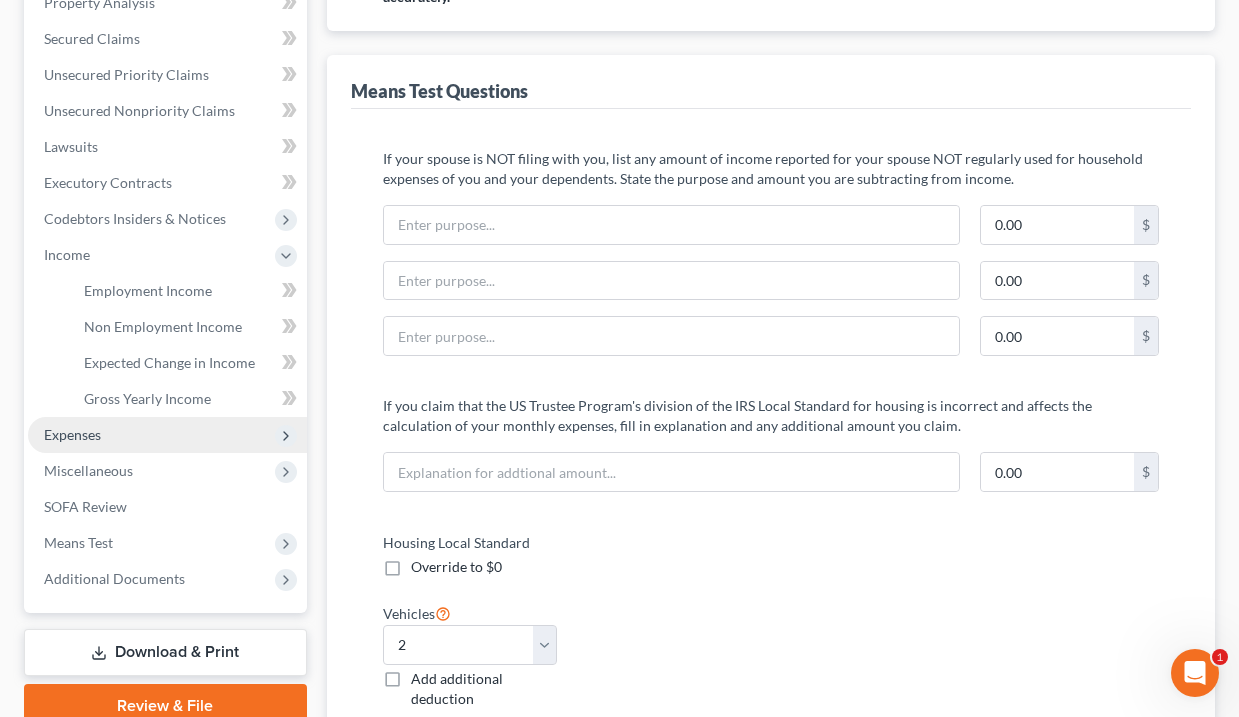 click on "Expenses" at bounding box center (167, 435) 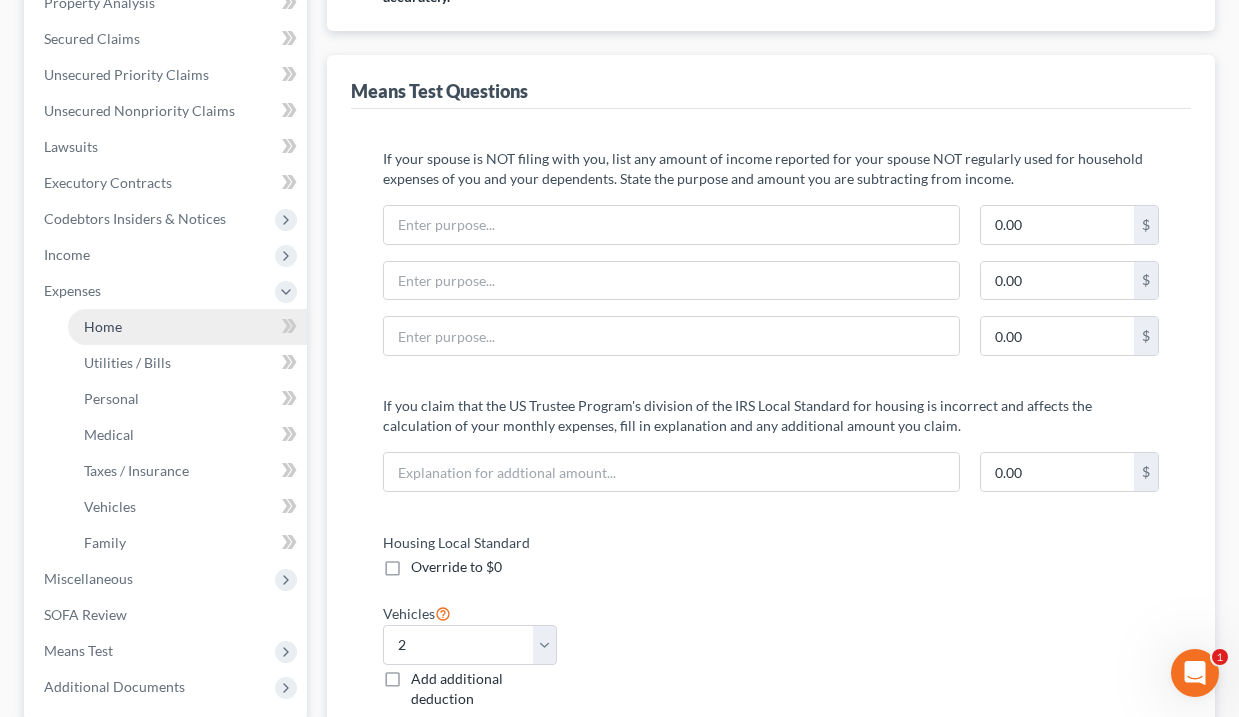 click on "Home" at bounding box center (187, 327) 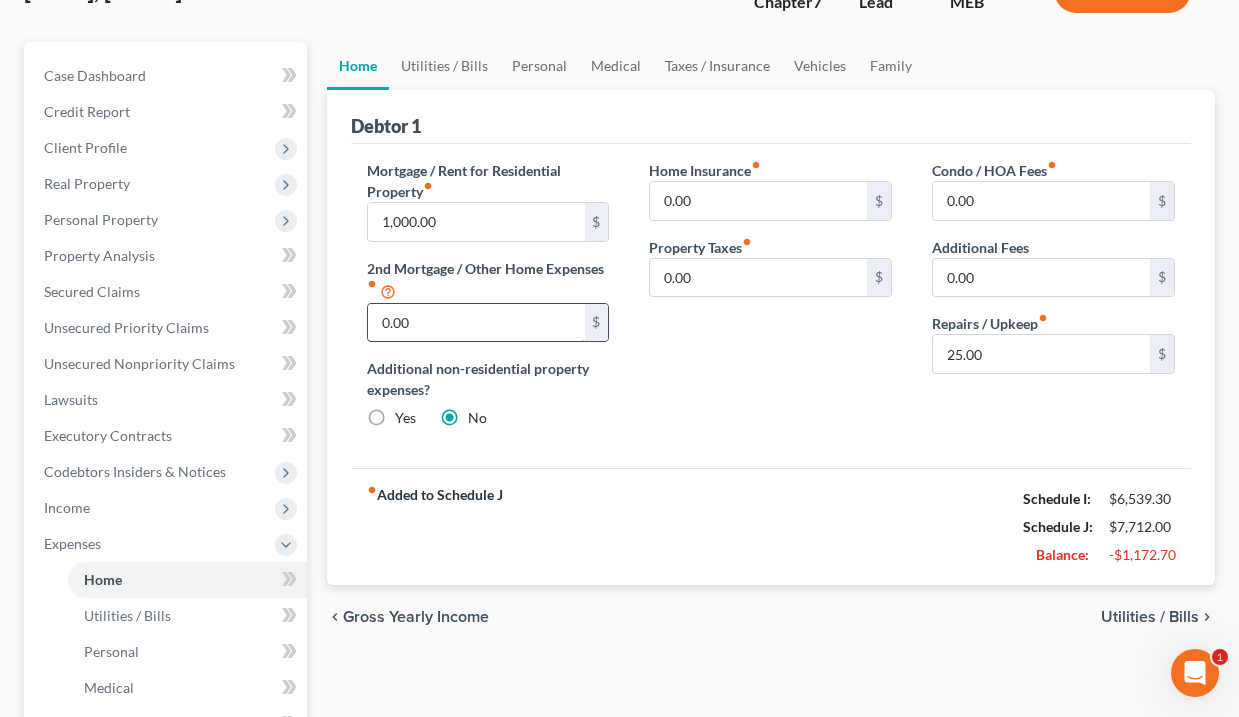 scroll, scrollTop: 0, scrollLeft: 0, axis: both 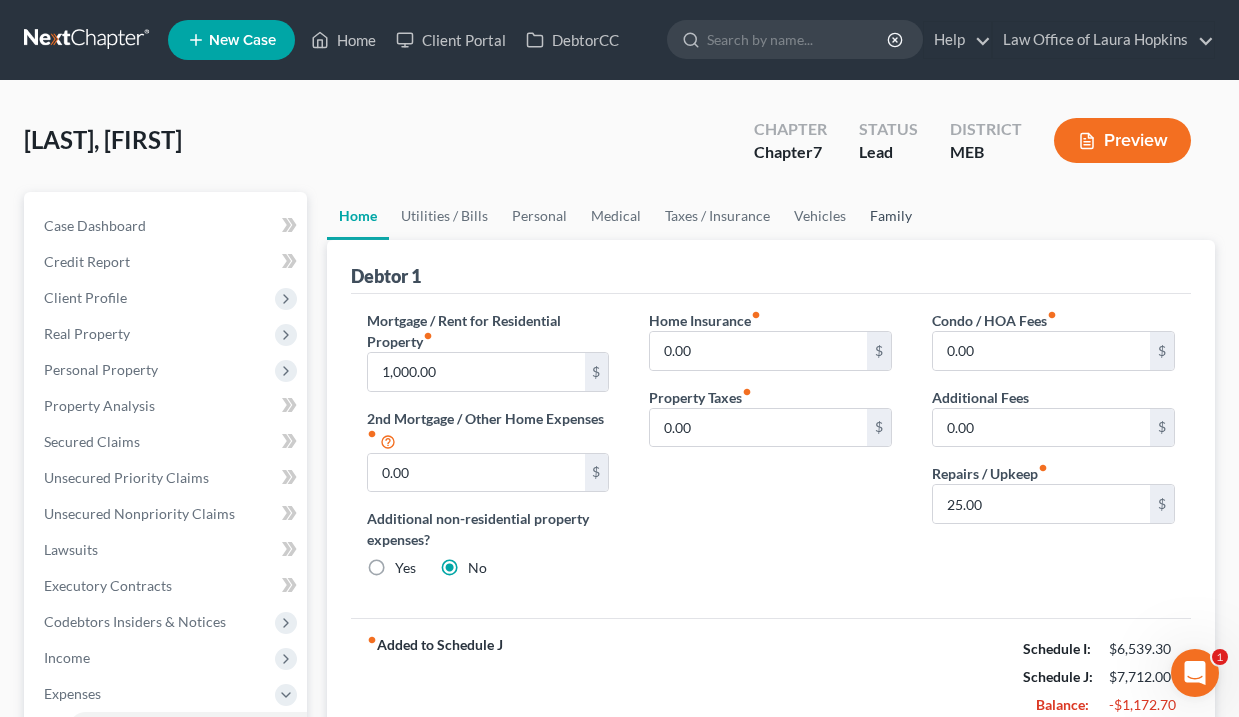 click on "Family" at bounding box center [891, 216] 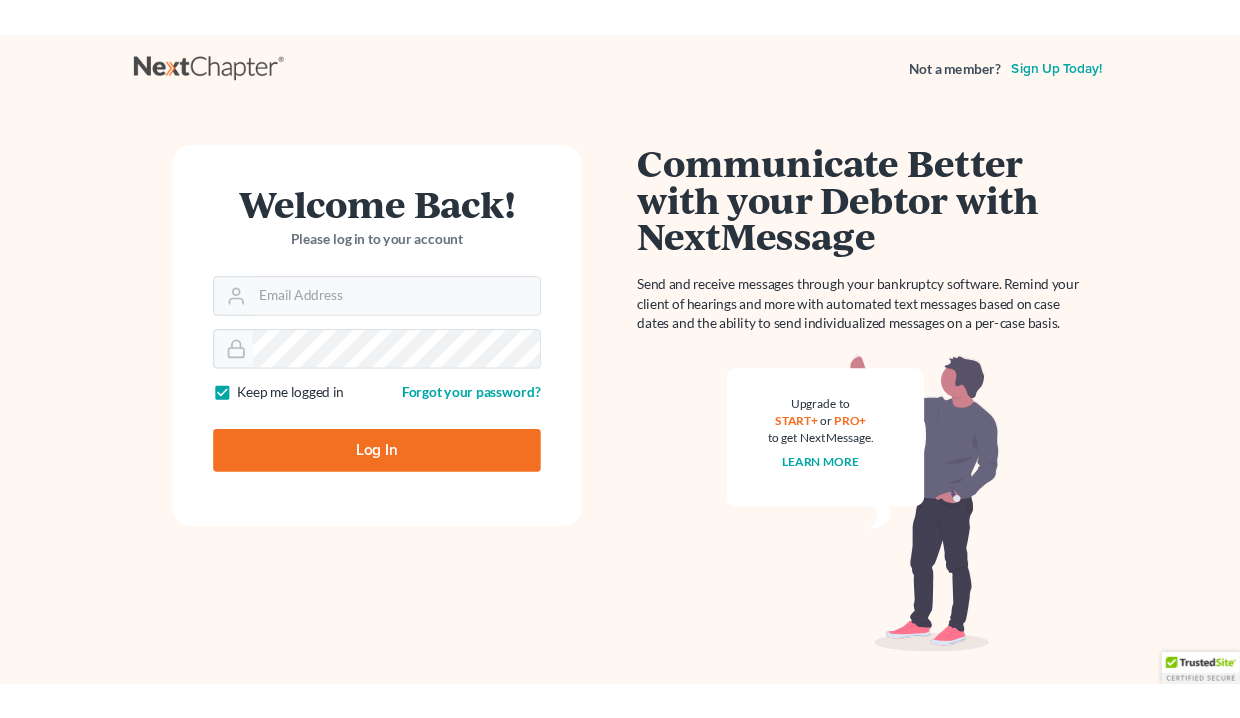 scroll, scrollTop: 0, scrollLeft: 0, axis: both 